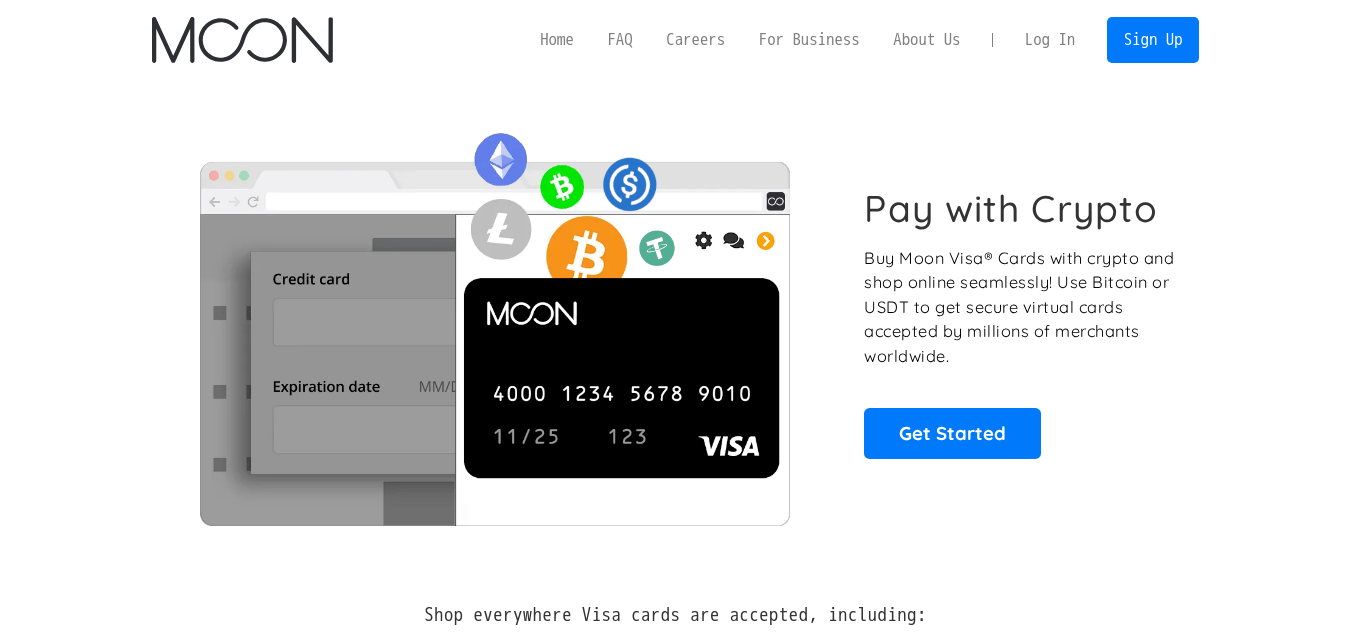 scroll, scrollTop: 0, scrollLeft: 0, axis: both 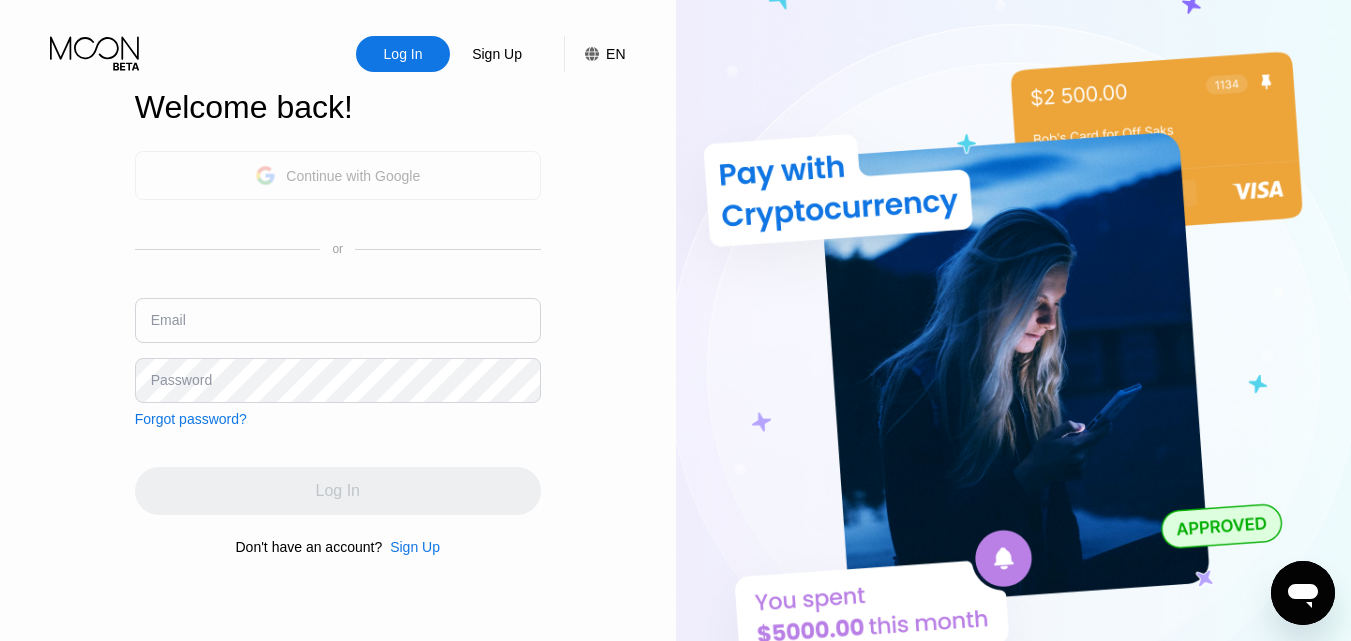 click on "Continue with Google" at bounding box center (353, 176) 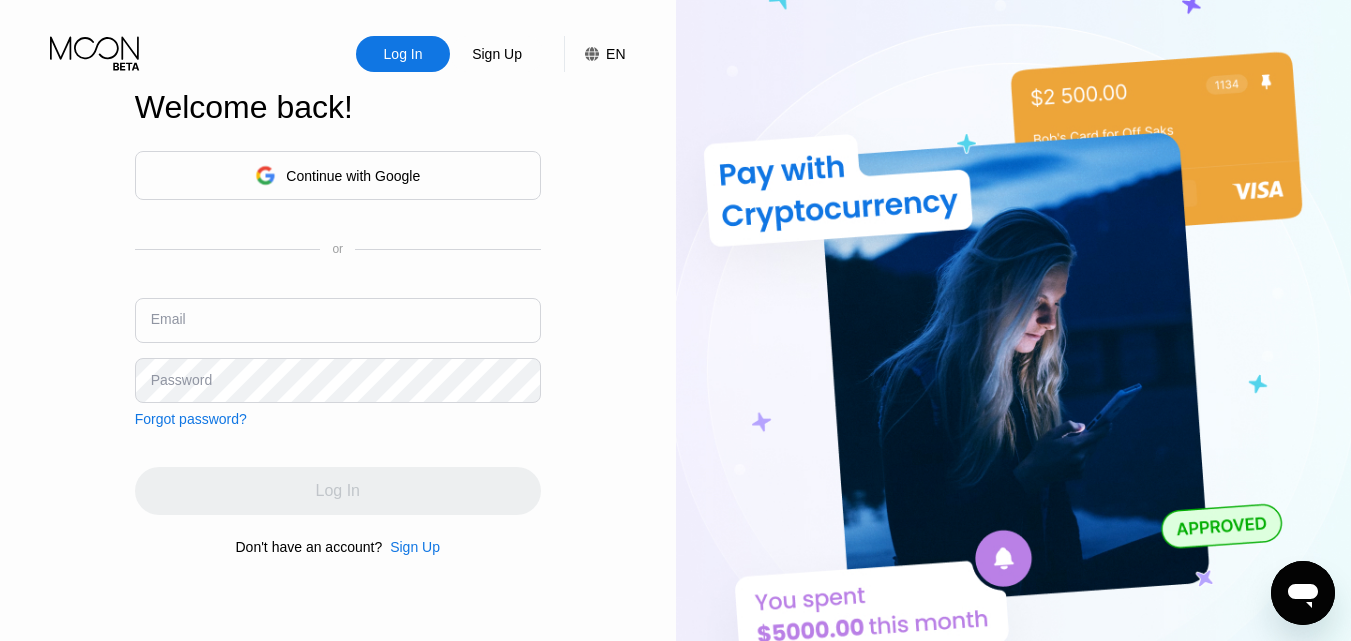 click at bounding box center [338, 320] 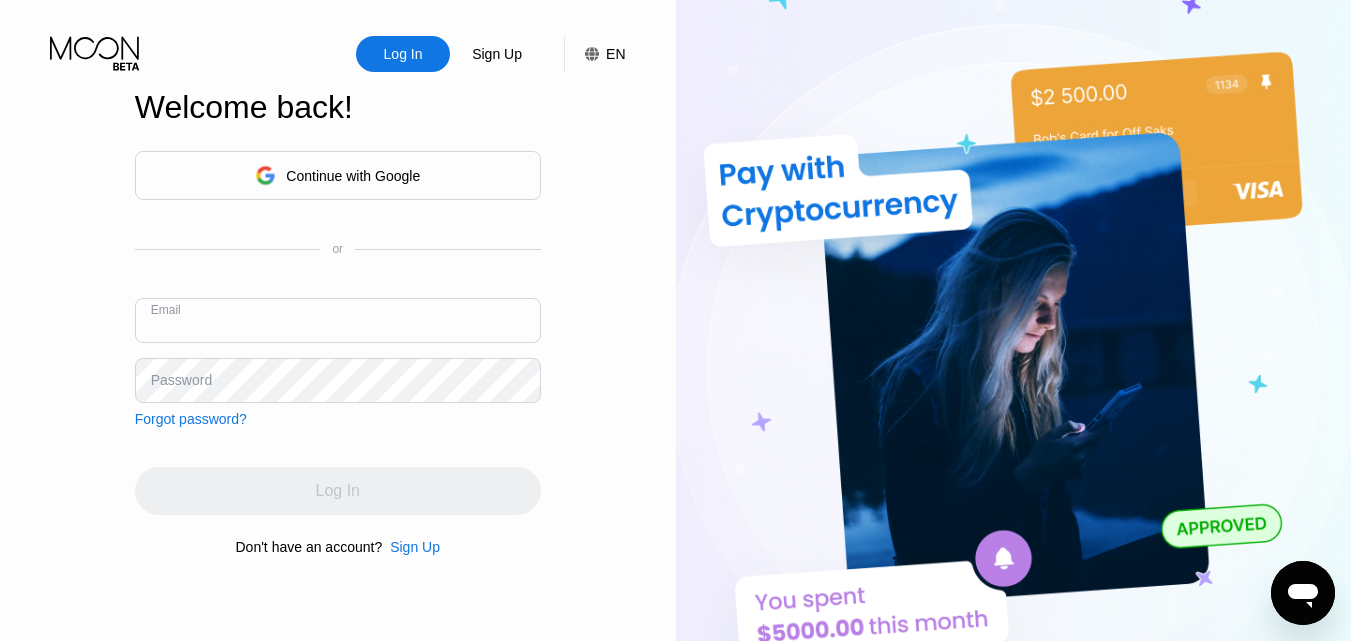 click at bounding box center (338, 320) 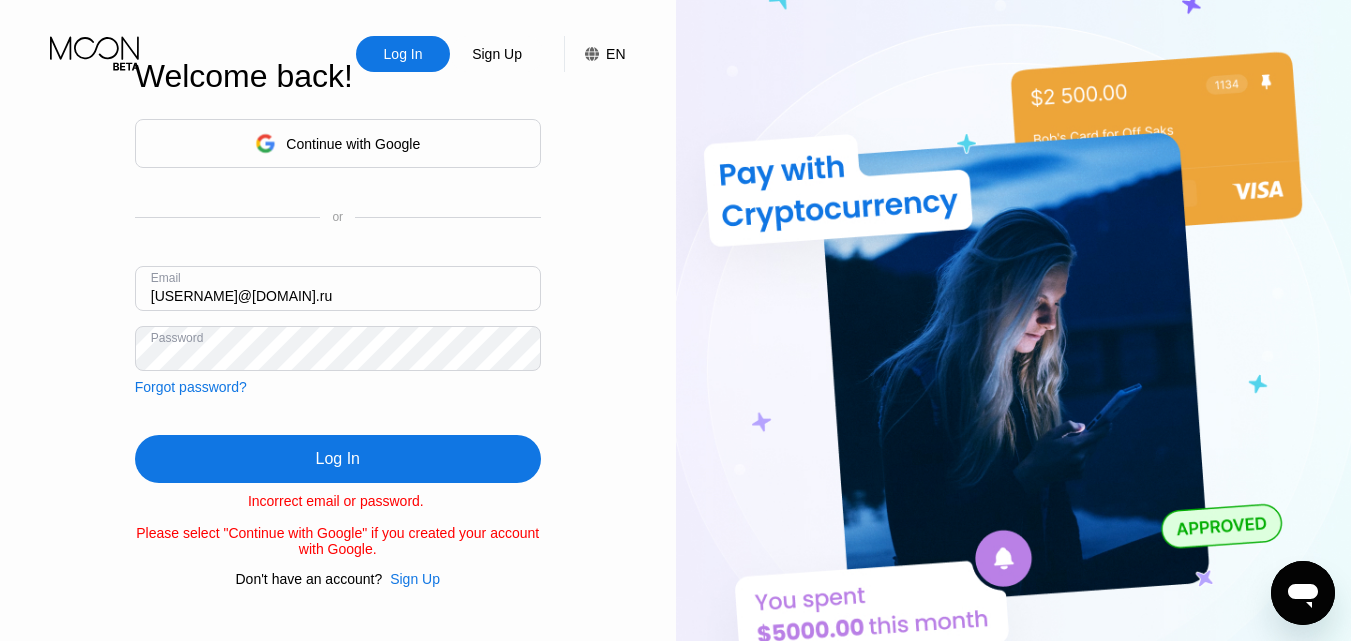 click on "vladikxaxpa94@mail.ru" at bounding box center (338, 288) 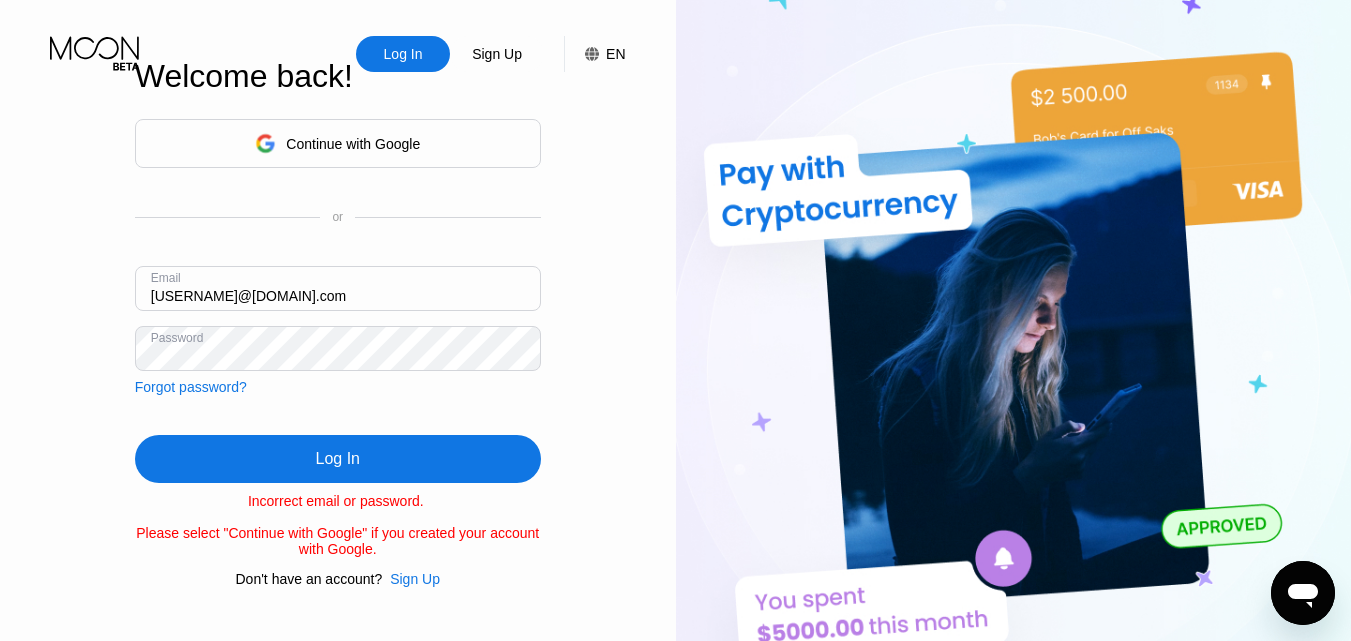 type on "vladikxaxpa@outlook.com" 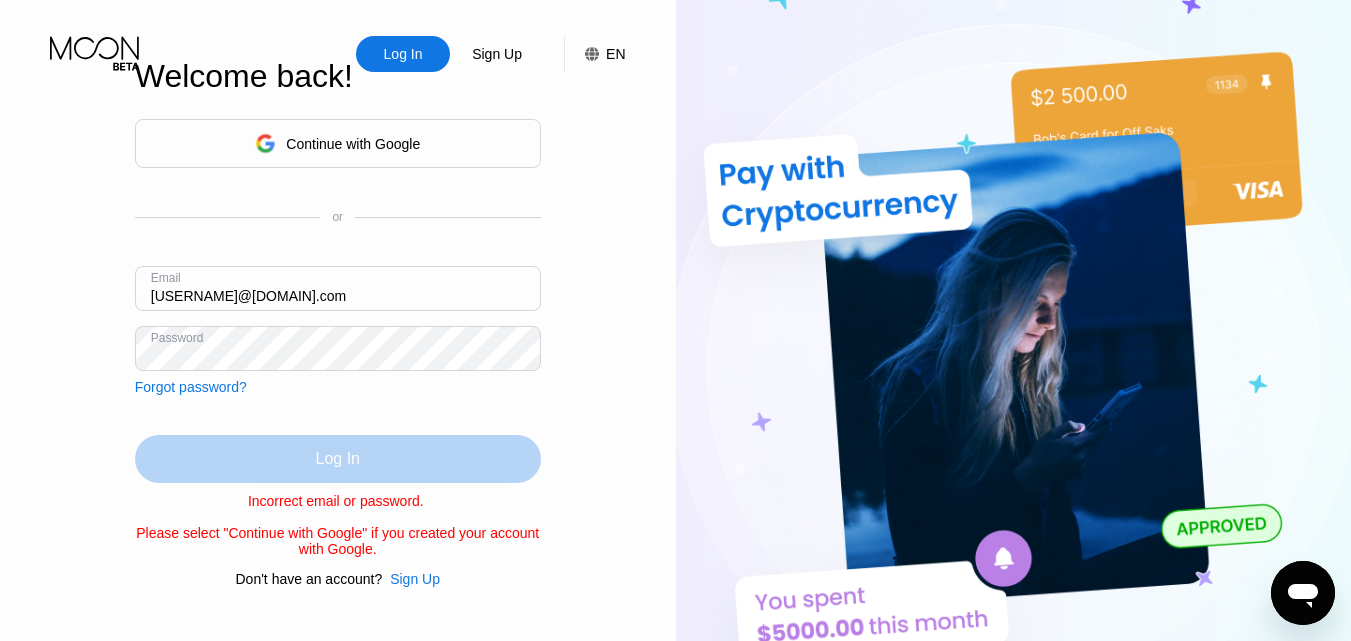 click on "Log In" at bounding box center (338, 459) 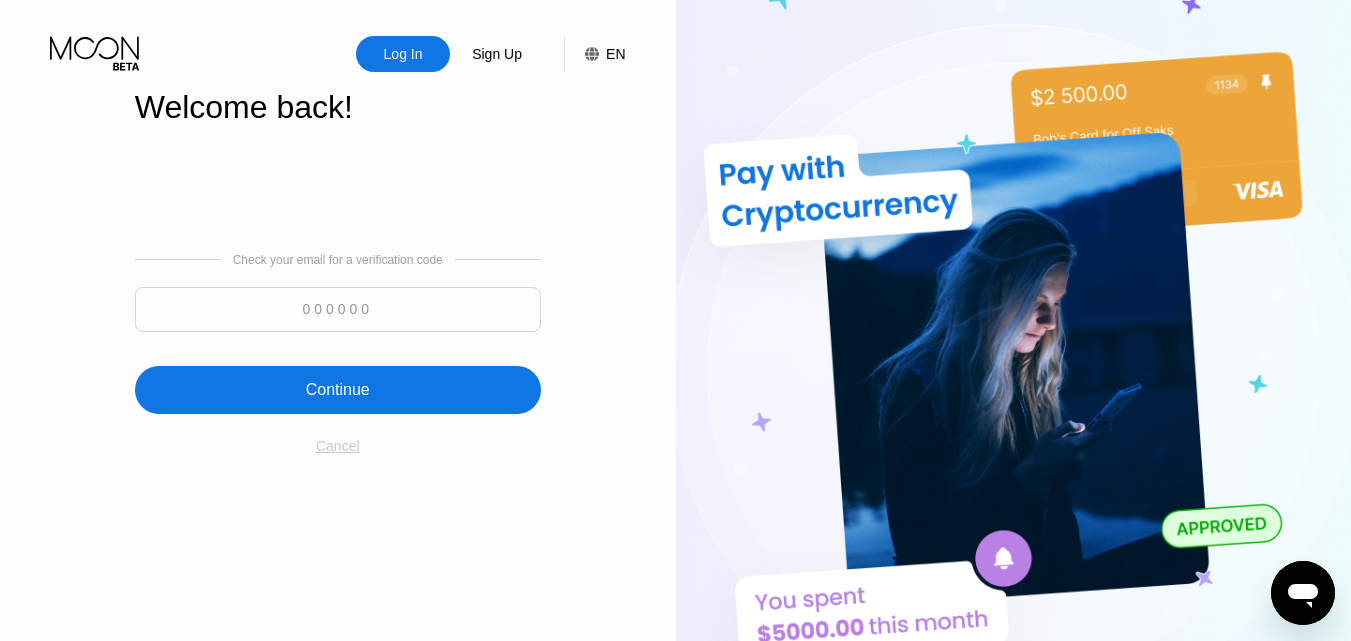 click on "Cancel" at bounding box center [338, 446] 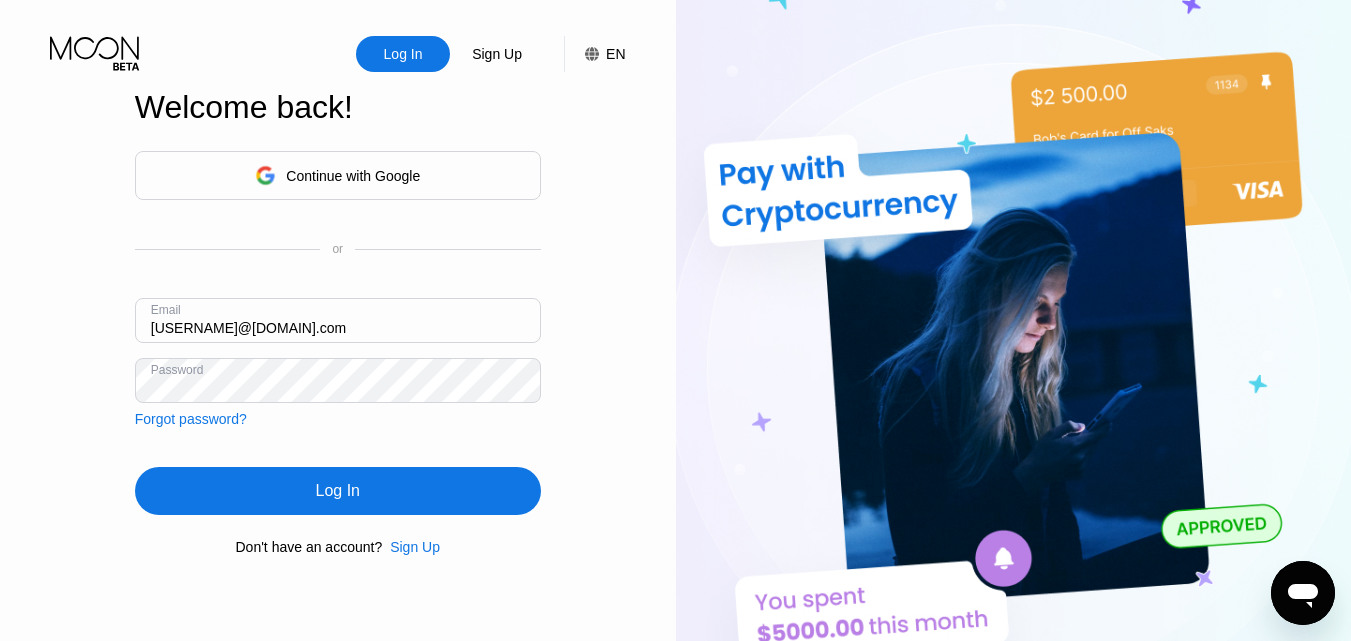 click on "Forgot password?" at bounding box center (191, 419) 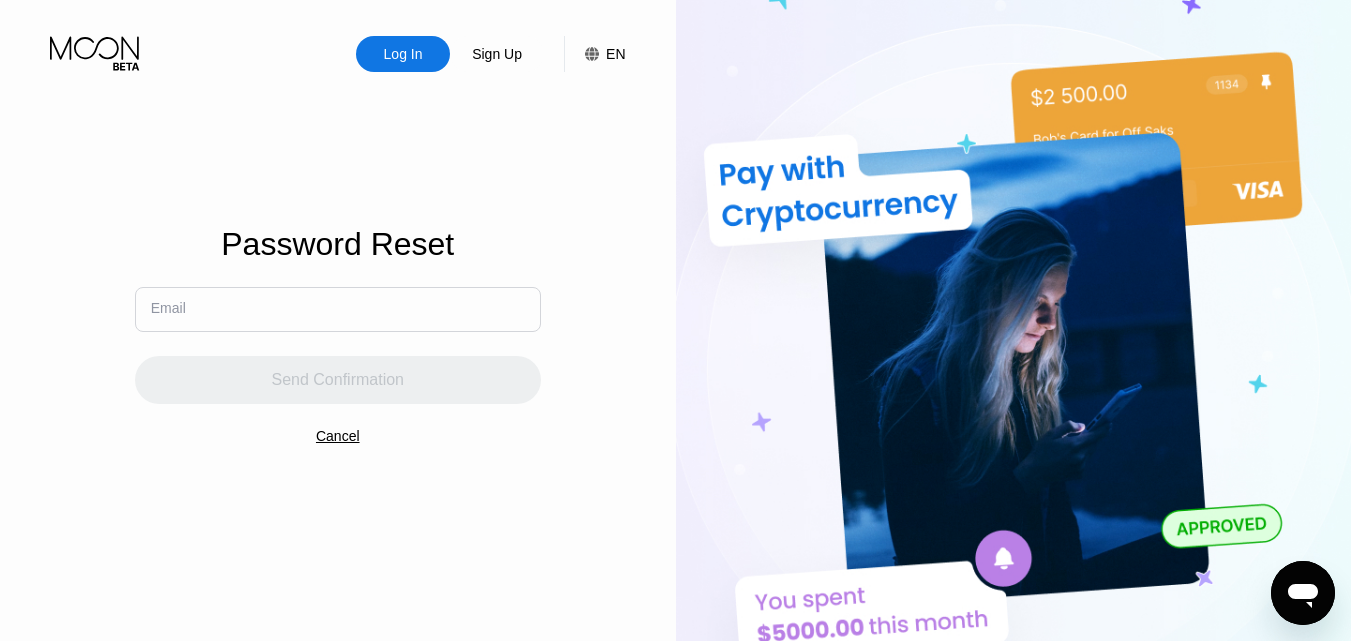 click at bounding box center (338, 309) 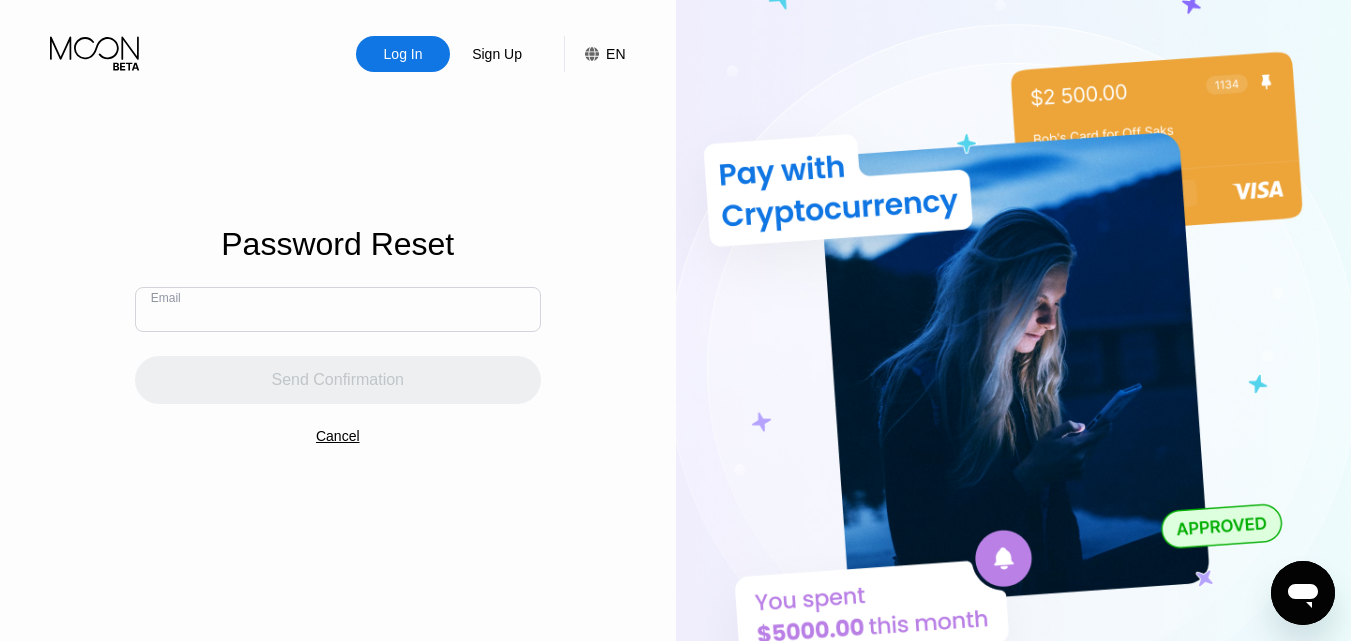 click at bounding box center (338, 309) 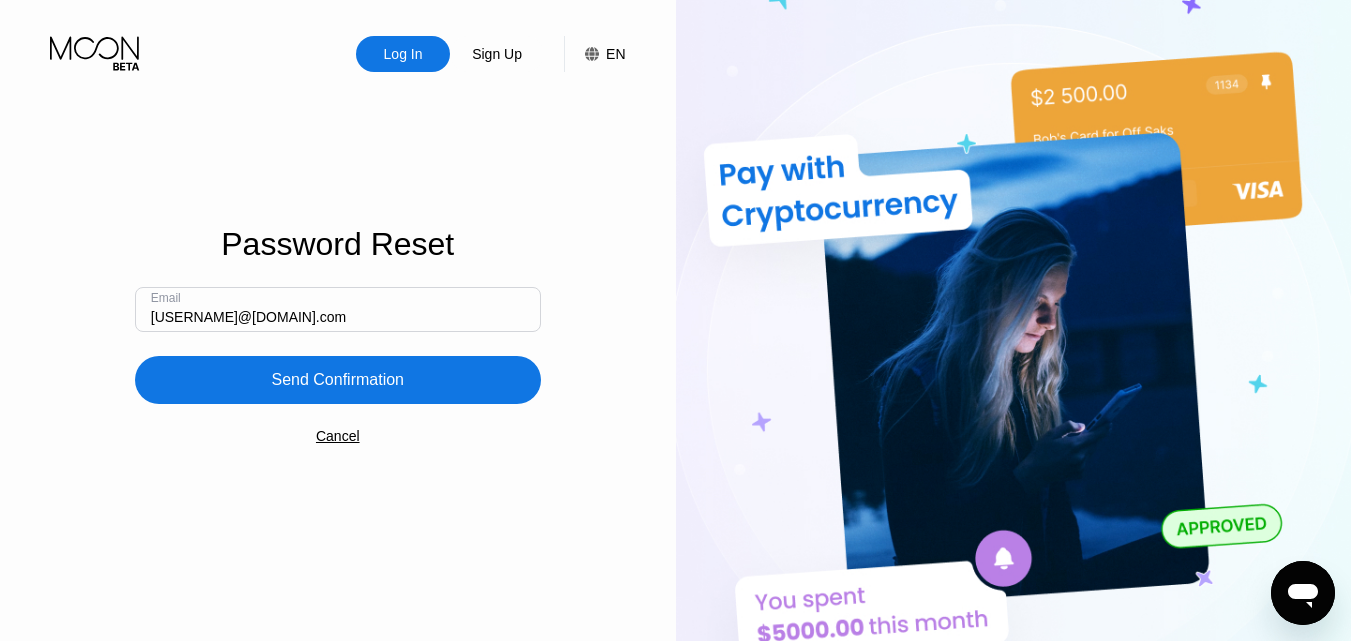 type on "vladikxaxpa@outlook.com" 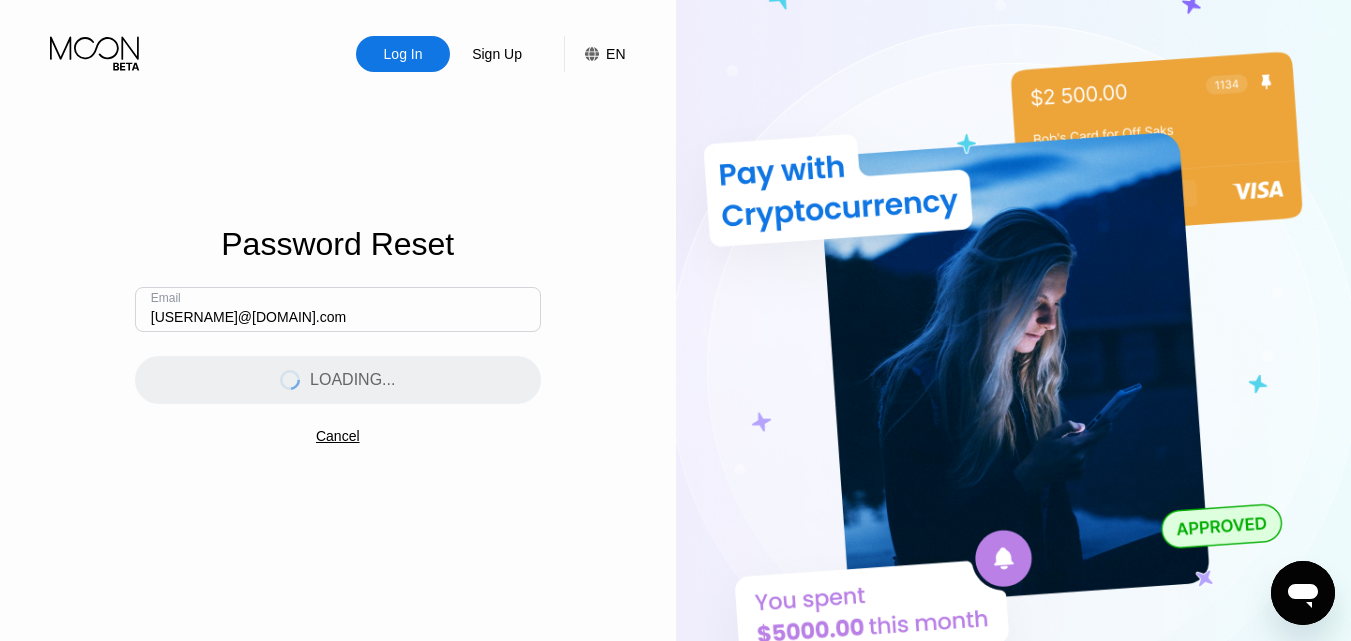 type 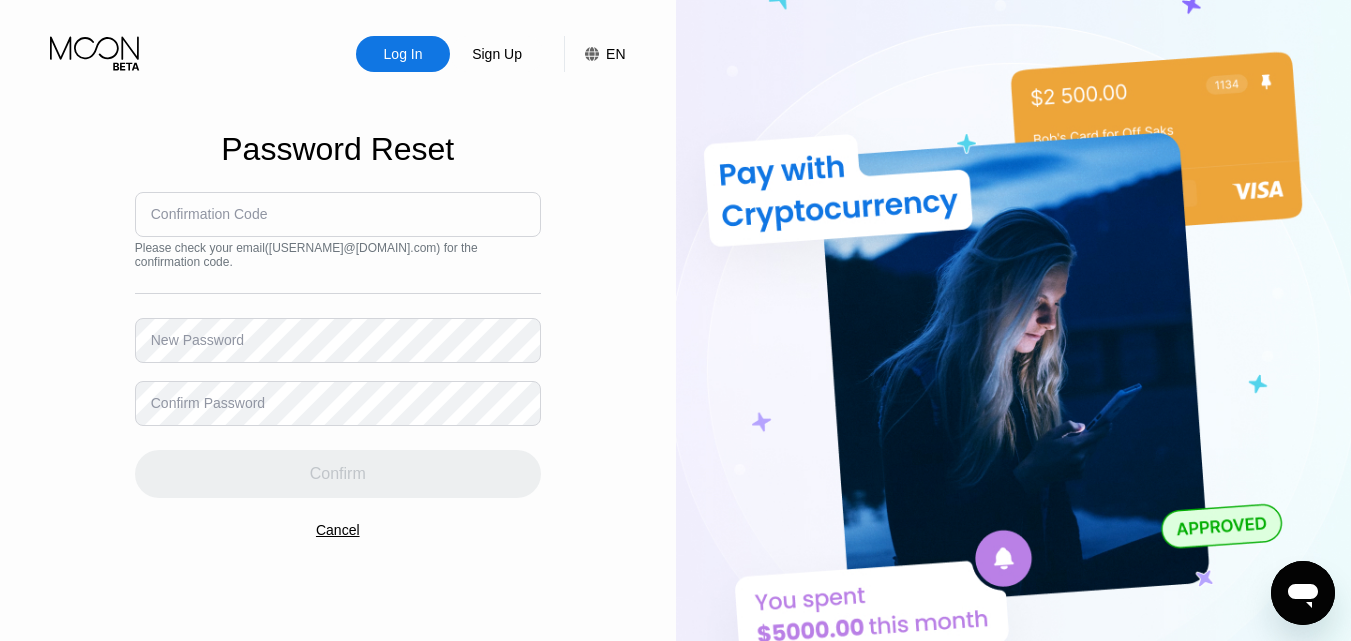 click on "Cancel" at bounding box center [338, 530] 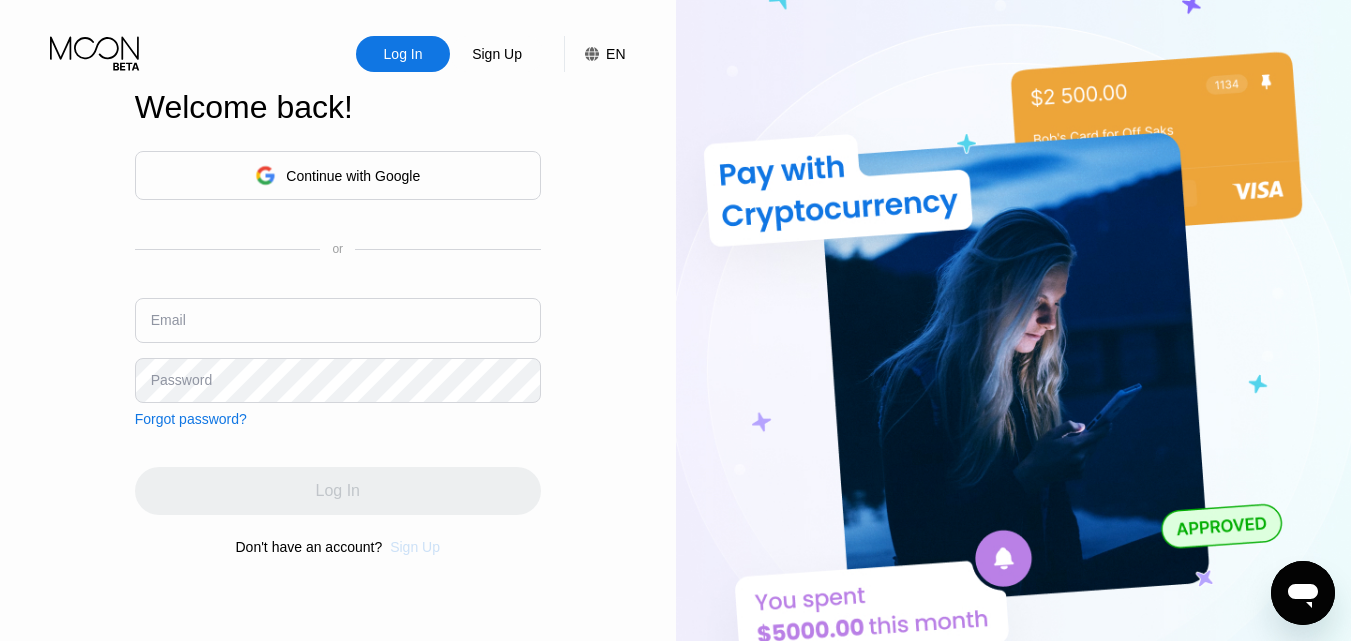 click on "Sign Up" at bounding box center (415, 547) 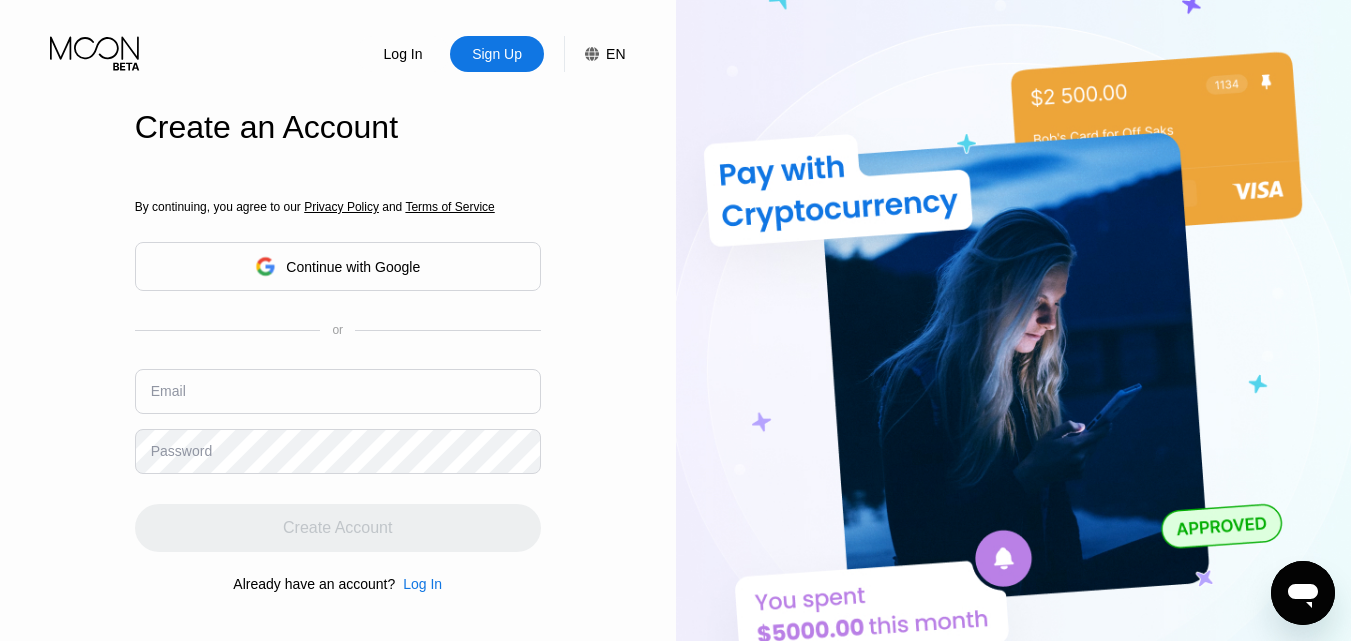 click at bounding box center (338, 391) 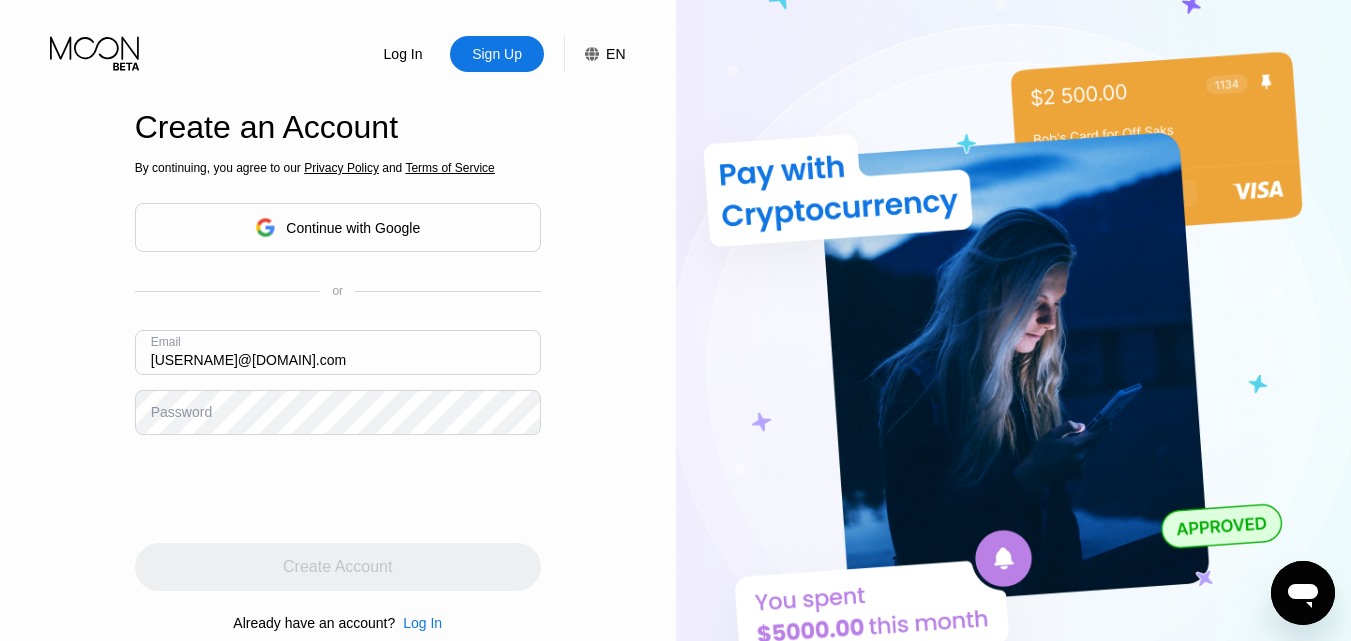 type on "[EMAIL]" 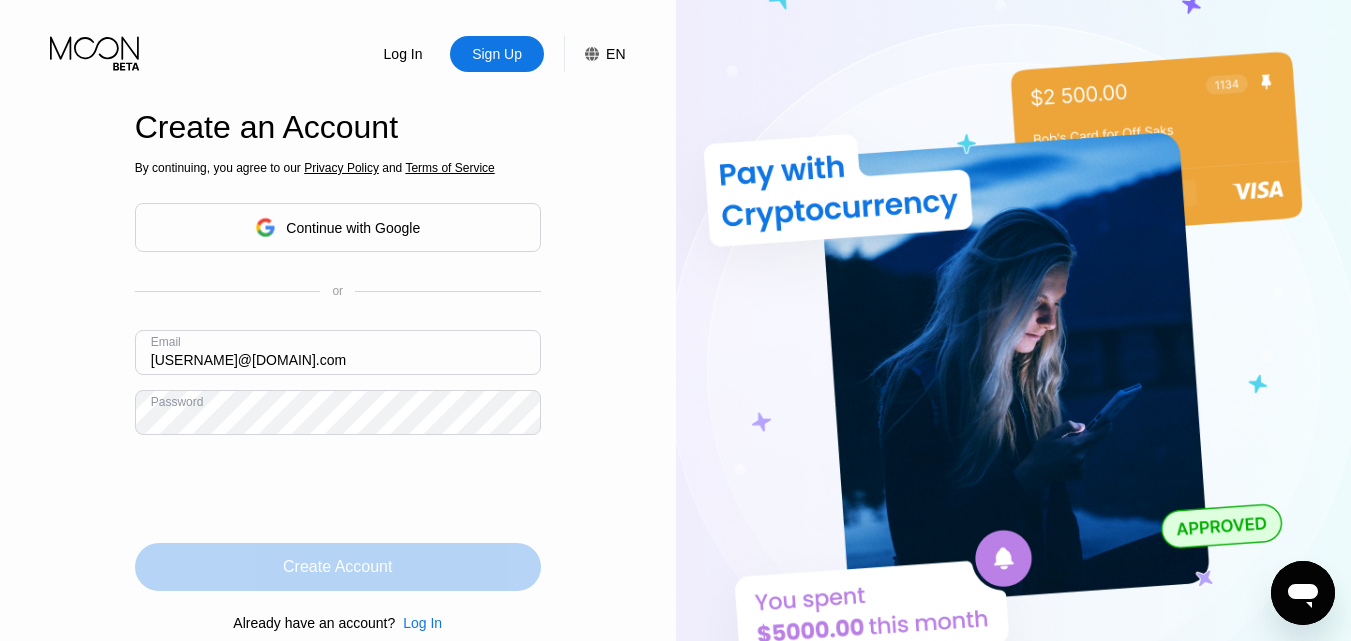 click on "Create Account" at bounding box center (338, 567) 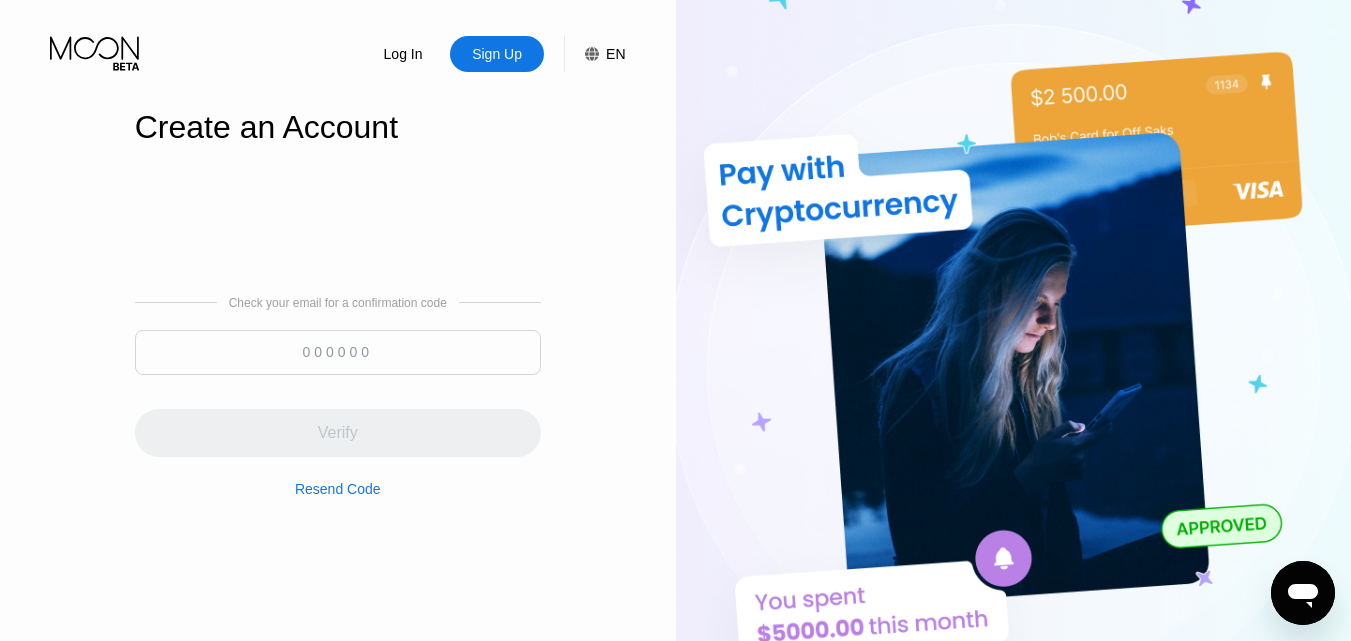 click at bounding box center [338, 352] 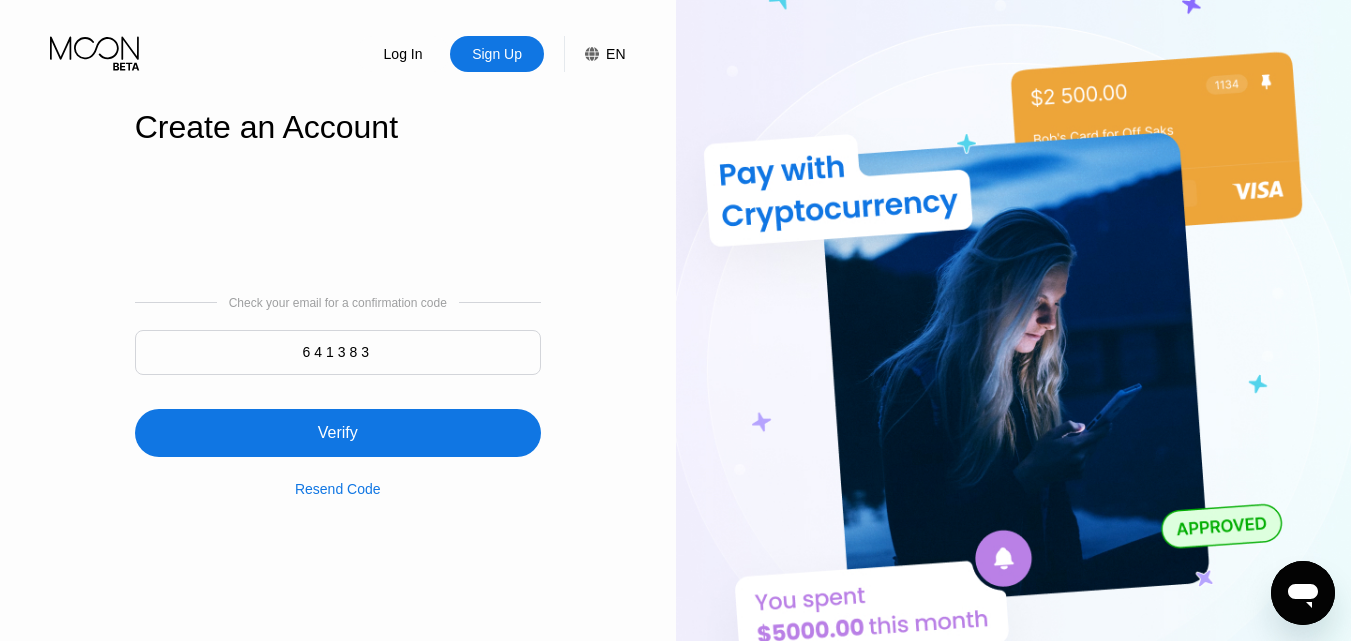 type on "641383" 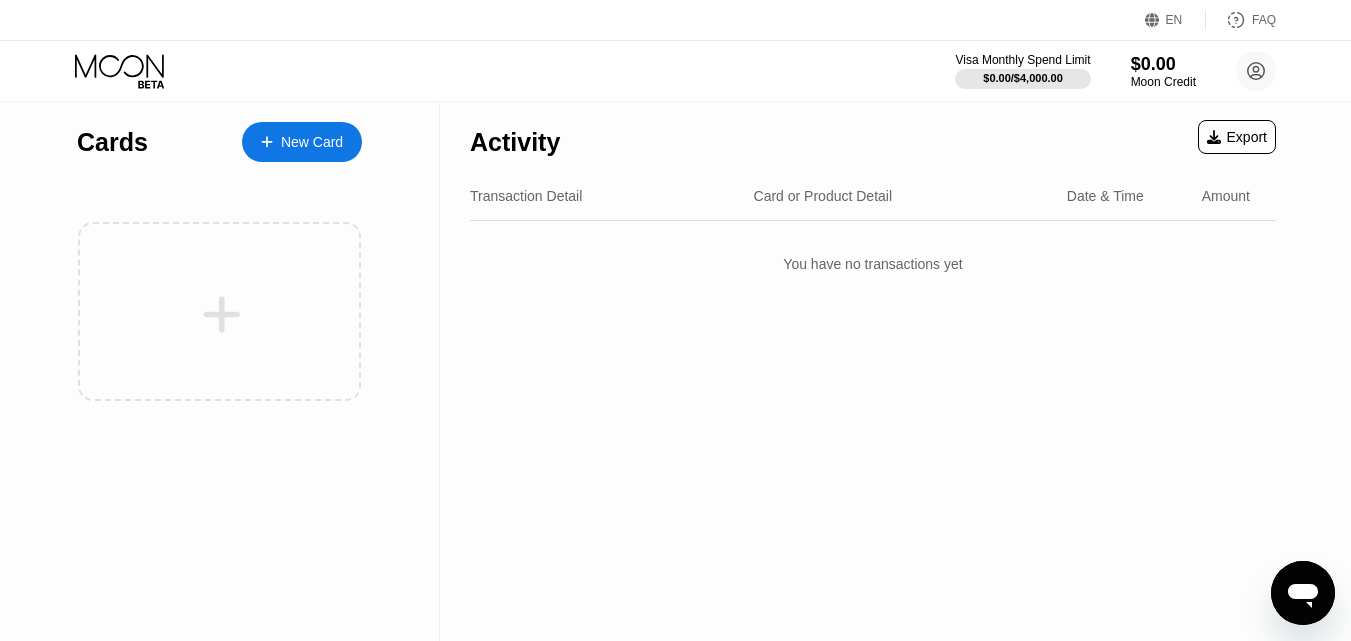 click on "New Card" at bounding box center (312, 142) 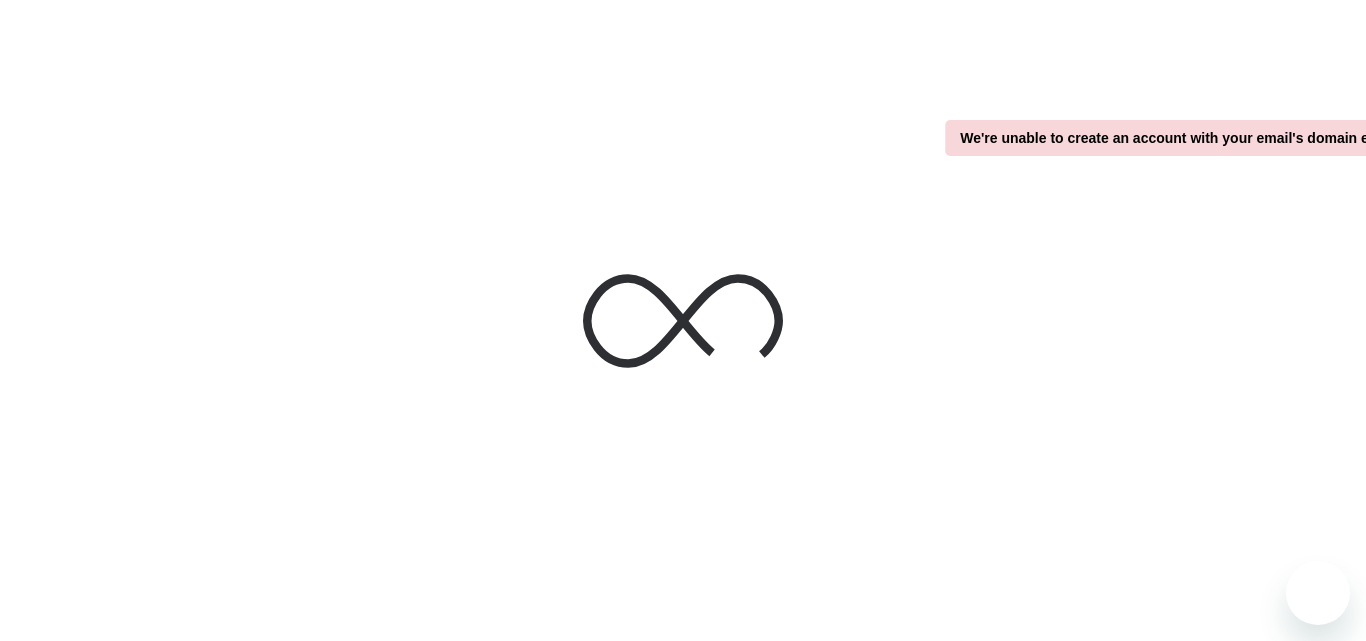 scroll, scrollTop: 0, scrollLeft: 0, axis: both 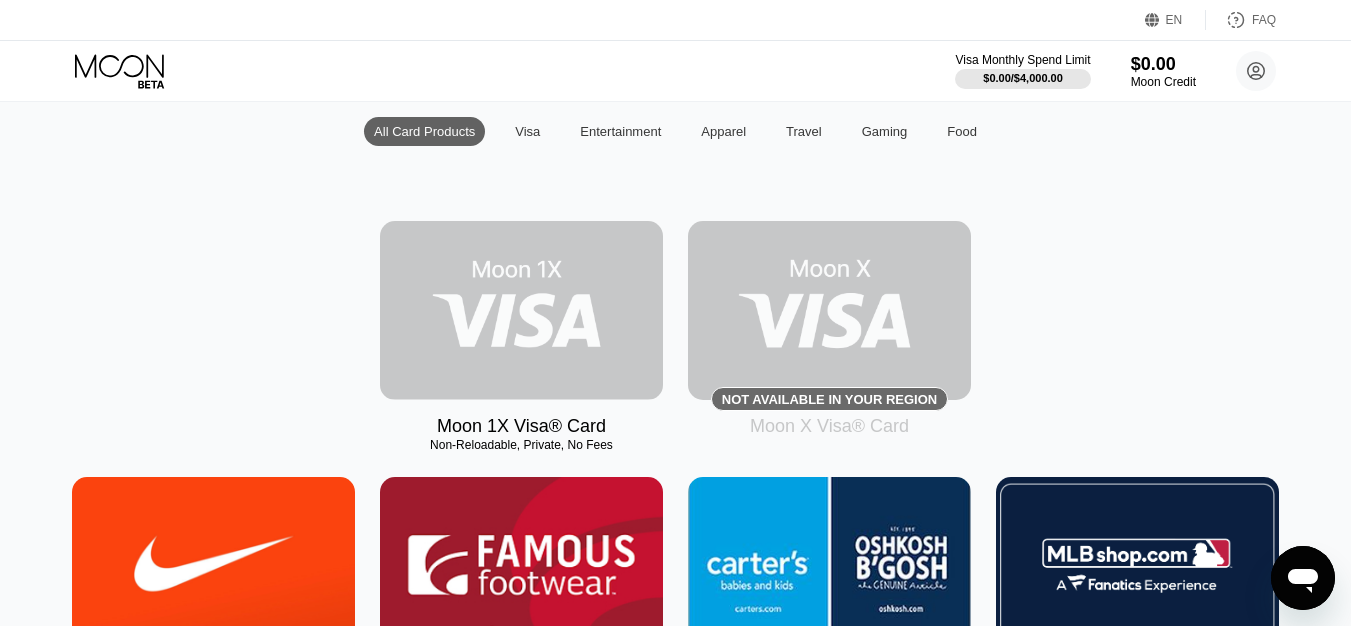 click at bounding box center (521, 310) 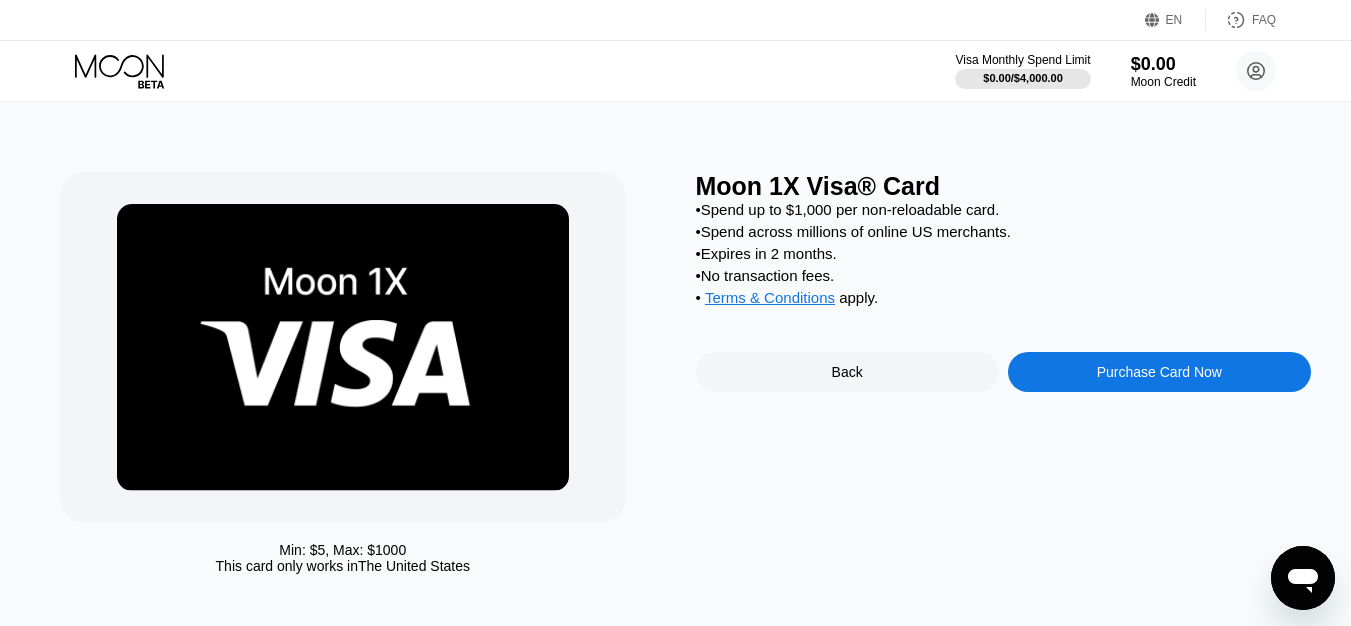 scroll, scrollTop: 0, scrollLeft: 0, axis: both 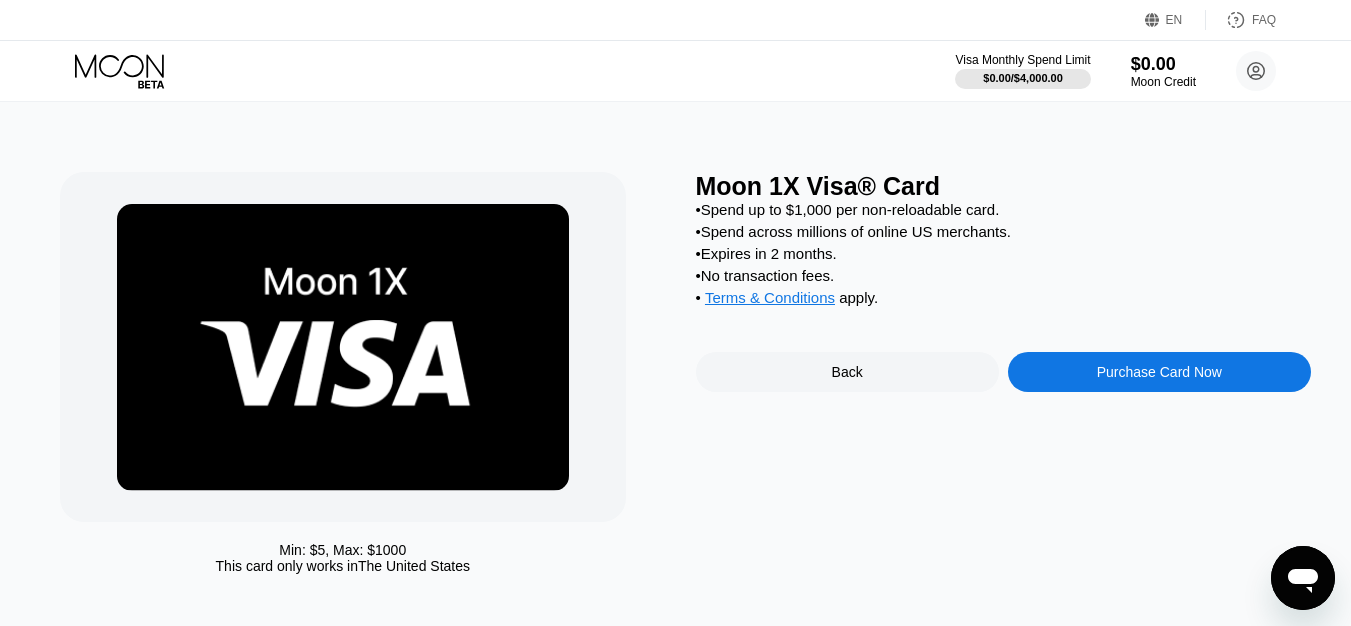 click on "Purchase Card Now" at bounding box center (1159, 372) 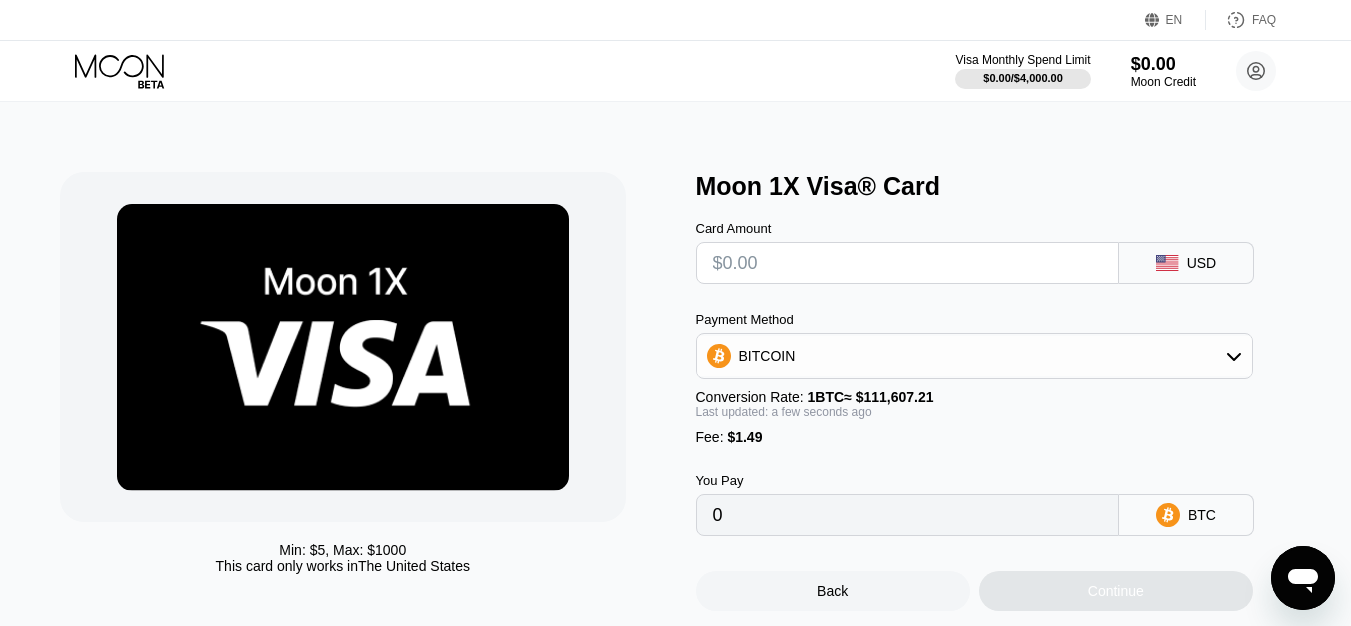 click on "BITCOIN" at bounding box center [974, 356] 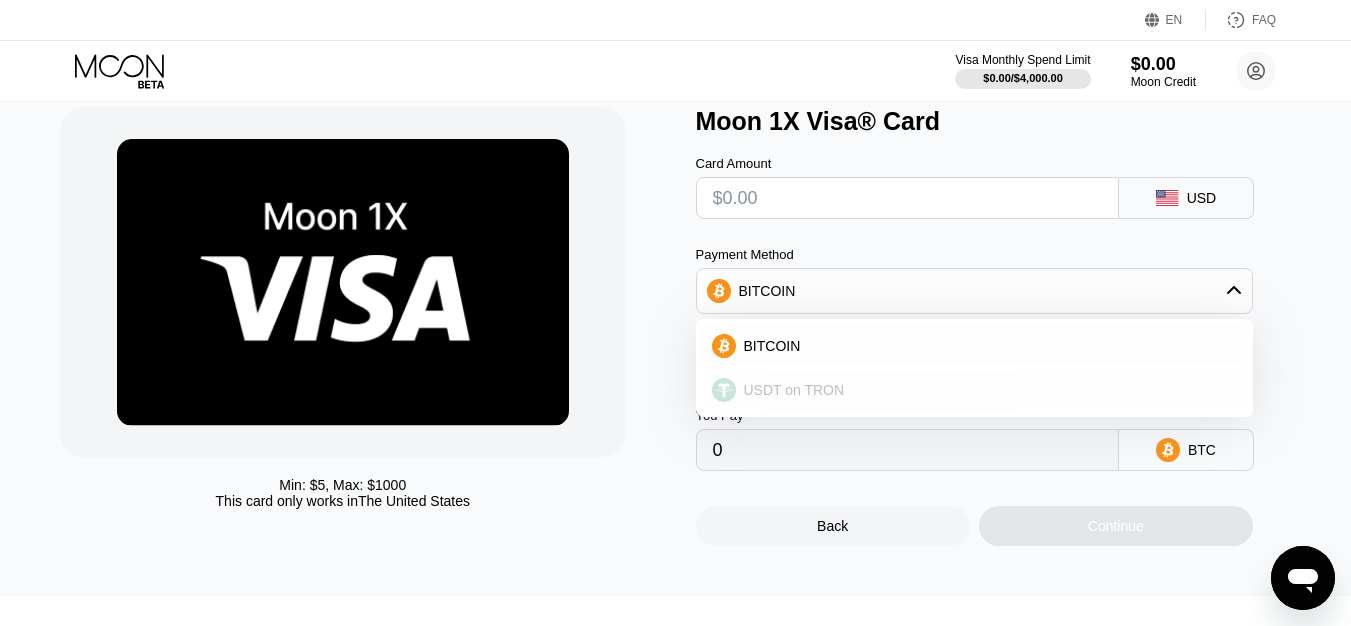 scroll, scrollTop: 100, scrollLeft: 0, axis: vertical 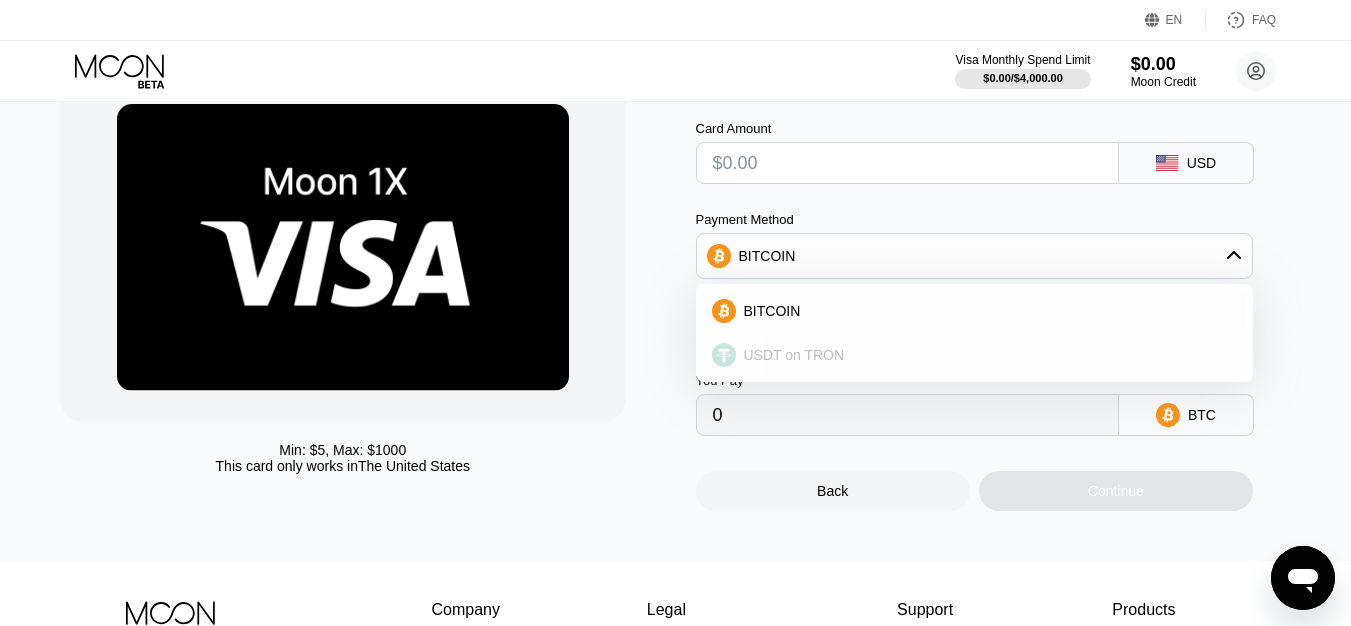 click on "USDT on TRON" at bounding box center (986, 355) 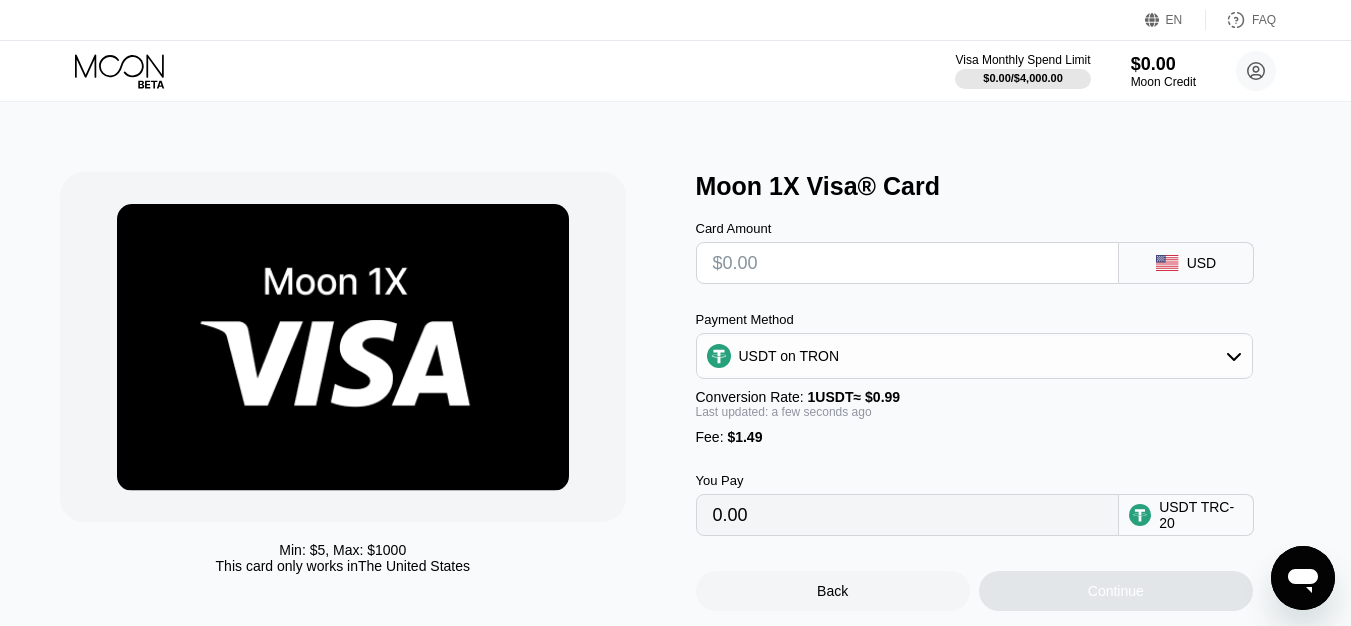 scroll, scrollTop: 0, scrollLeft: 0, axis: both 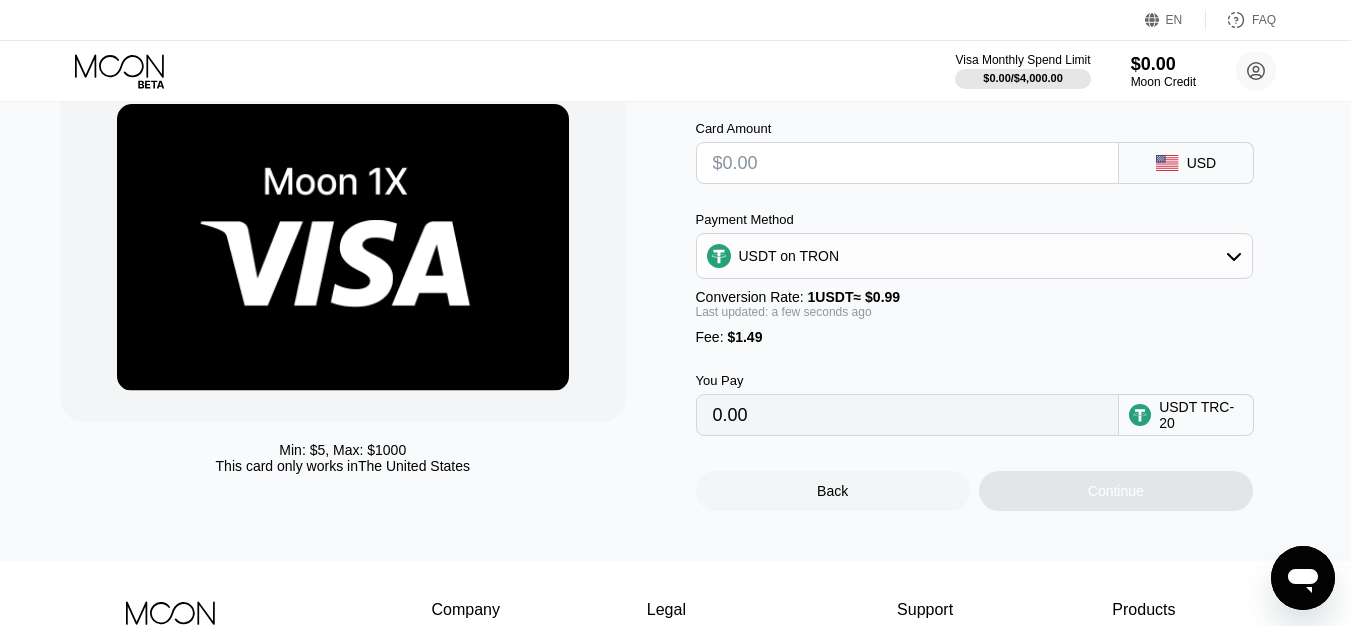 click on "0.00" at bounding box center [907, 415] 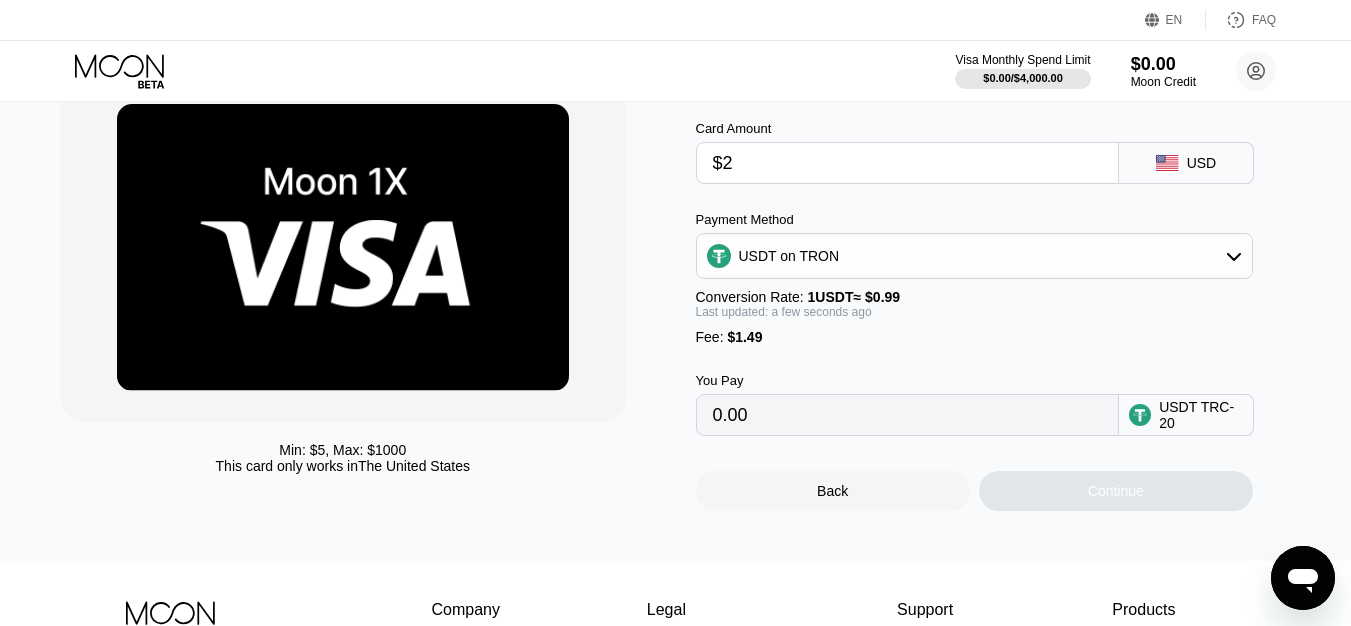 type on "$26" 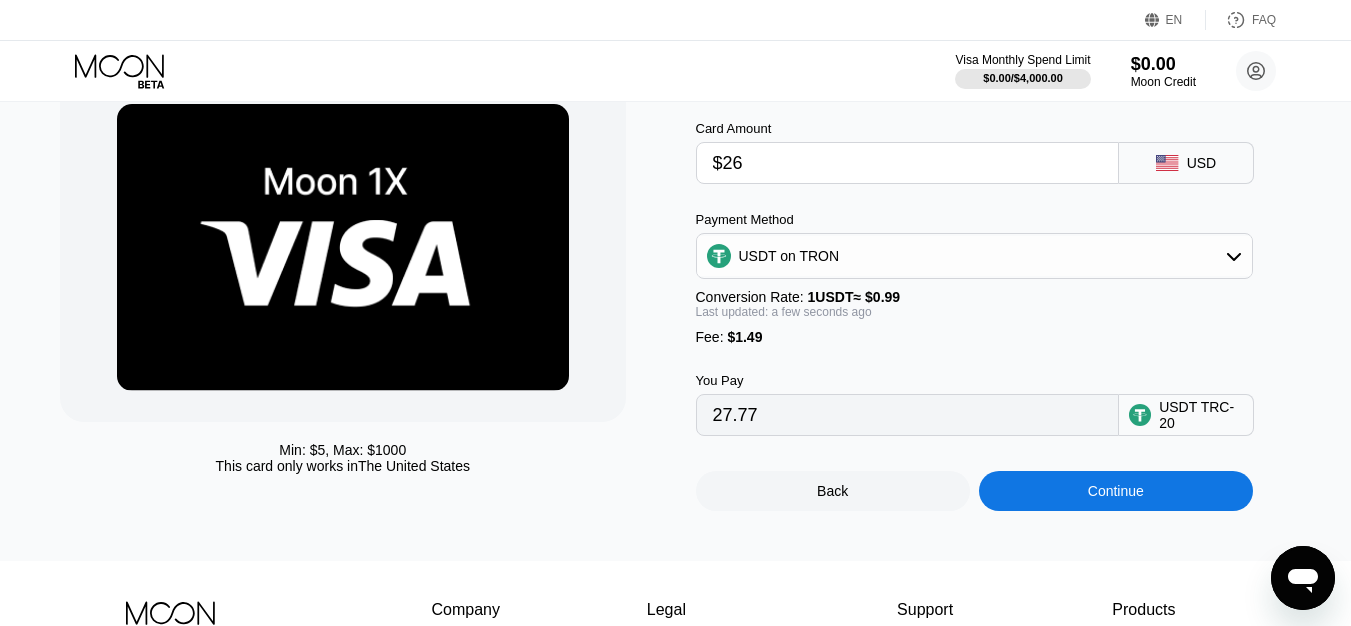 type on "27.77" 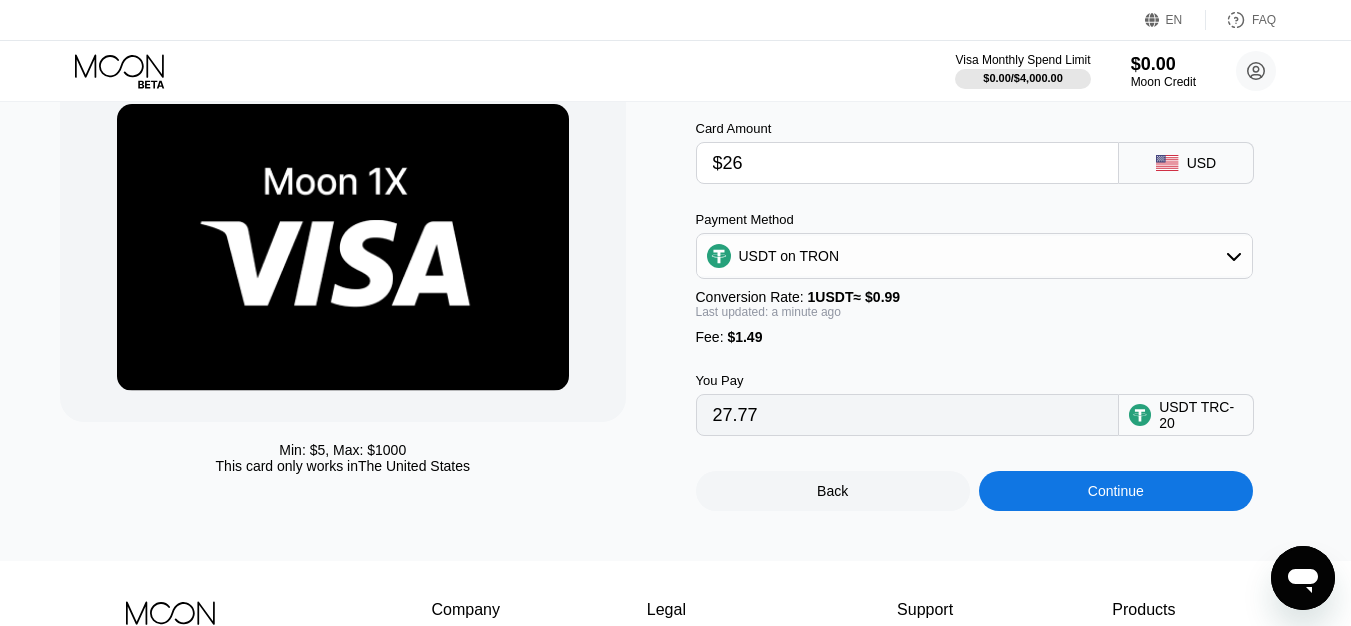 click on "Continue" at bounding box center [1116, 491] 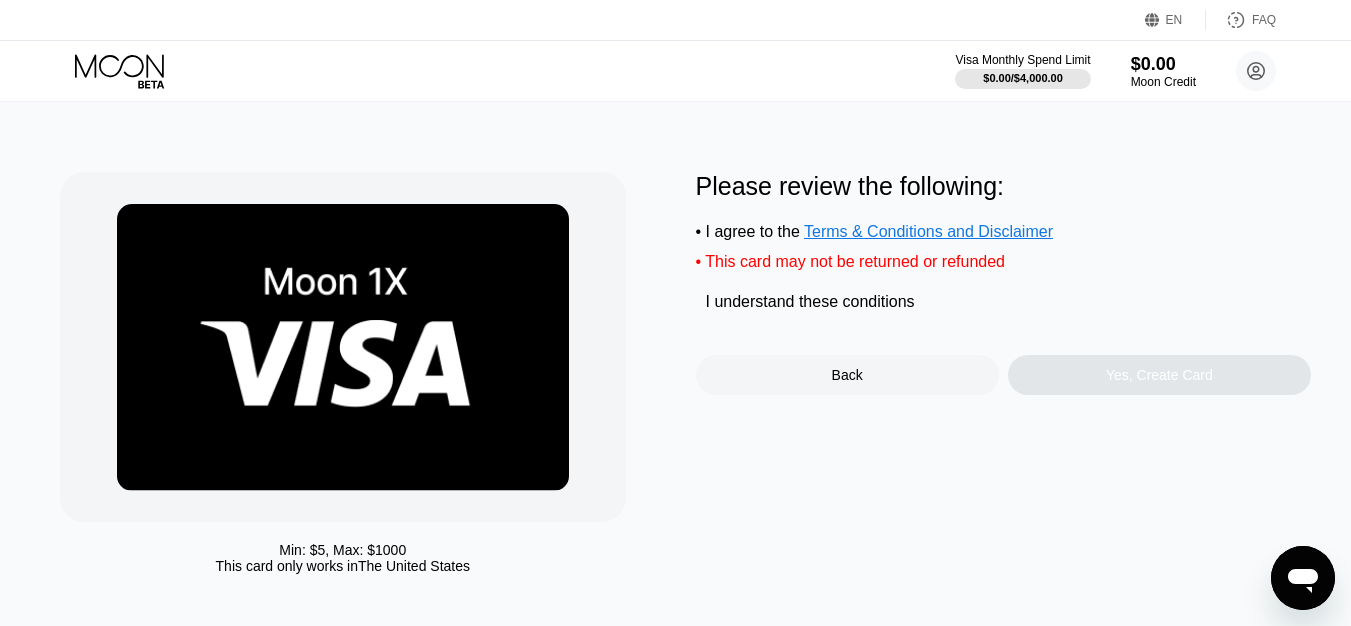 scroll, scrollTop: 0, scrollLeft: 0, axis: both 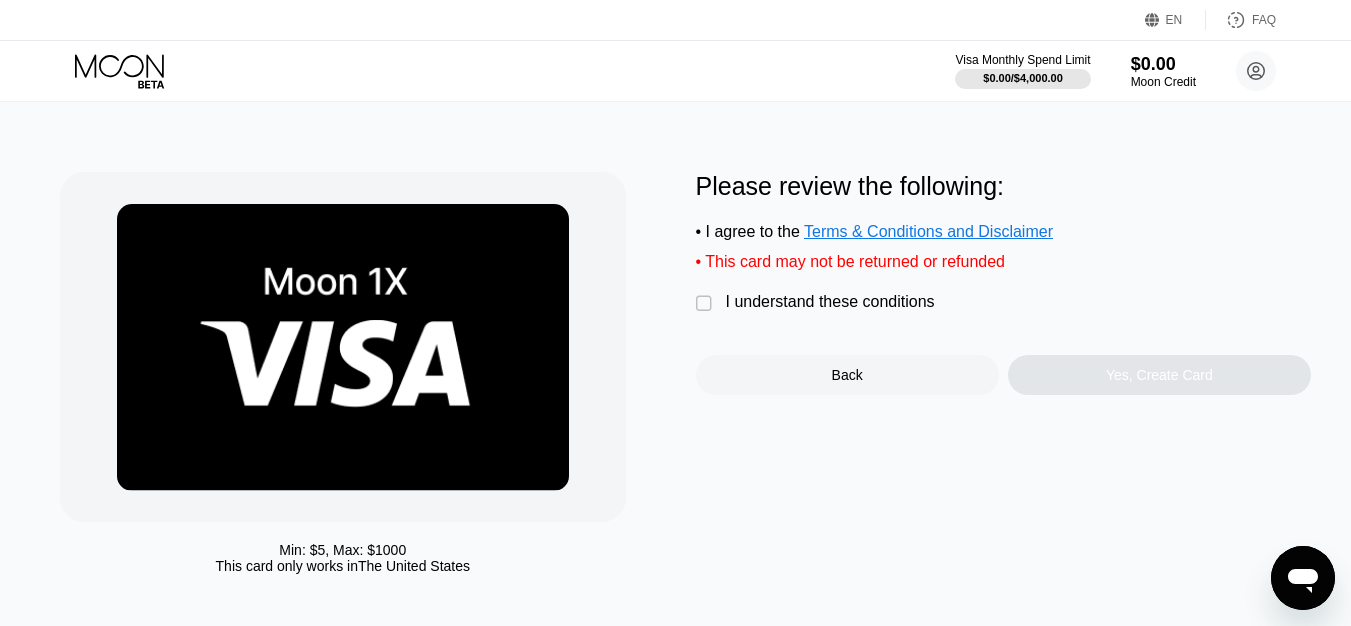 click on "I understand these conditions" at bounding box center (830, 302) 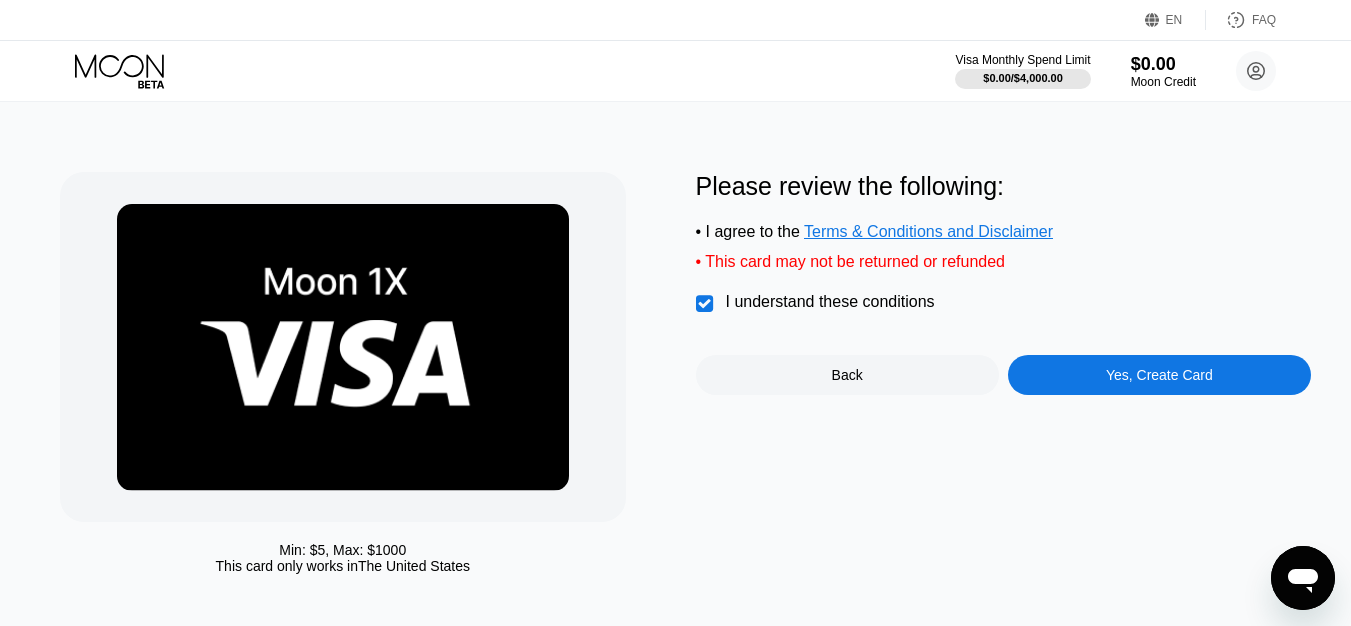 click on "Yes, Create Card" at bounding box center (1159, 375) 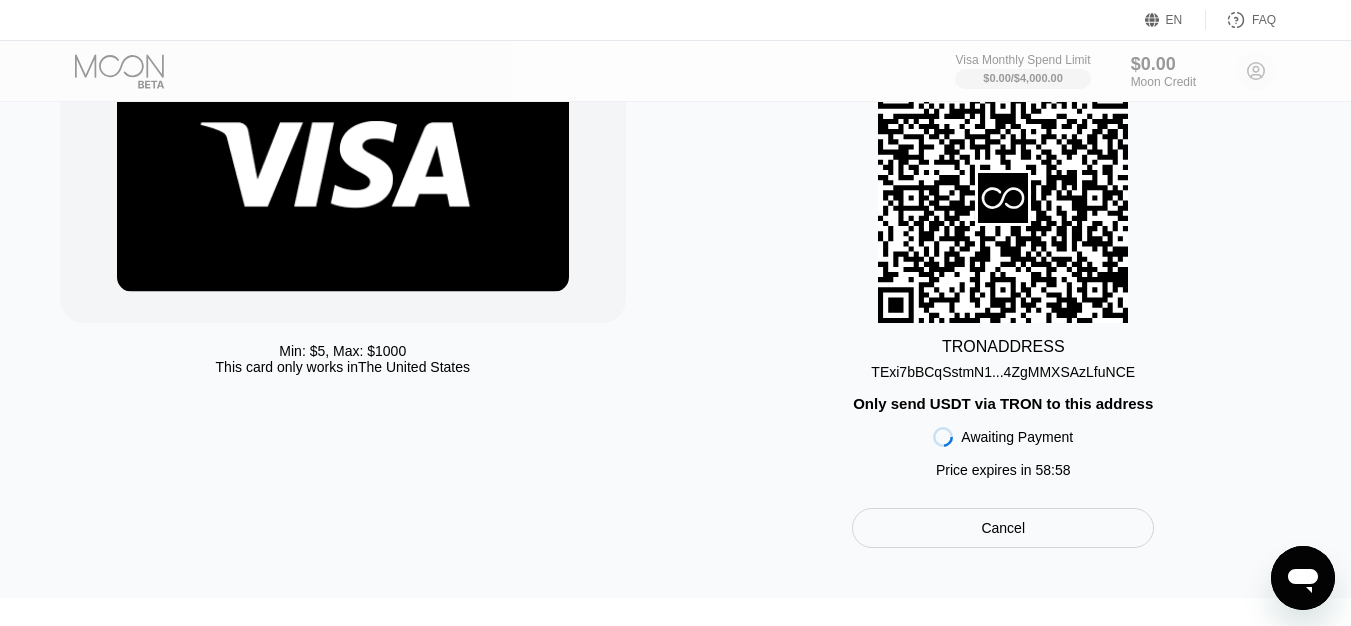scroll, scrollTop: 200, scrollLeft: 0, axis: vertical 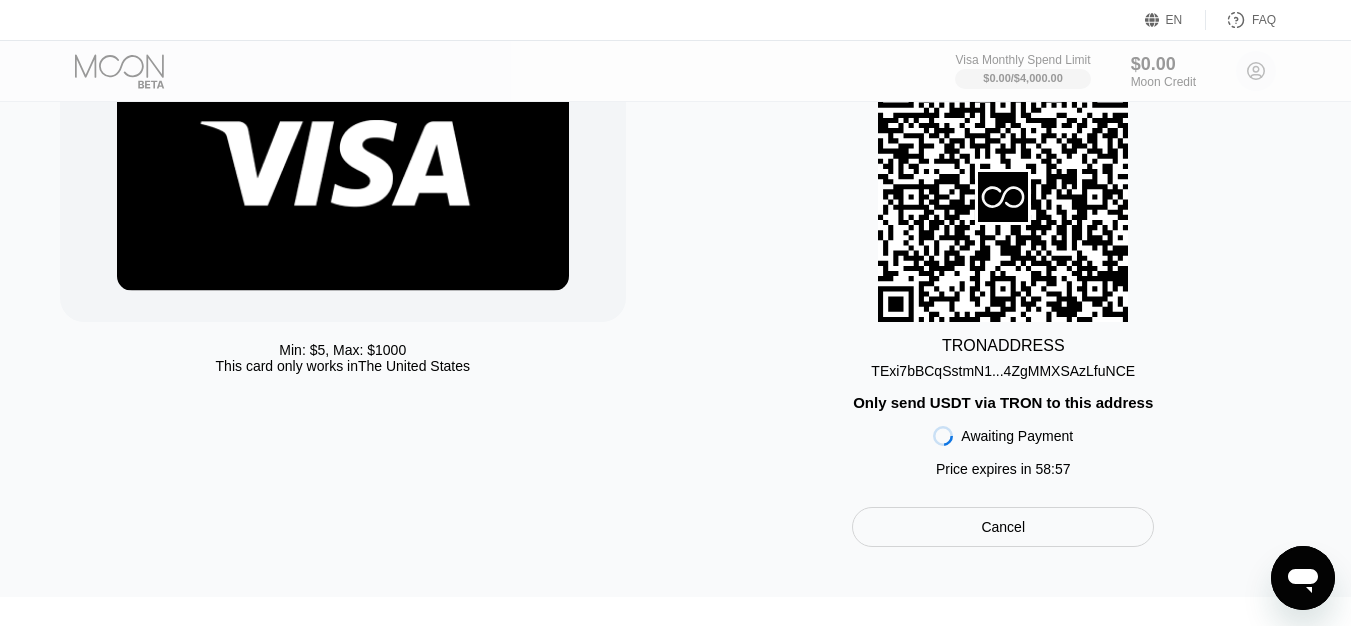 click on "TExi7bBCqSstmN1...4ZgMMXSAzLfuNCE" at bounding box center [1003, 371] 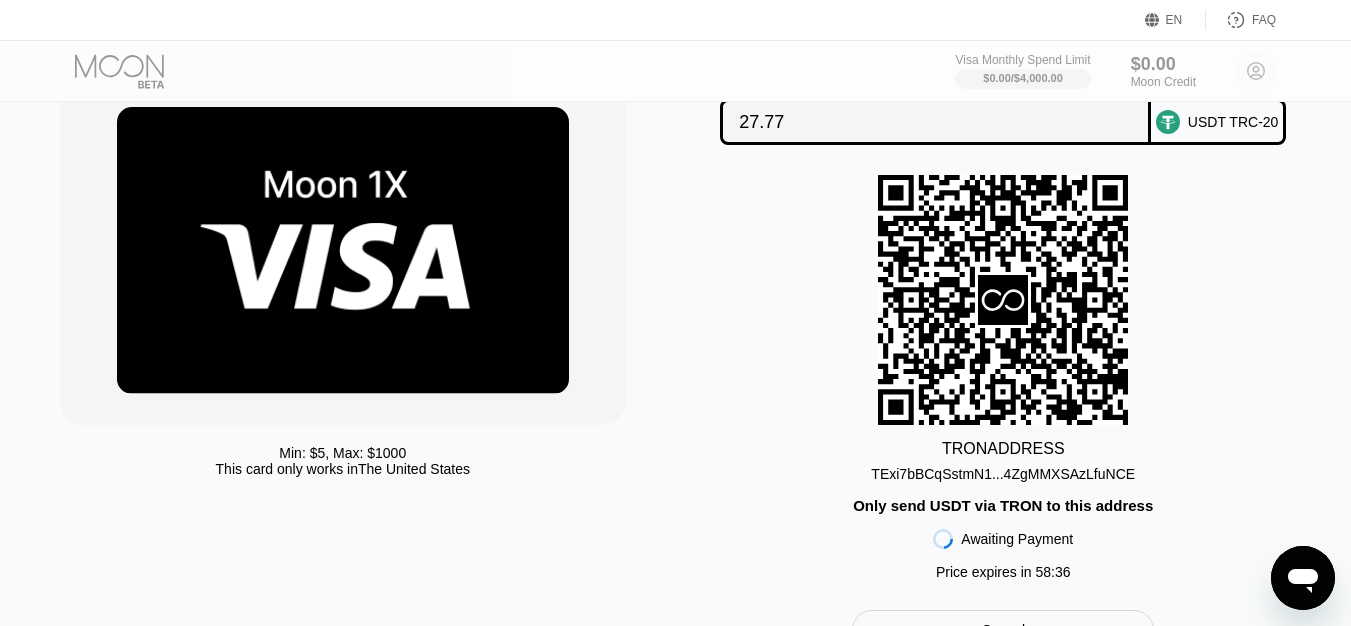 scroll, scrollTop: 0, scrollLeft: 0, axis: both 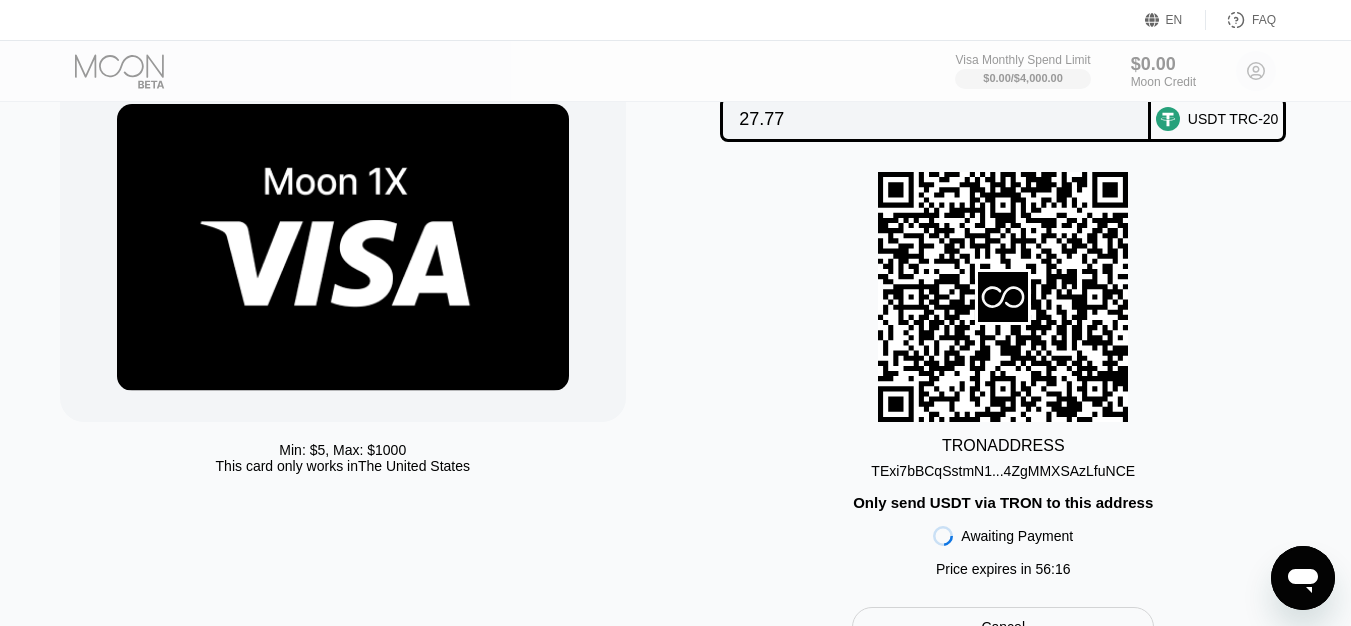 drag, startPoint x: 1106, startPoint y: 478, endPoint x: 1072, endPoint y: 46, distance: 433.3359 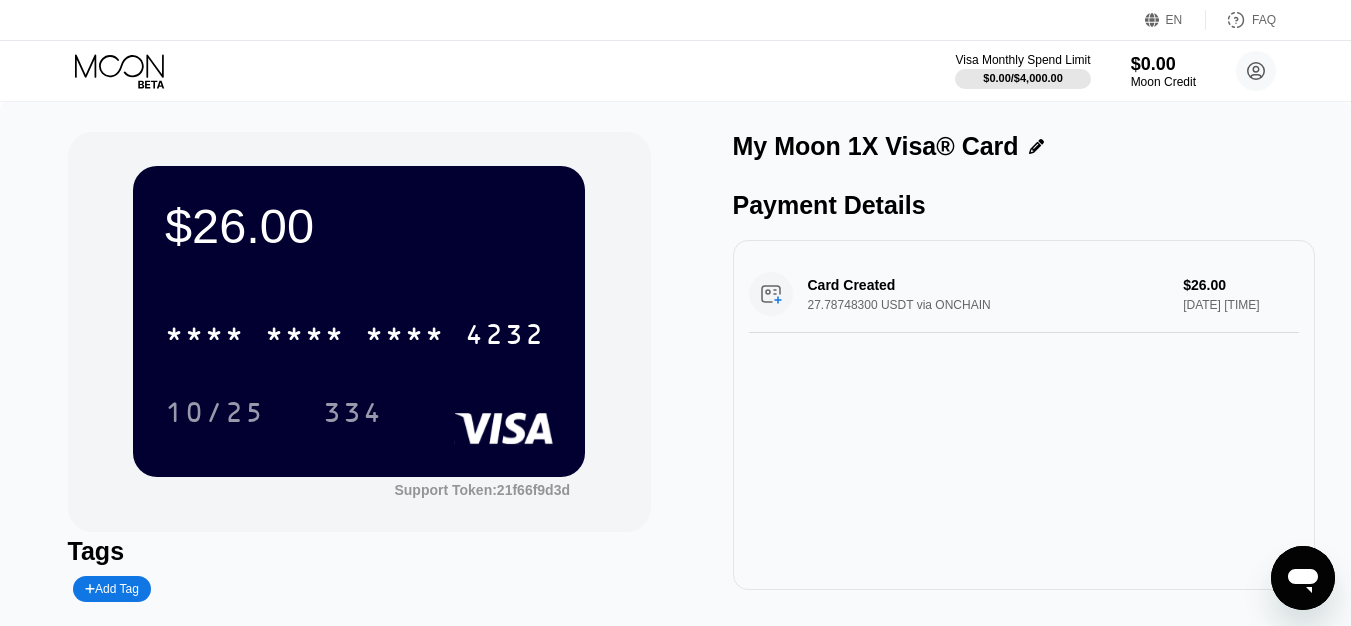 scroll, scrollTop: 0, scrollLeft: 0, axis: both 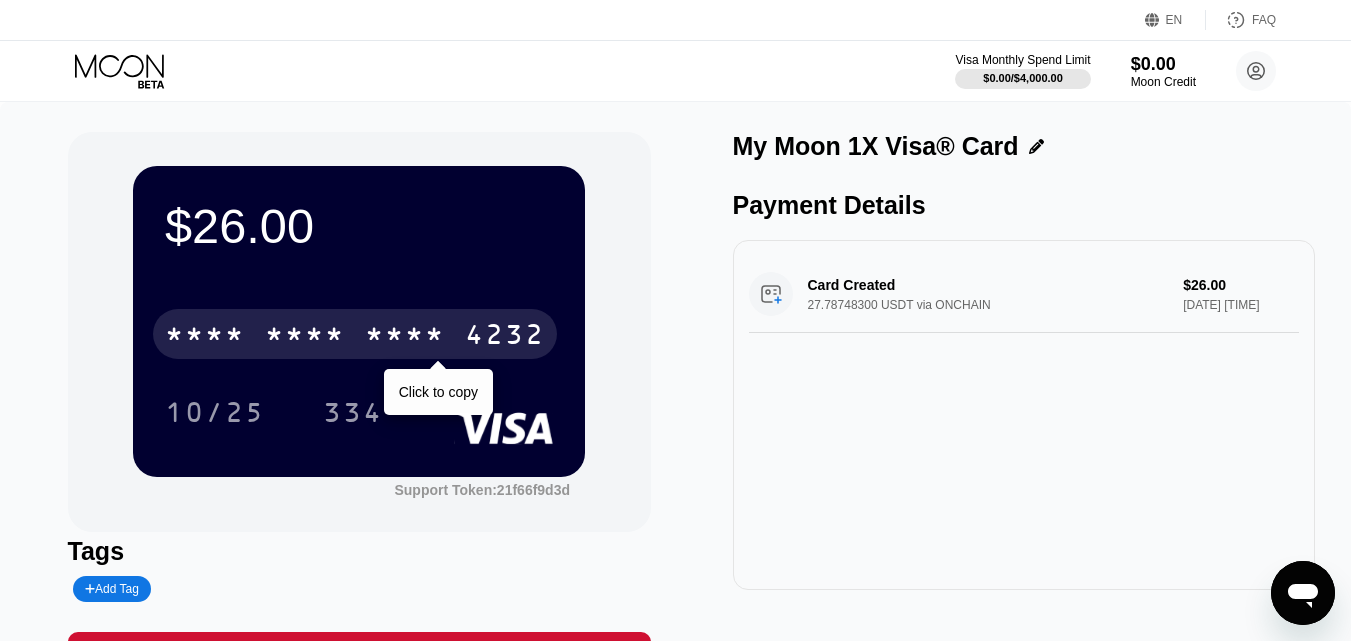 click on "* * * *" at bounding box center [405, 337] 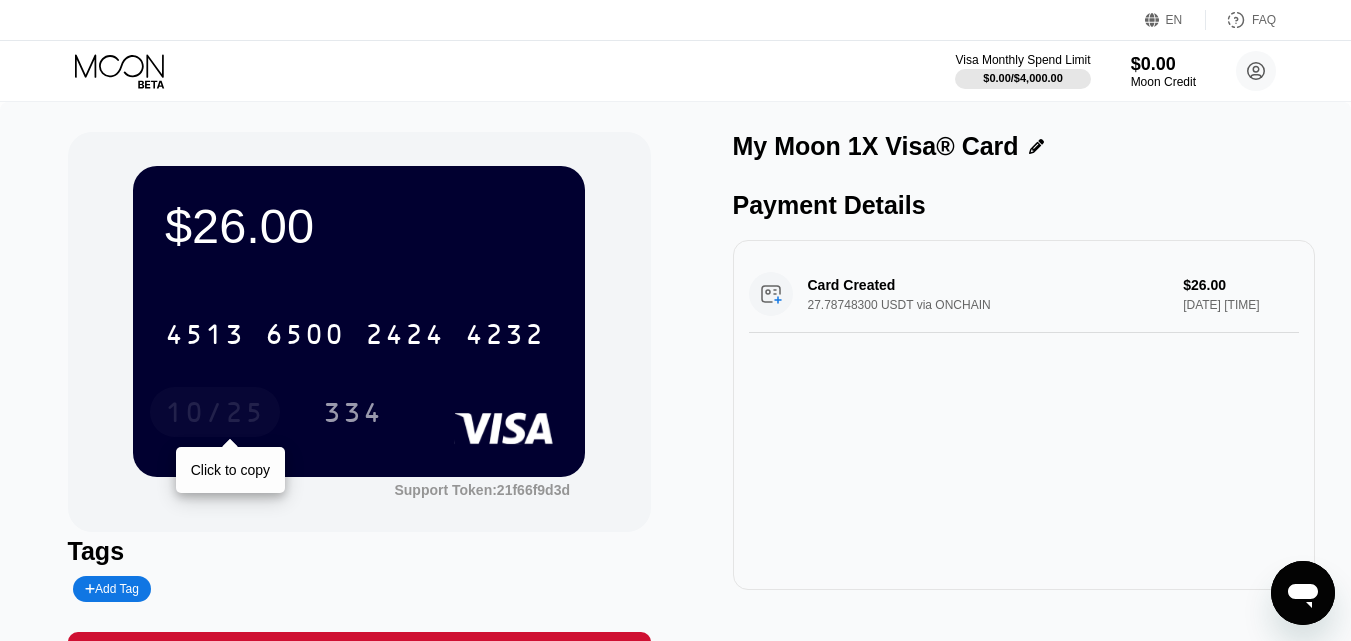 click on "10/25" at bounding box center [215, 415] 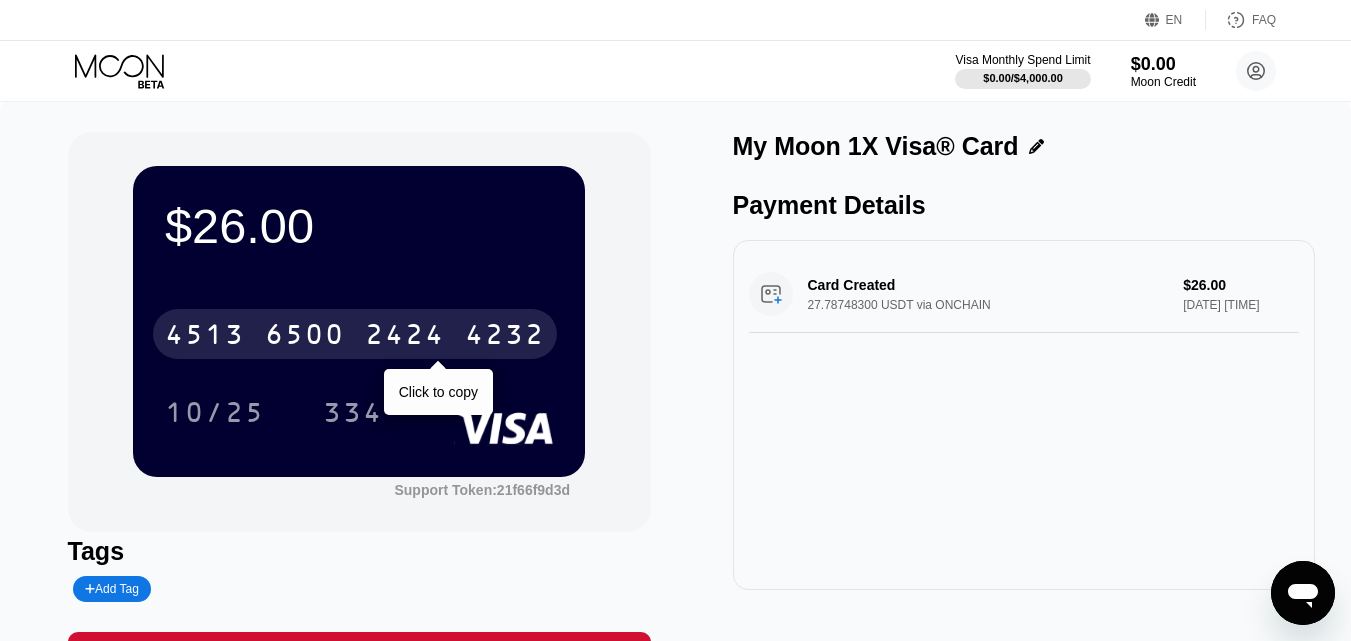 click on "6500" at bounding box center [305, 337] 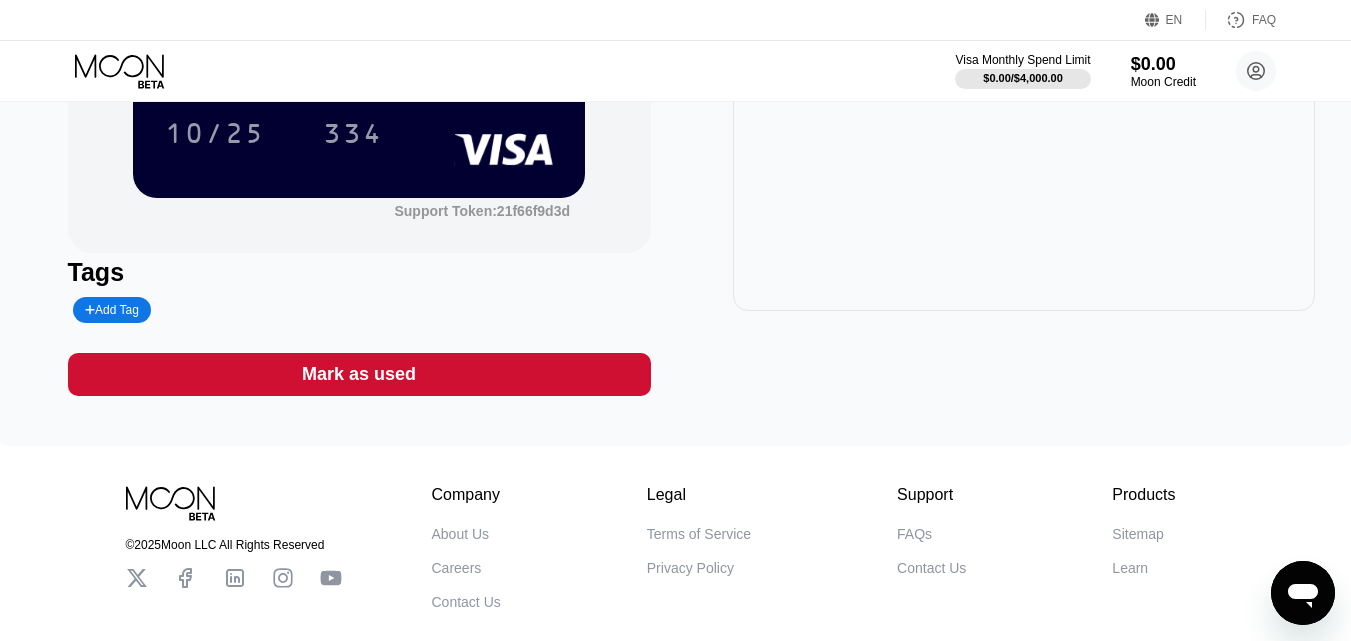 scroll, scrollTop: 0, scrollLeft: 0, axis: both 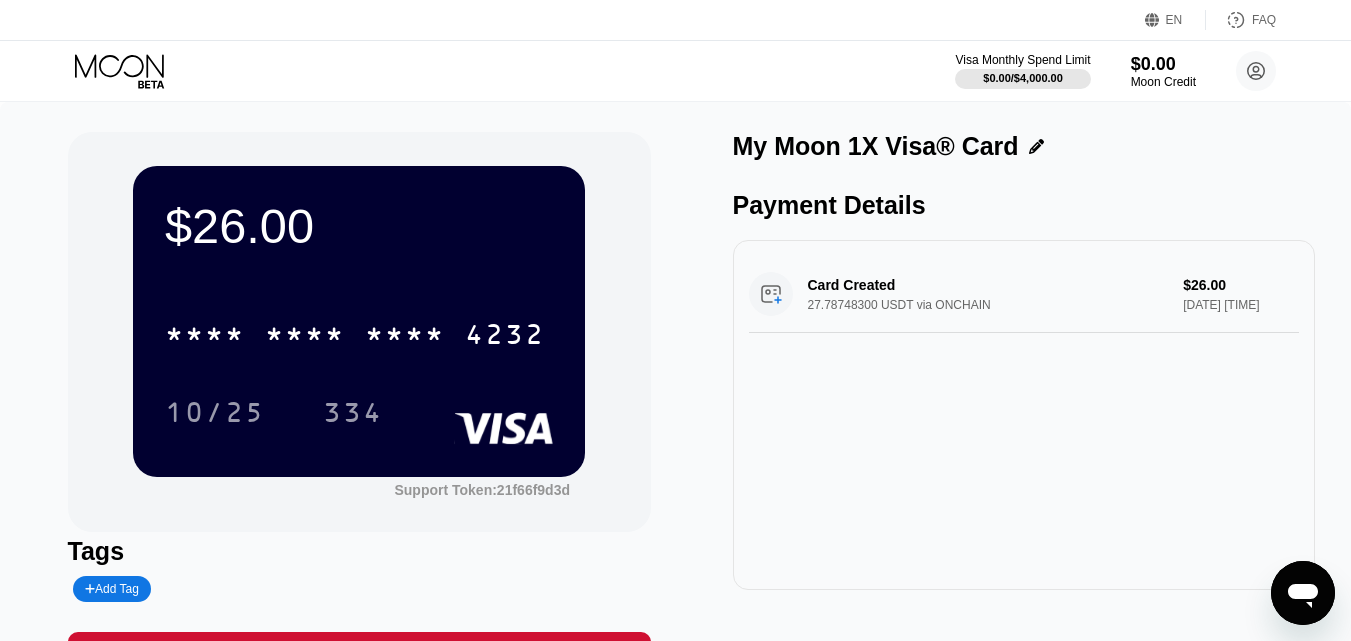 click 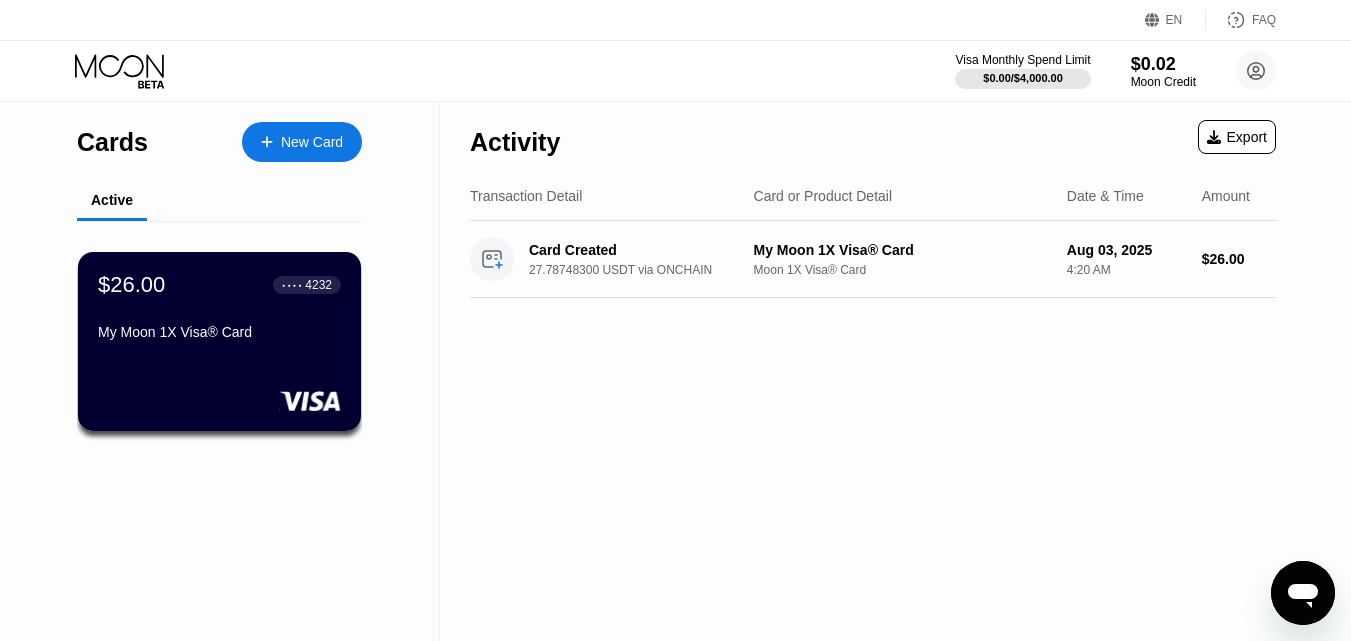 click on "New Card" at bounding box center [312, 142] 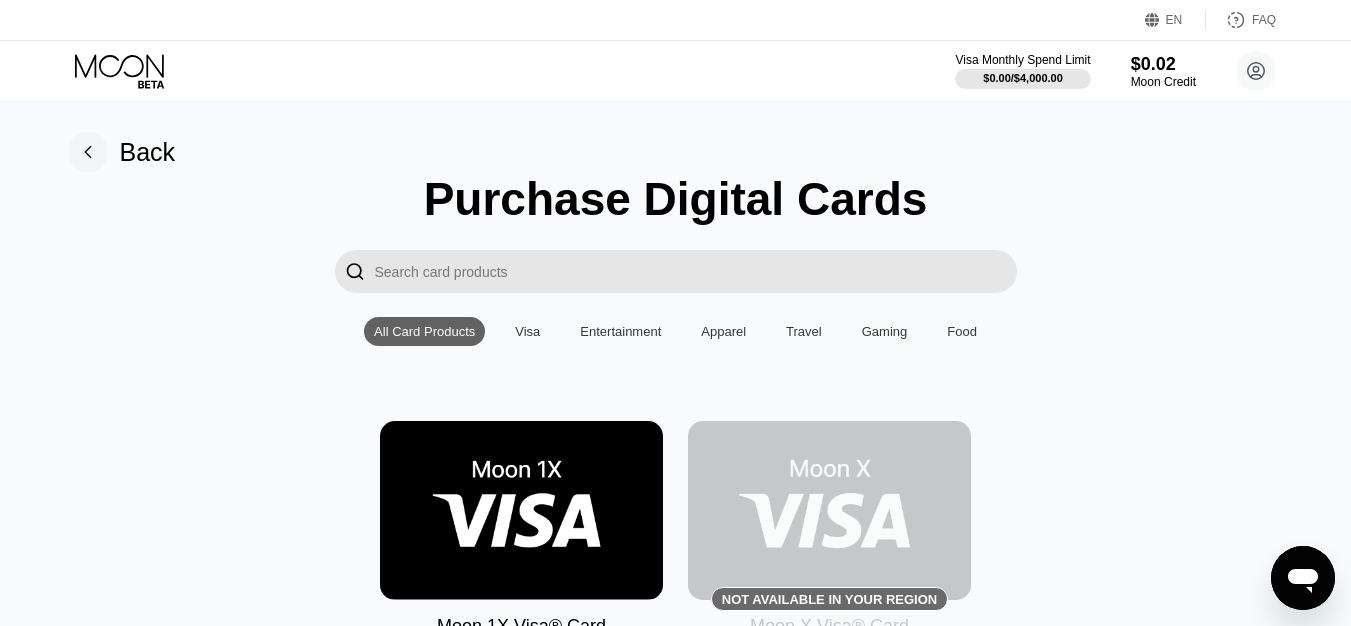 scroll, scrollTop: 1400, scrollLeft: 0, axis: vertical 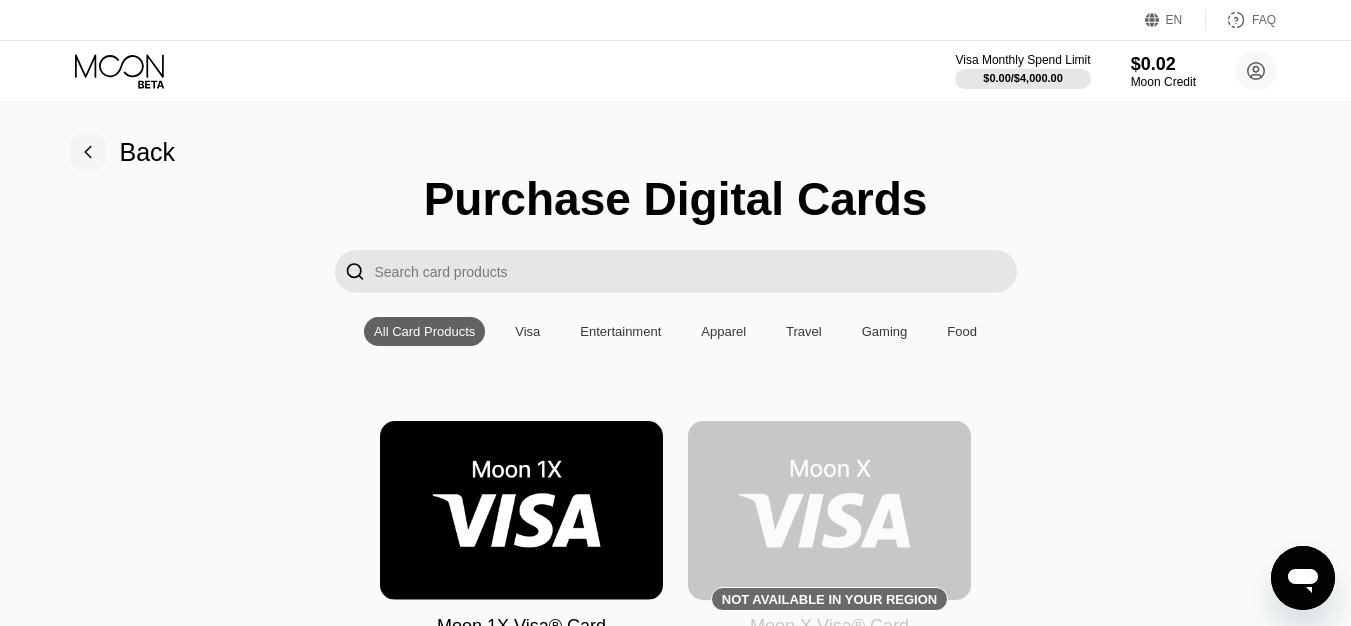 click at bounding box center [696, 271] 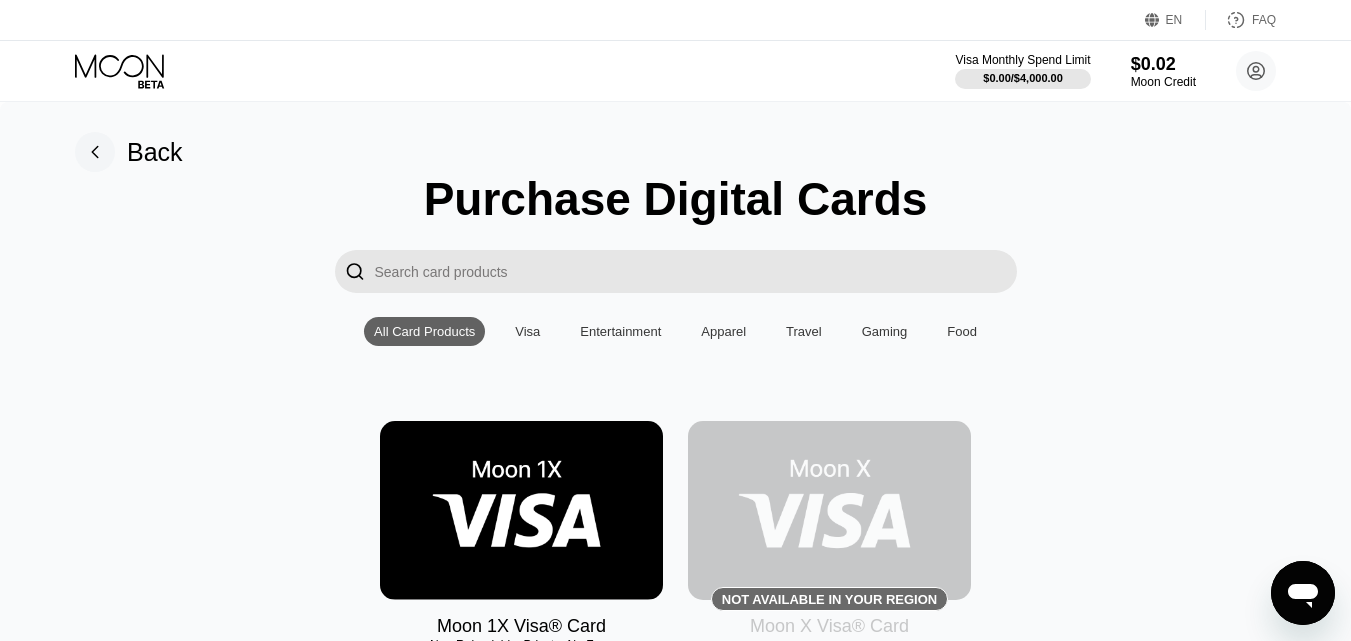 type on "." 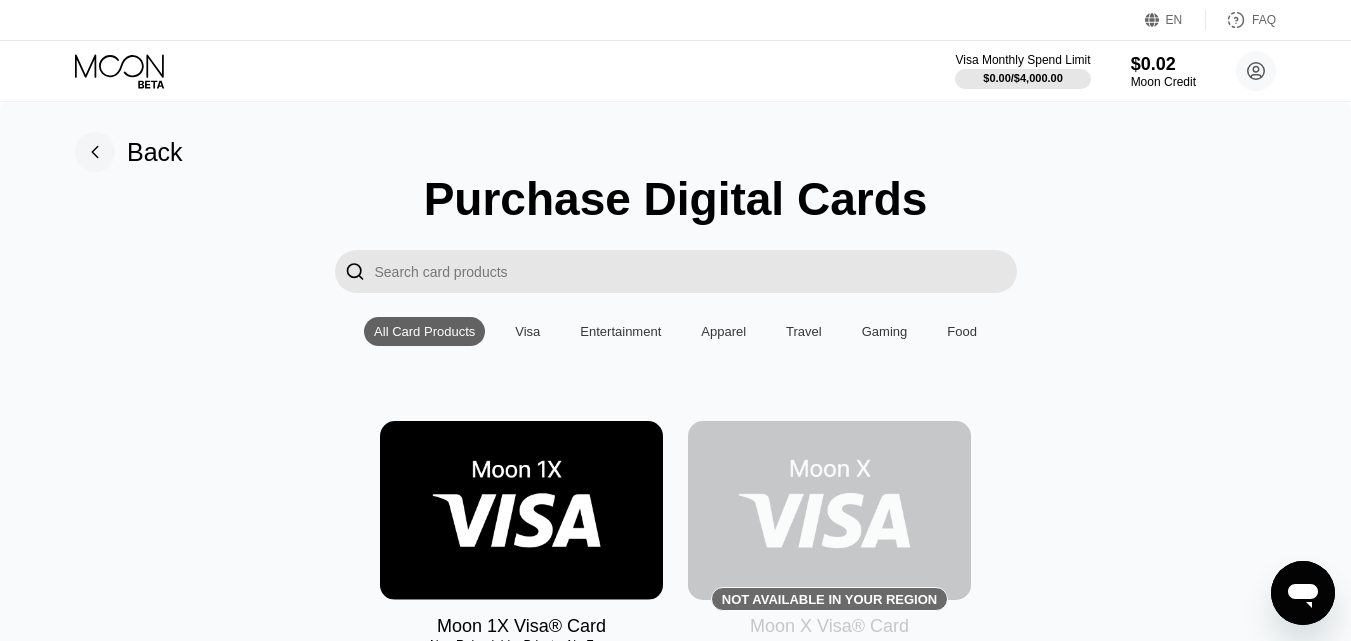 type on "." 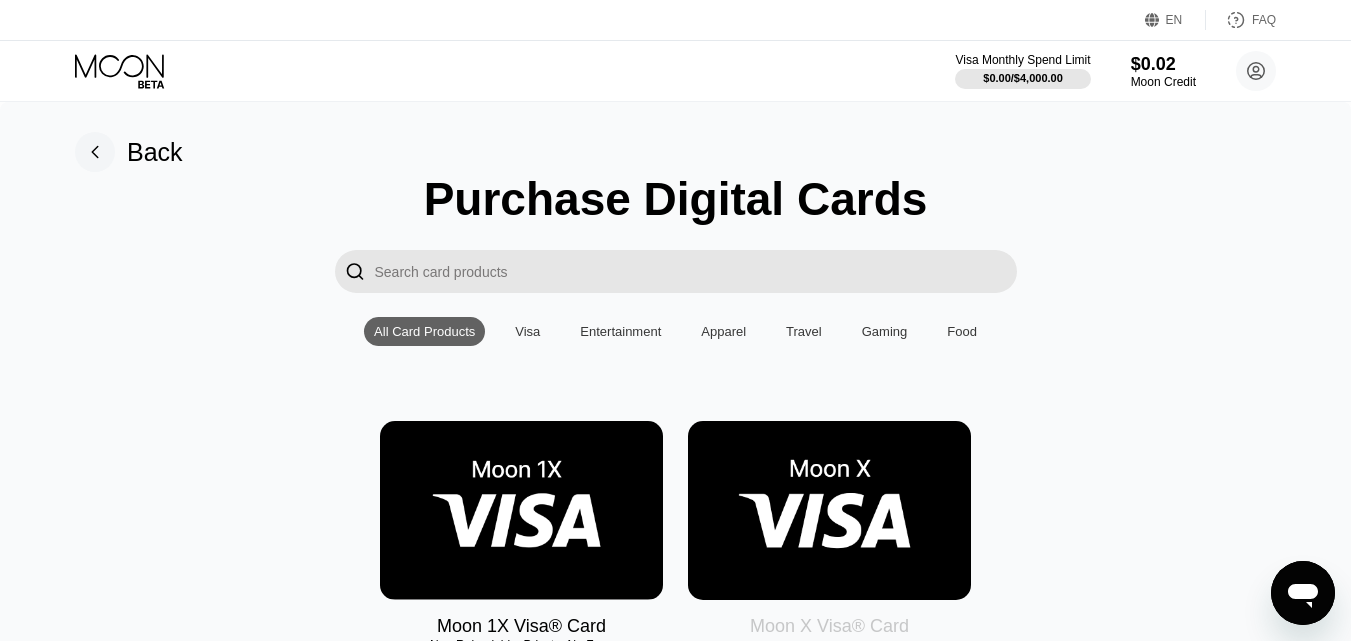 type on "ю" 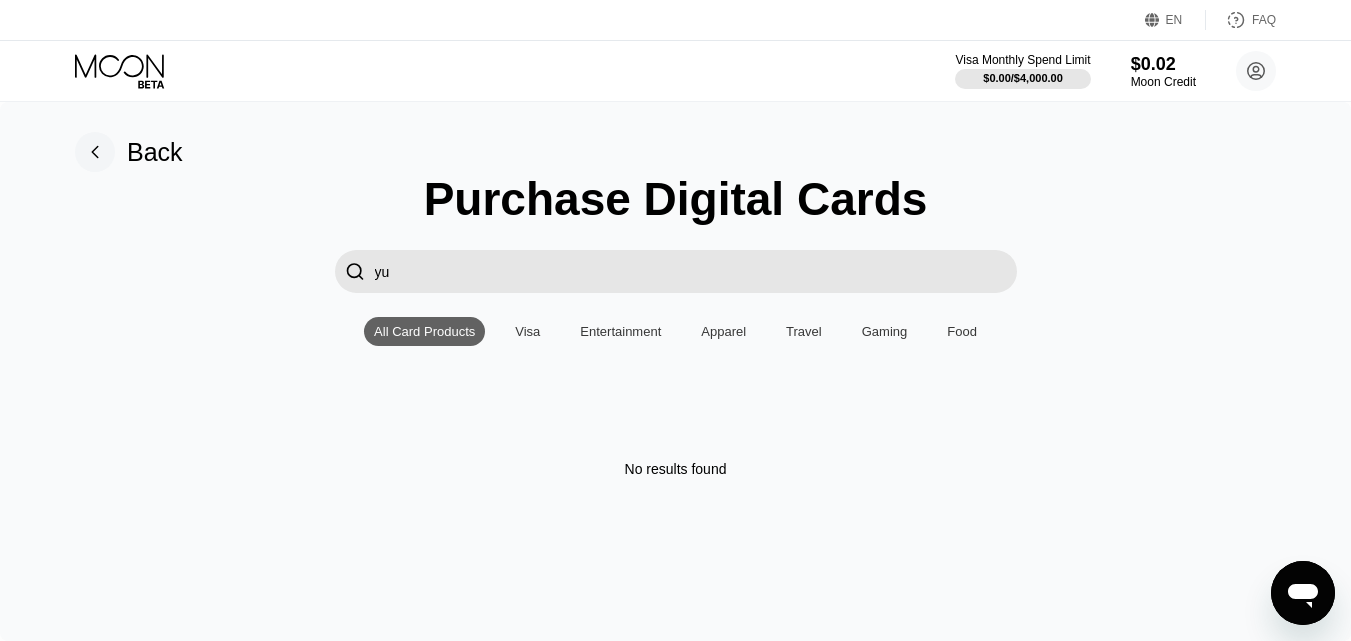 type on "y" 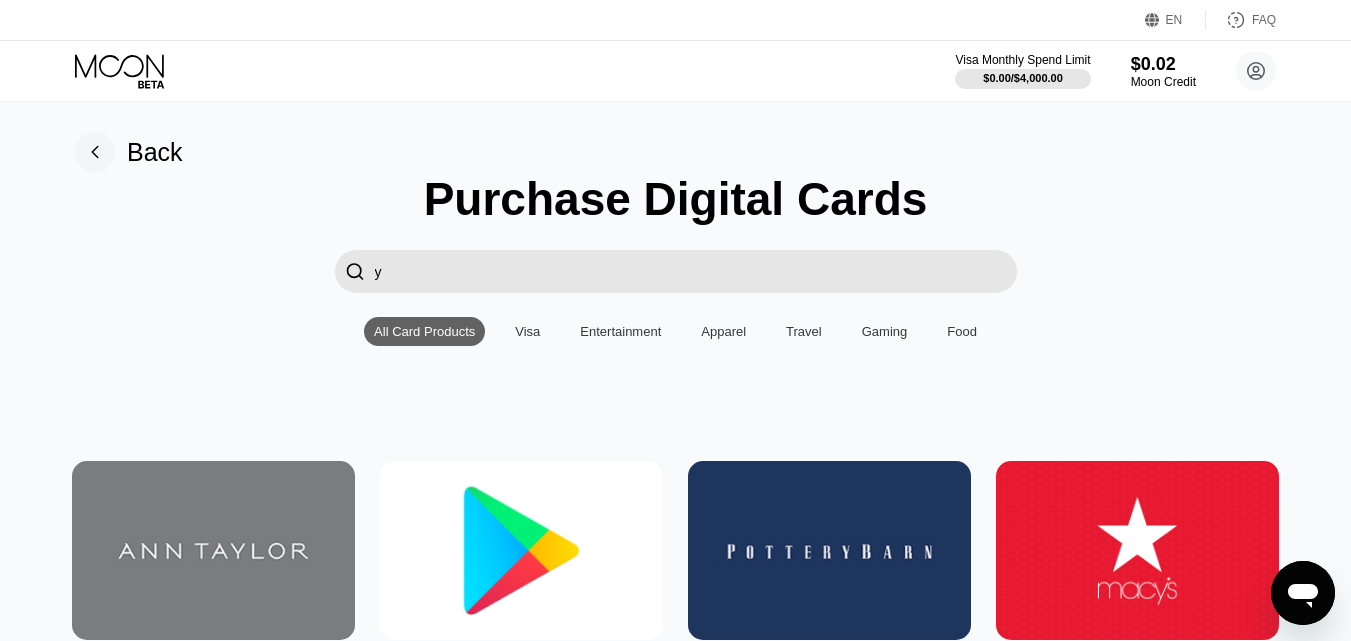 type 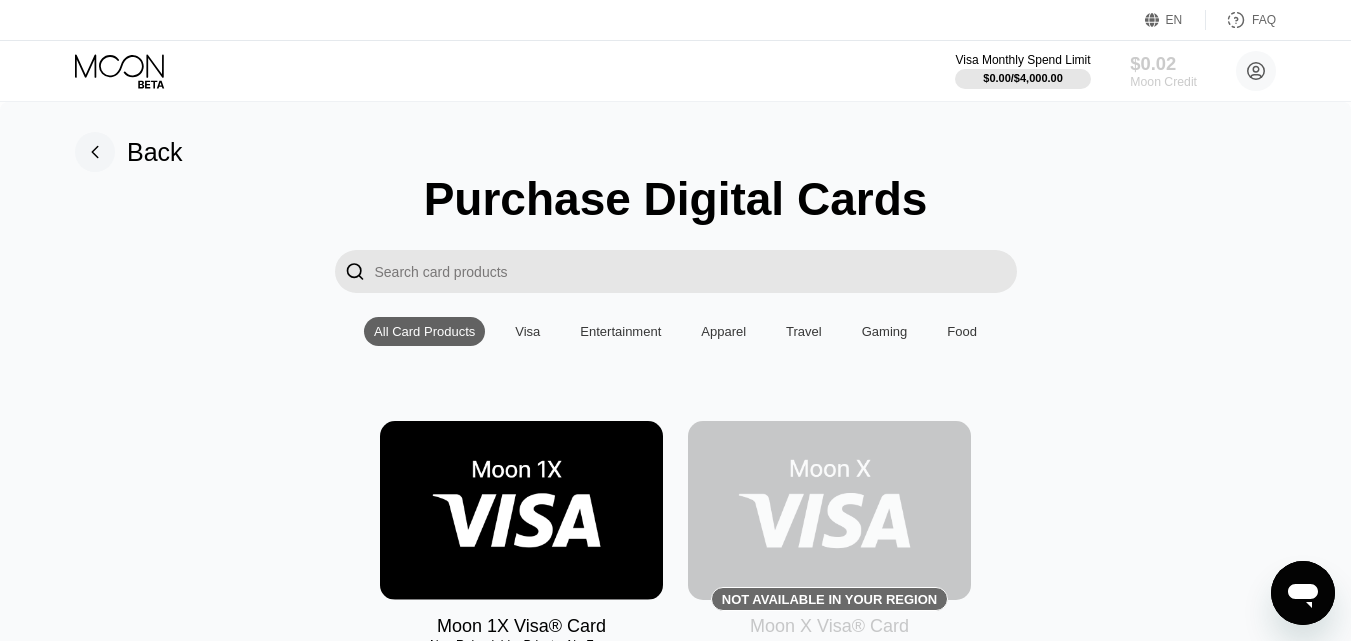 click on "Moon Credit" at bounding box center [1163, 82] 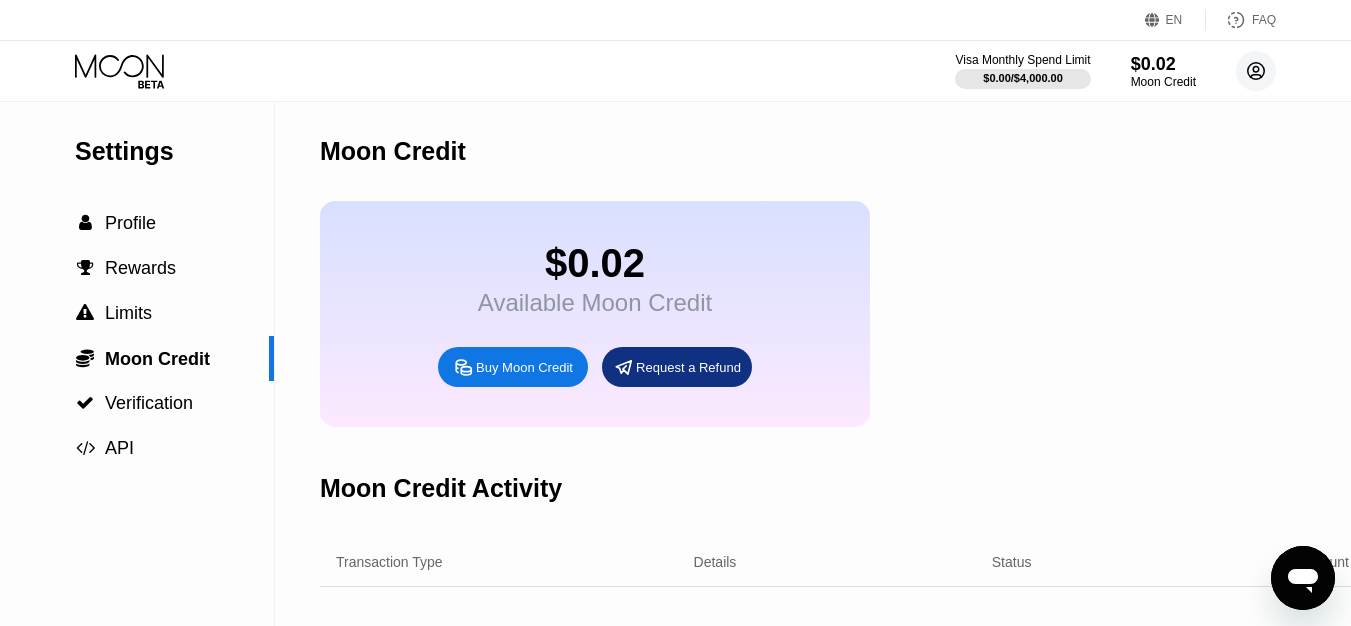 click 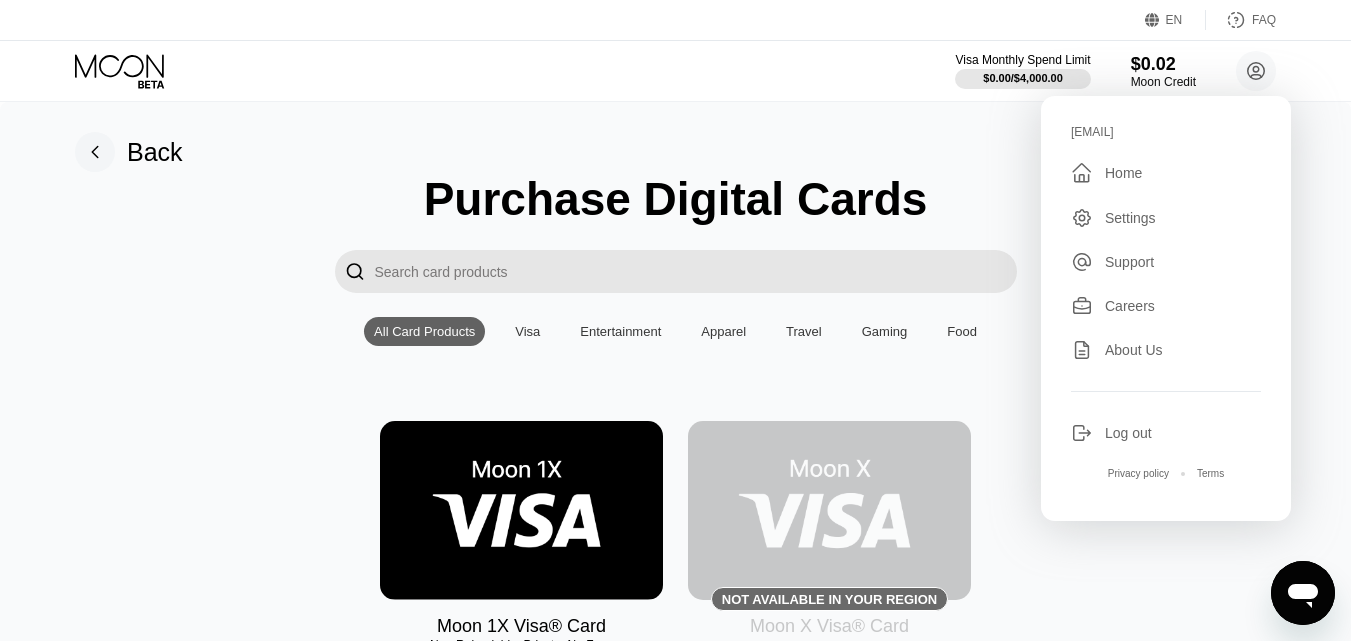 click on "Purchase Digital Cards  All Card Products Visa Entertainment Apparel Travel Gaming Food Moon 1X Visa® Card Non-Reloadable, Private, No Fees Not available in your region Moon X Visa® Card Nike Famous Footwear Carter's MLB Shop Nintendo Guitar Center Nordstrom Ann Taylor GAP Google Play HULU Petco Uber Eats GameStop TJ Maxx Athleta Xbox US Bass Pro Shops® Burlington SHOWTIME® Pottery Barn P.C. Richard and Son Aéropostale Sling TV Fanatics Crate and Barrel Macy's Paramount+ Kigso Games US Jiffy Lube® Sephora US Dick's Sporting Goods DSW Roblox Twitch L.L. Bean Lowe's NHL Shop The Children's Place Applebee’s® TIDAL Nautica Big Lots Marshalls Amazon Harry's REI Guess Staples US Hotels.com US PlayStation®Store Bath & Body Works Dollar Shave Club DoorDash The Home Depot® H&M Homesense NBA Store AMC Theatres® Office Depot® StubHub Michaels Williams-Sonoma Airbnb EA Play  Zappos.com Groupon Saks Fifth Avenue Kohl’s US Adidas Wayfair US Old Navy Tommy Bahama HomeGoods PetSmart eBay Victoria's Secret" at bounding box center (675, 3476) 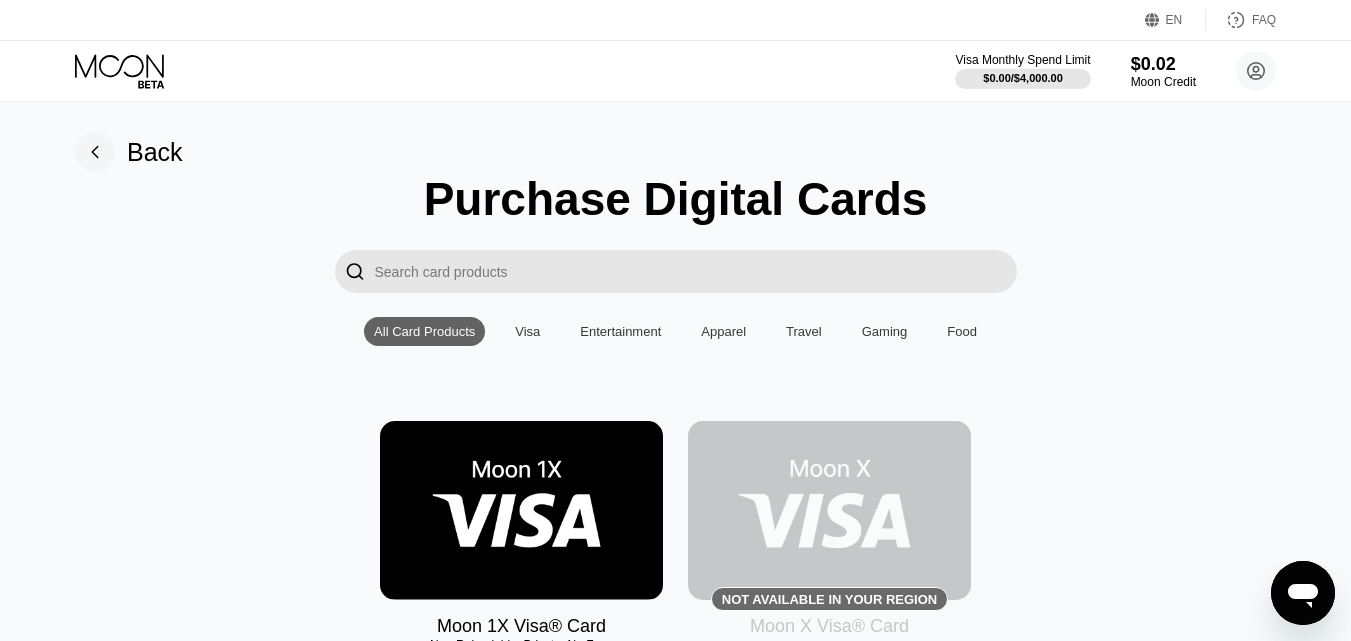 scroll, scrollTop: 0, scrollLeft: 0, axis: both 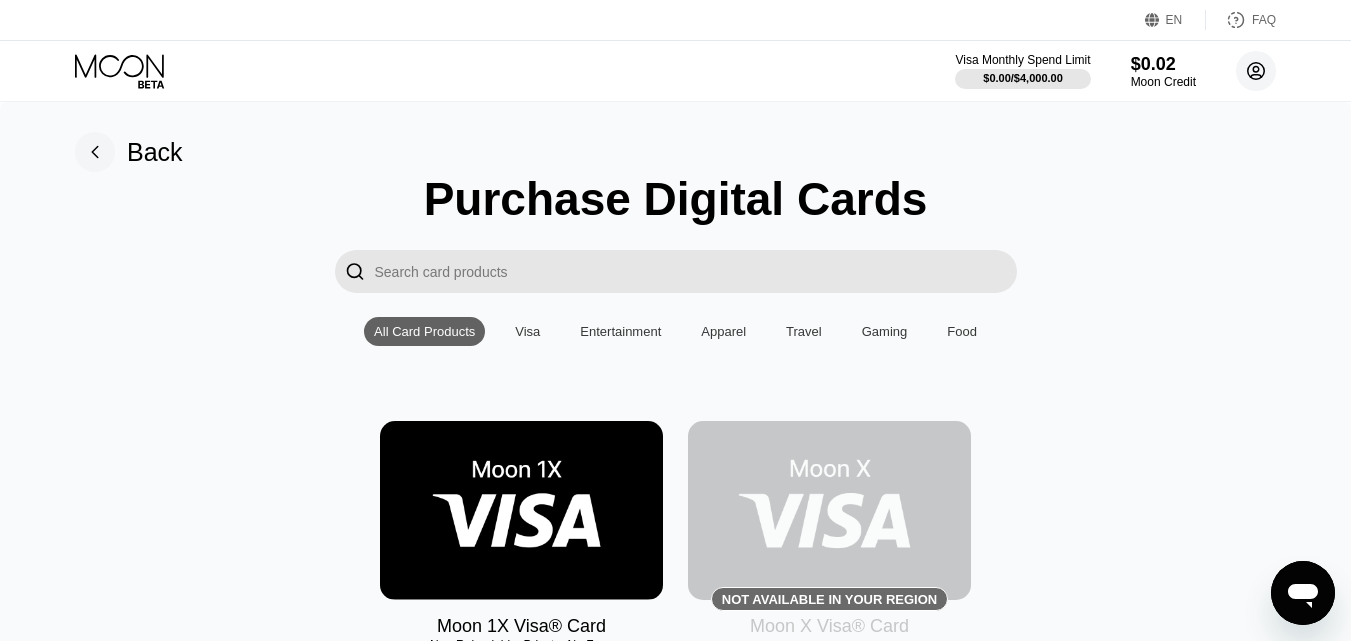 click 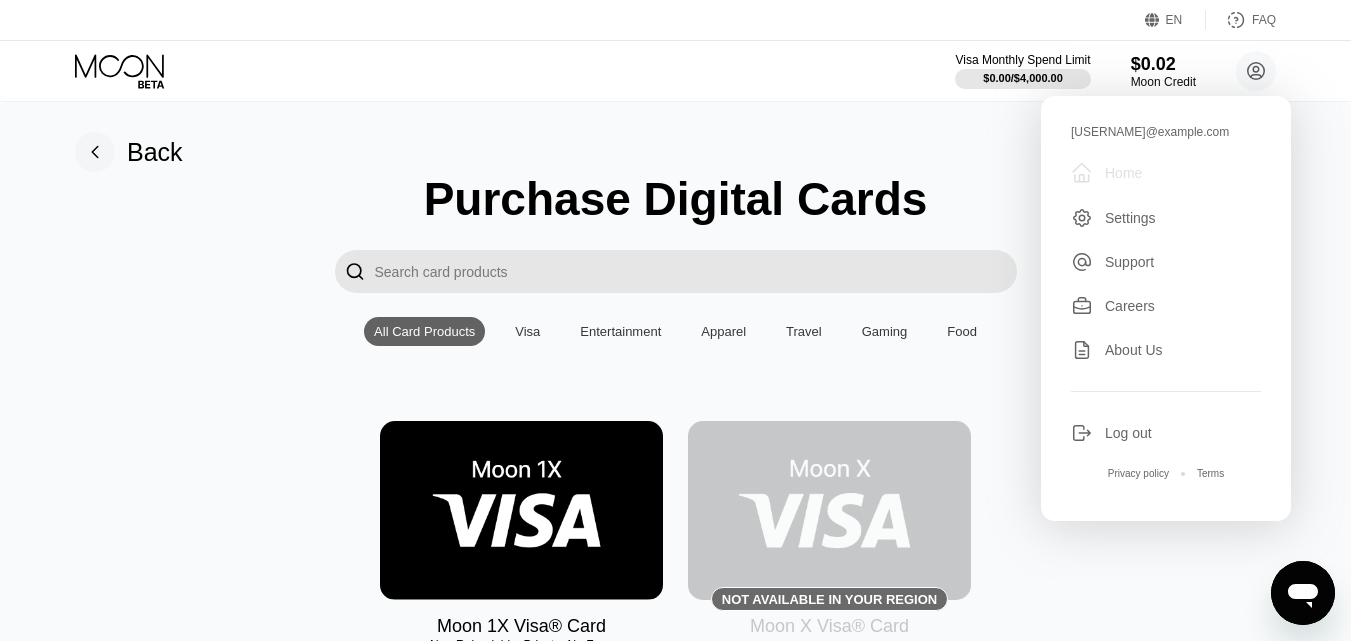 click on "Home" at bounding box center [1123, 173] 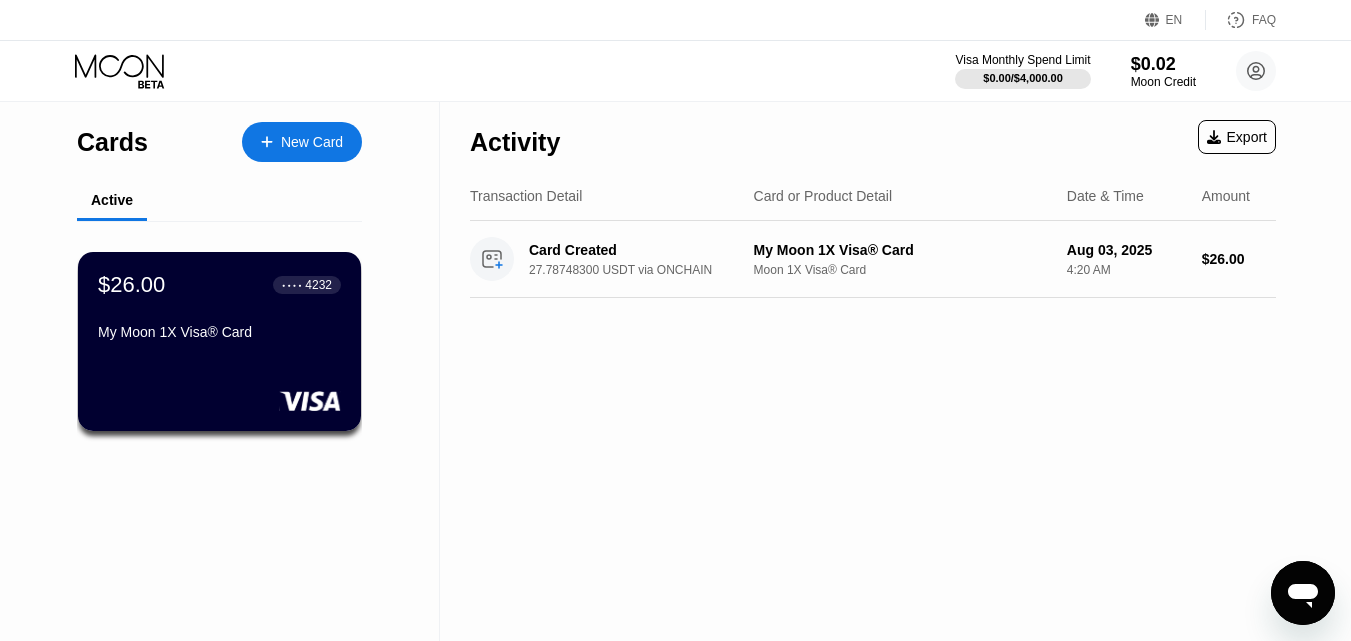 scroll, scrollTop: 0, scrollLeft: 0, axis: both 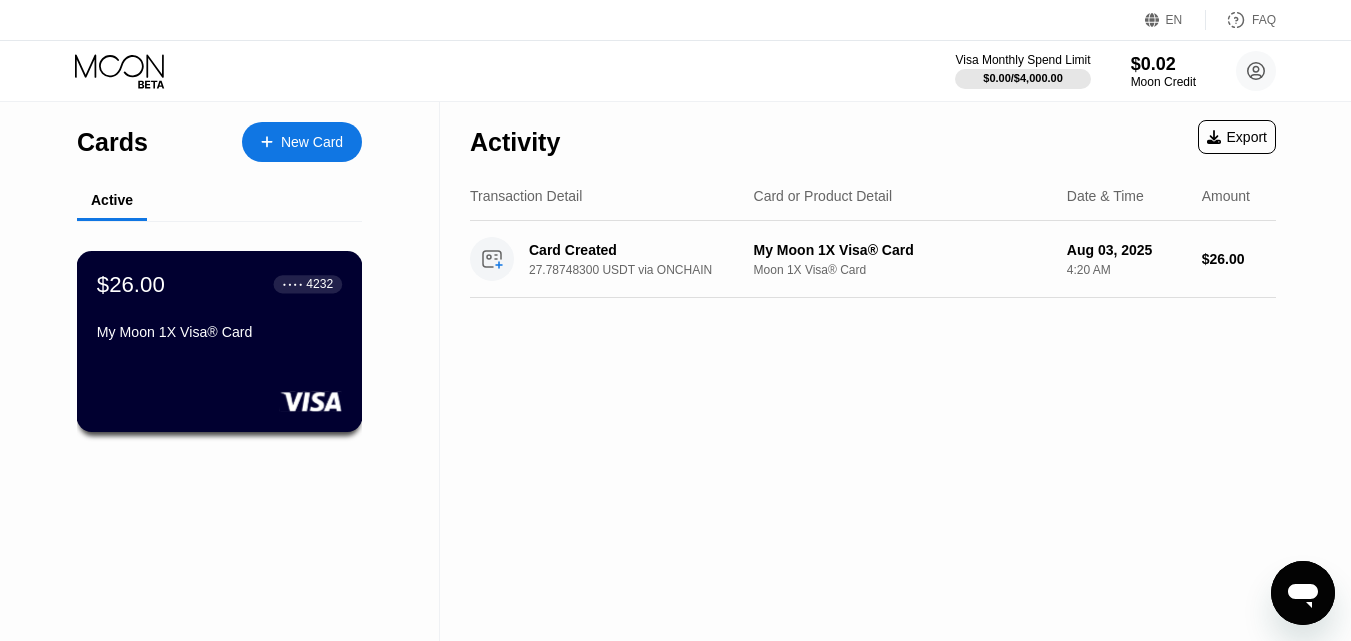 click on "$26.00 ● ● ● ● 4232 My Moon 1X Visa® Card" at bounding box center (219, 309) 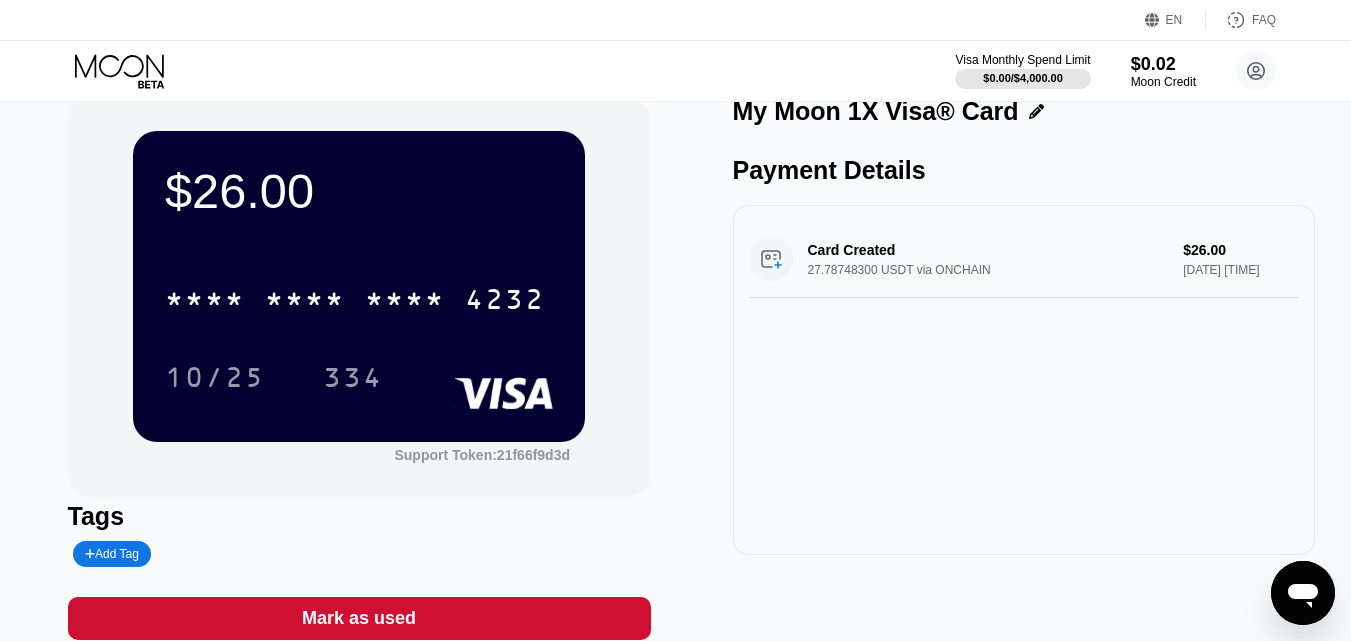 scroll, scrollTop: 0, scrollLeft: 0, axis: both 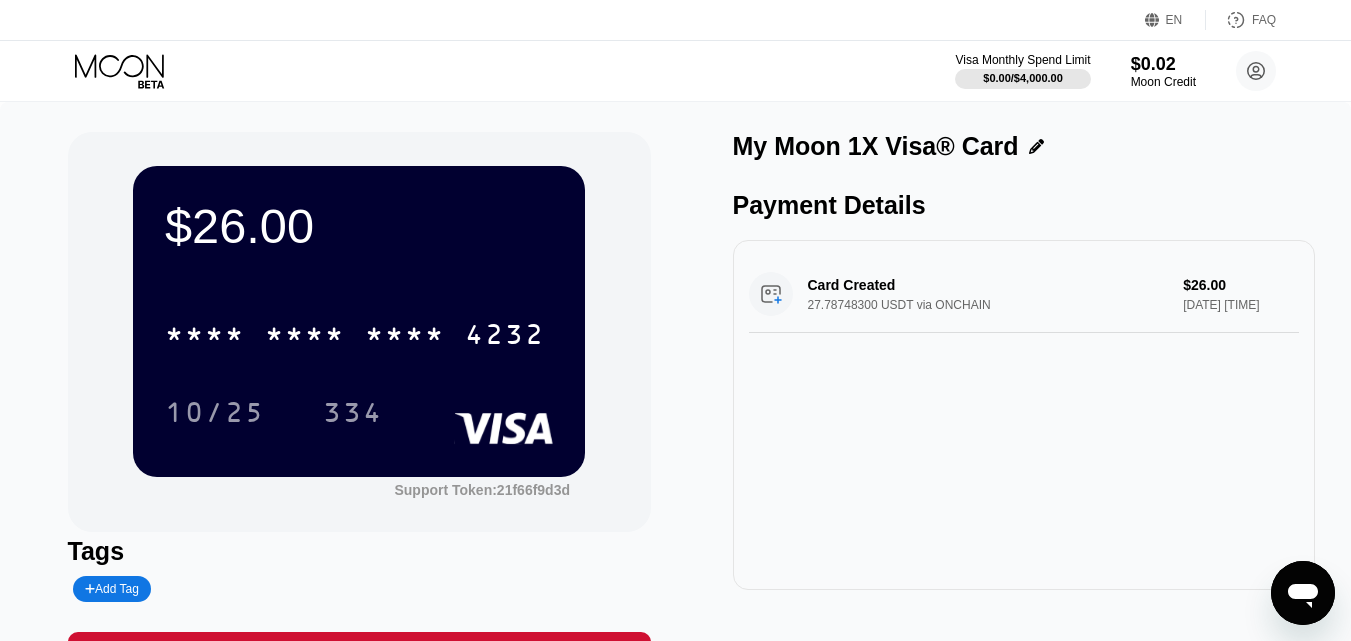 click on "Card Created 27.78748300 USDT via ONCHAIN $26.00 [DATE] [TIME]" at bounding box center (1024, 294) 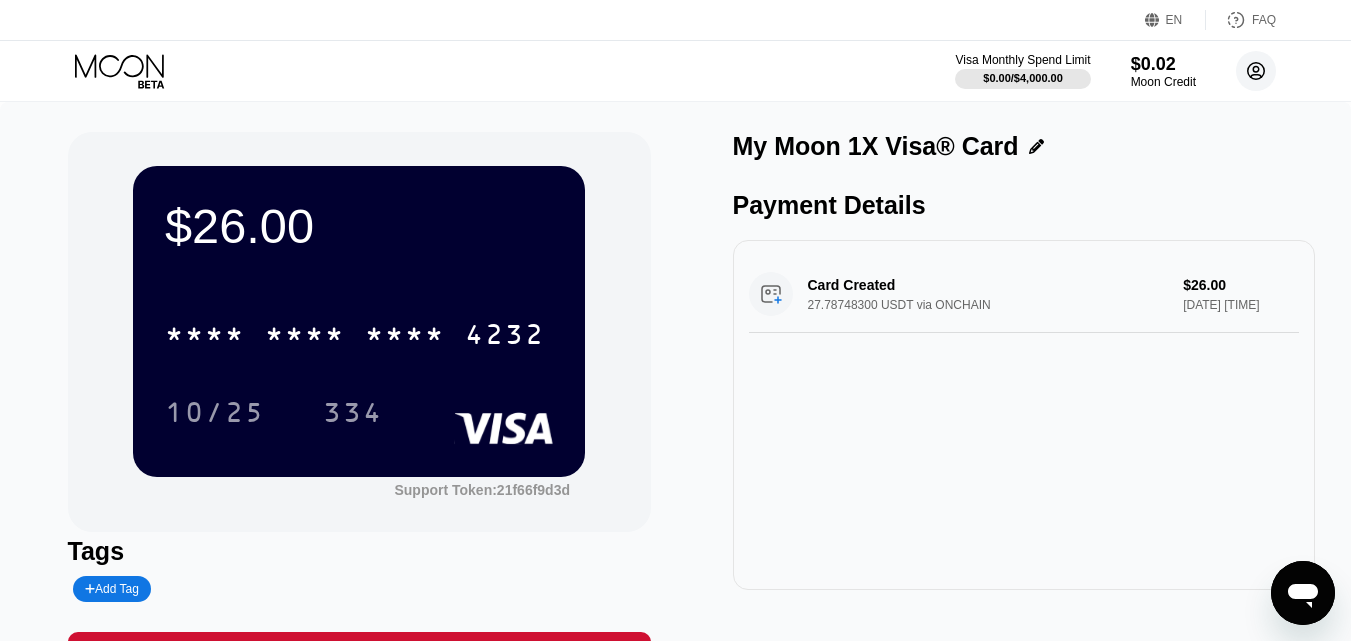 click 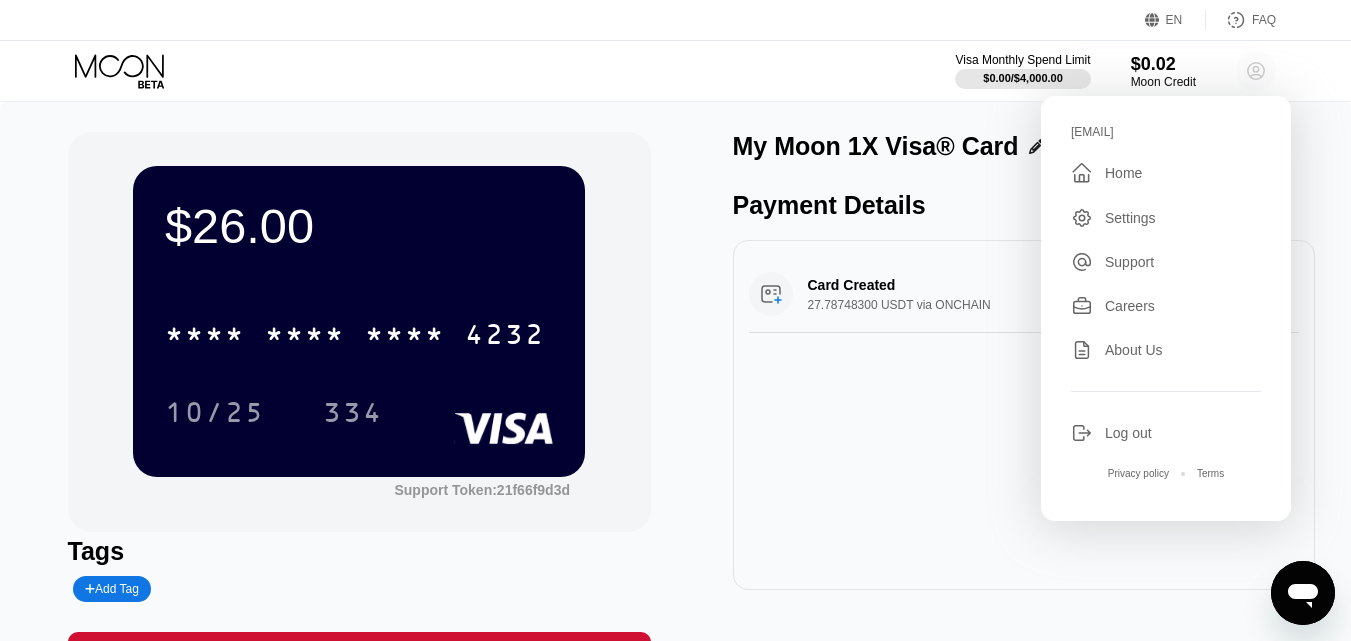 click 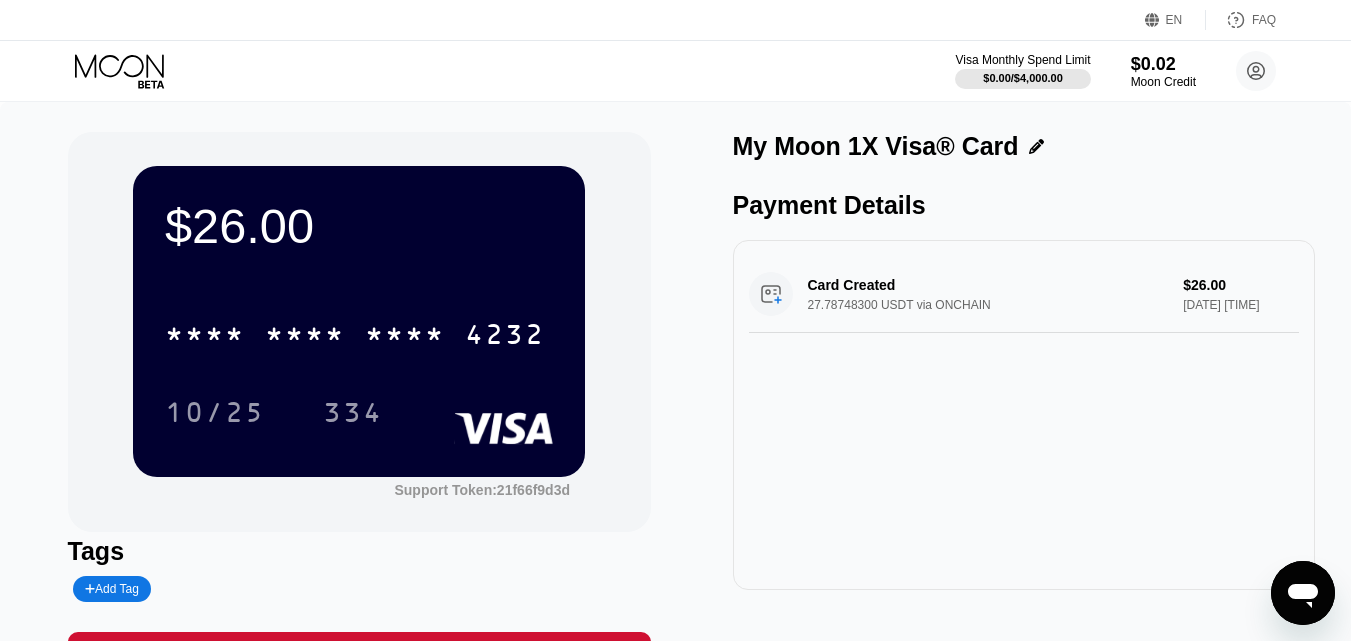 click on "EN" at bounding box center (1174, 20) 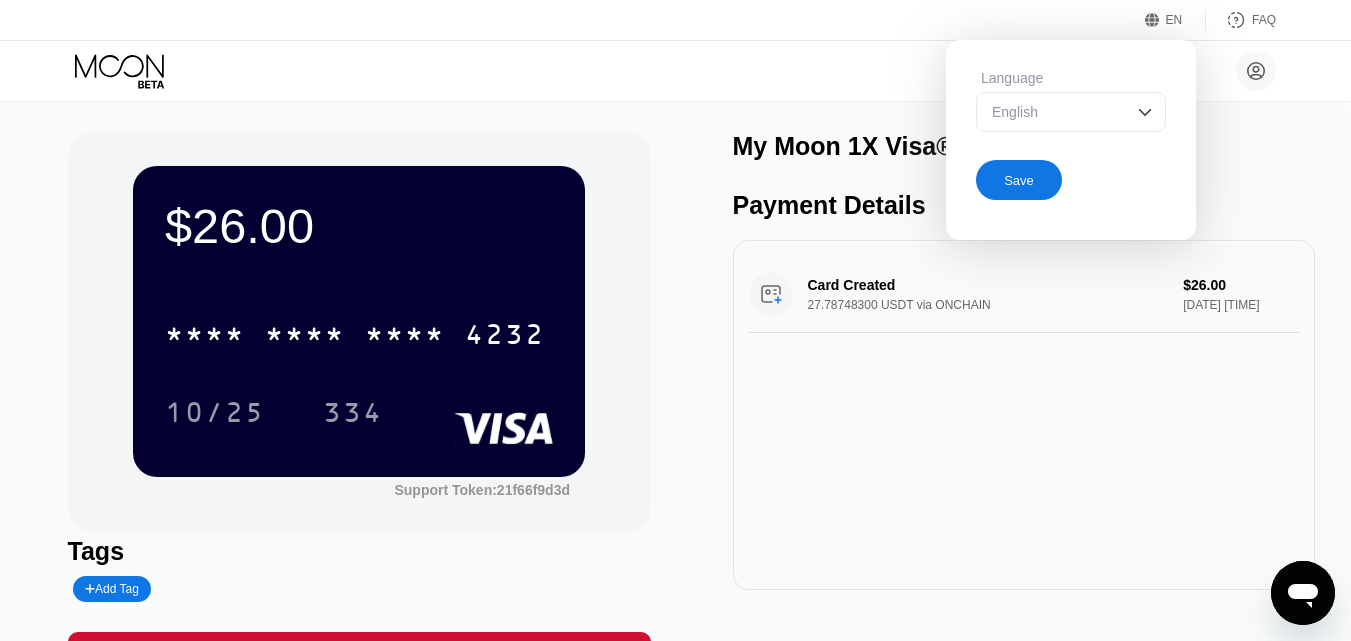 click at bounding box center [1145, 112] 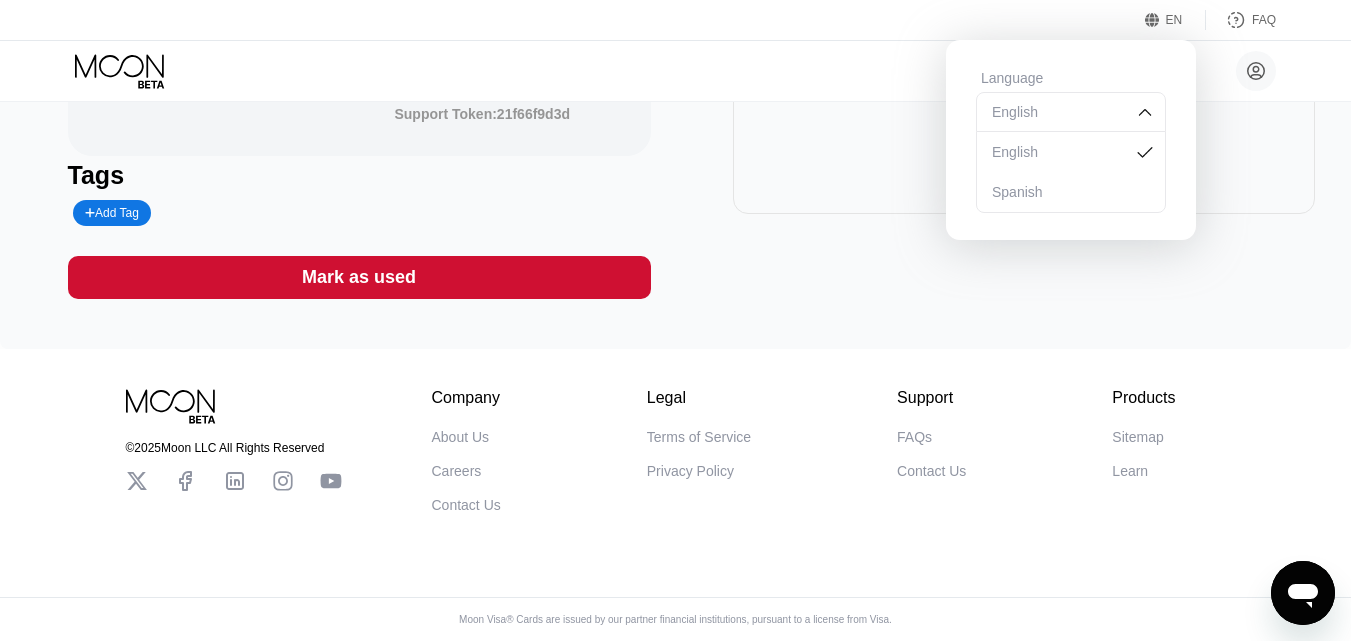 scroll, scrollTop: 200, scrollLeft: 0, axis: vertical 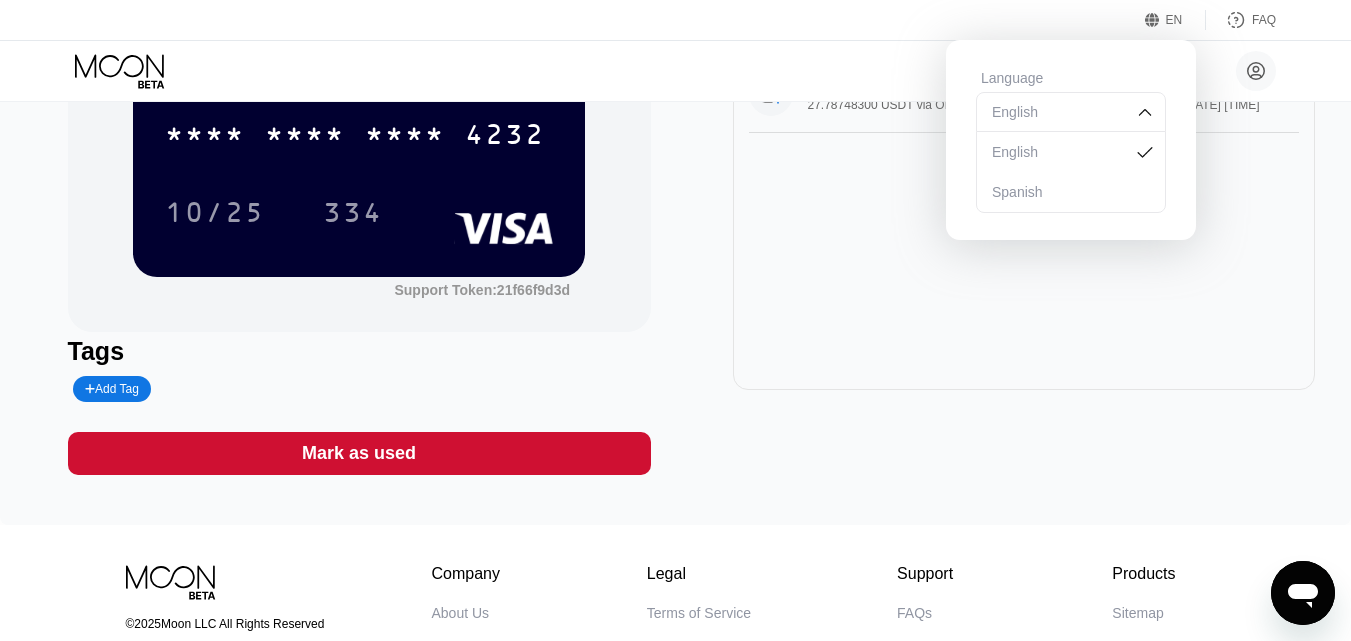 click on "My Moon 1X Visa® Card Payment Details Card Created 27.78748300 USDT via ONCHAIN $26.00 Aug 03, 2025 4:20 AM" at bounding box center (1024, 203) 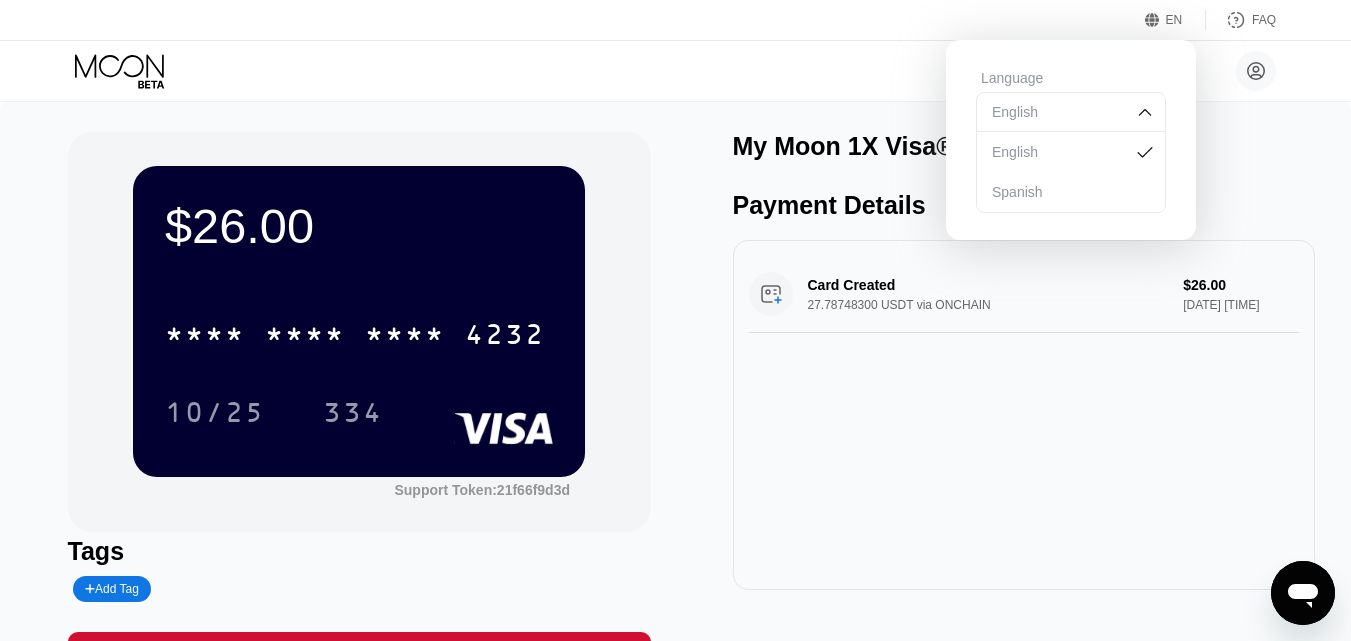 scroll, scrollTop: 0, scrollLeft: 0, axis: both 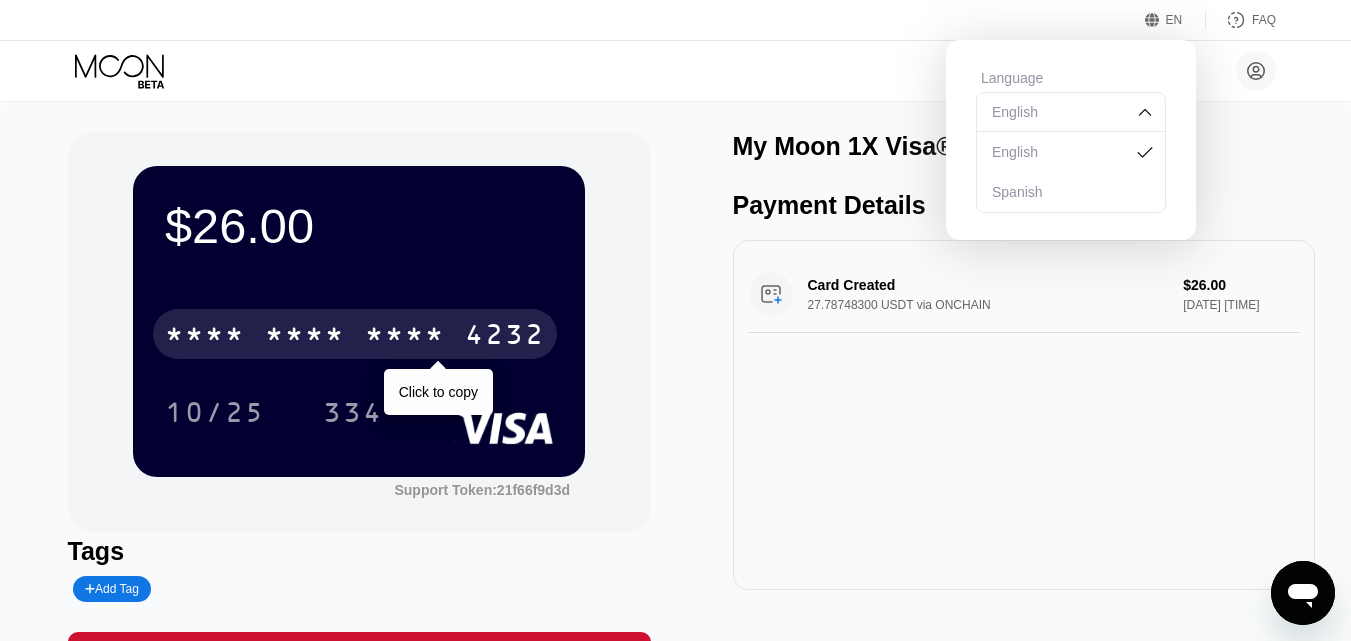 click on "* * * * * * * * * * * * 4232" at bounding box center (355, 334) 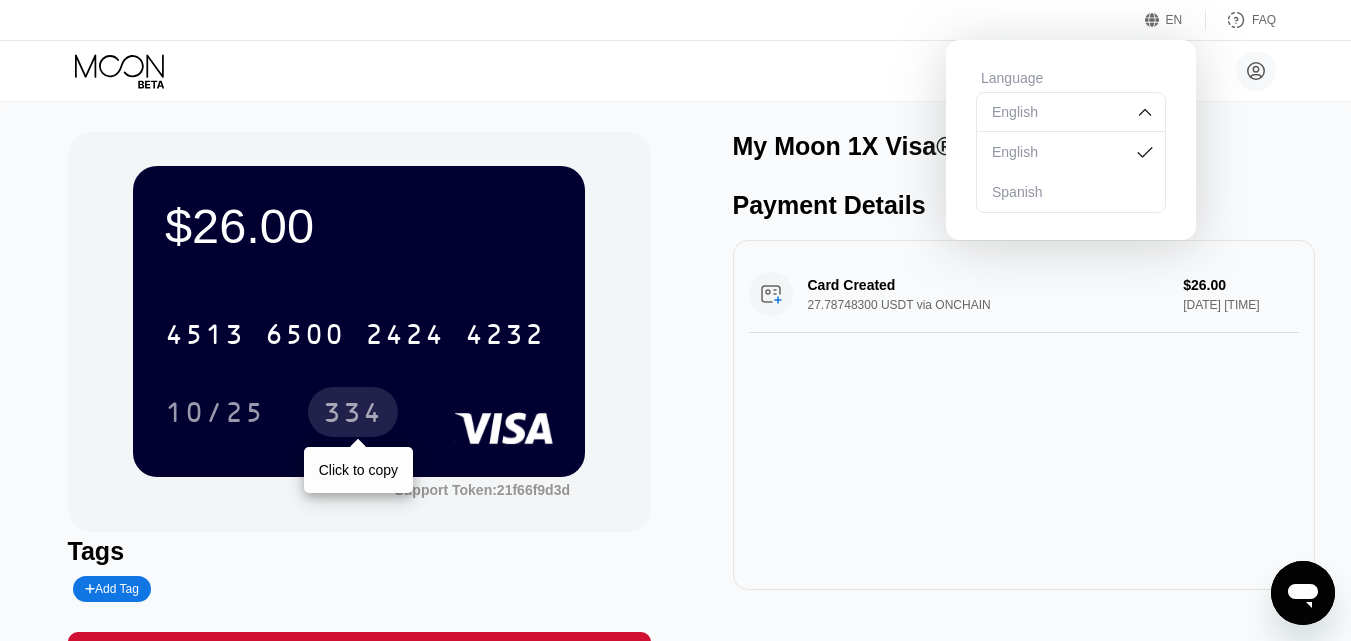 click on "334" at bounding box center (353, 415) 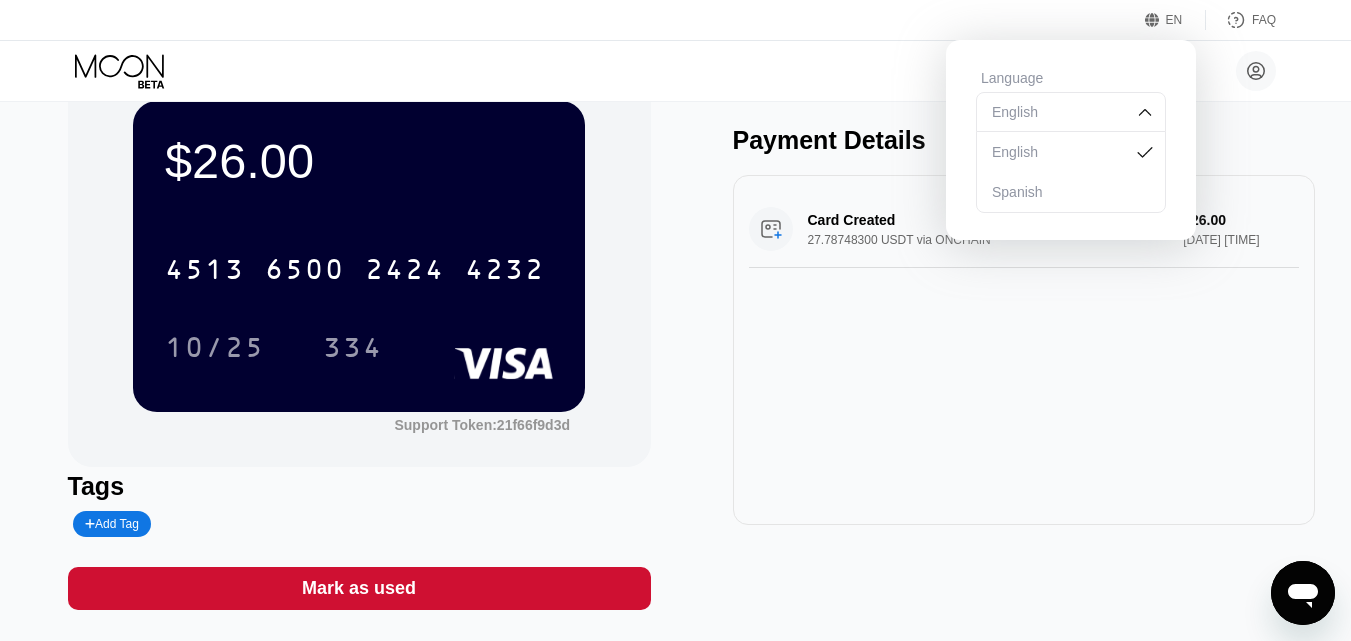 scroll, scrollTop: 100, scrollLeft: 0, axis: vertical 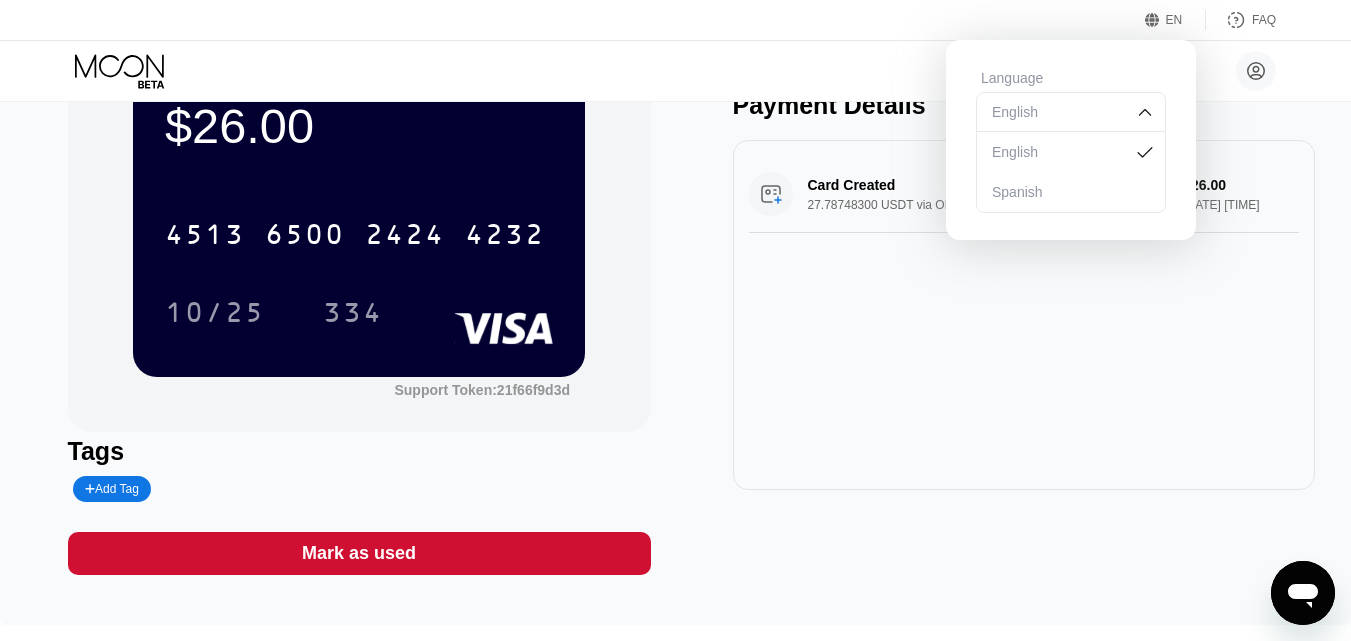 click on "Add Tag" at bounding box center (112, 489) 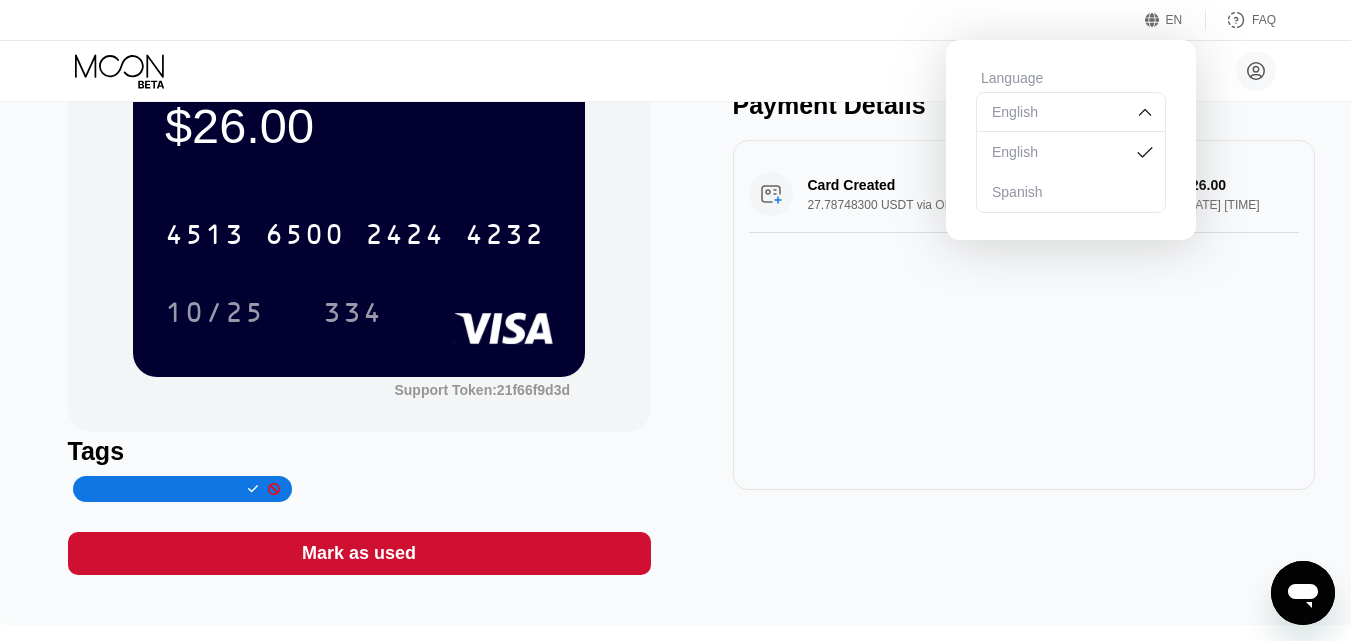 click on "Tags" at bounding box center (359, 451) 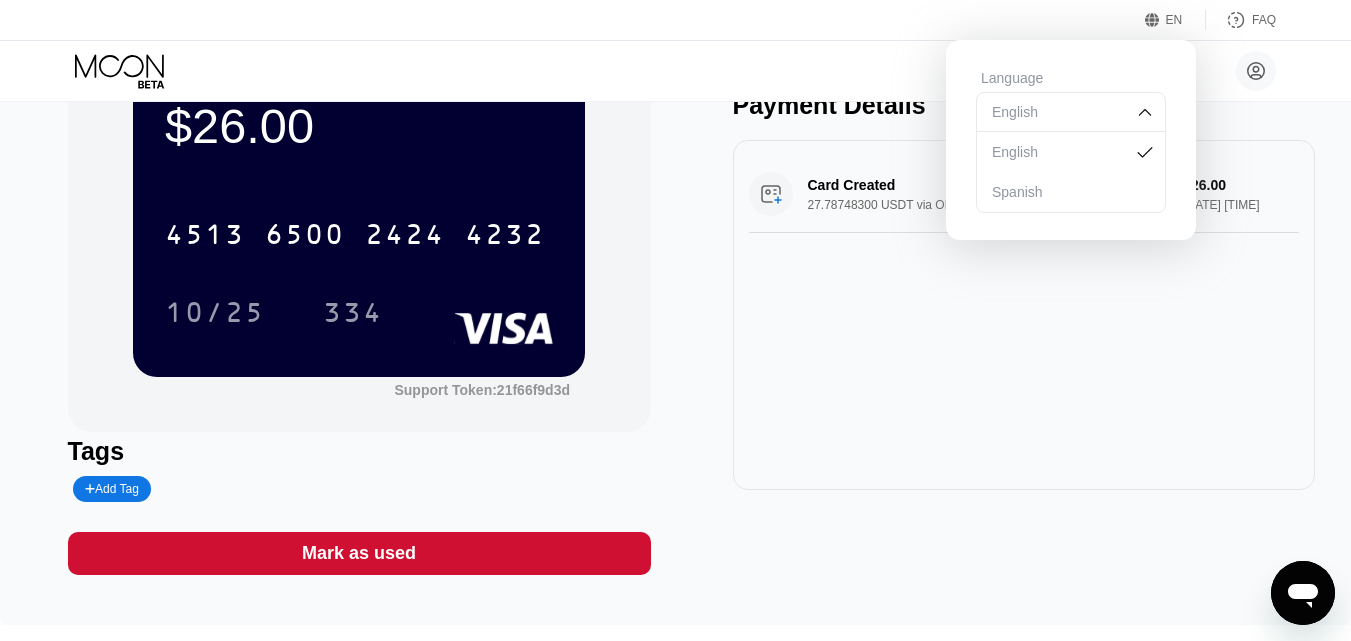 click on "Card Created 27.78748300 USDT via ONCHAIN $26.00 Aug 03, 2025 4:20 AM" at bounding box center (1024, 315) 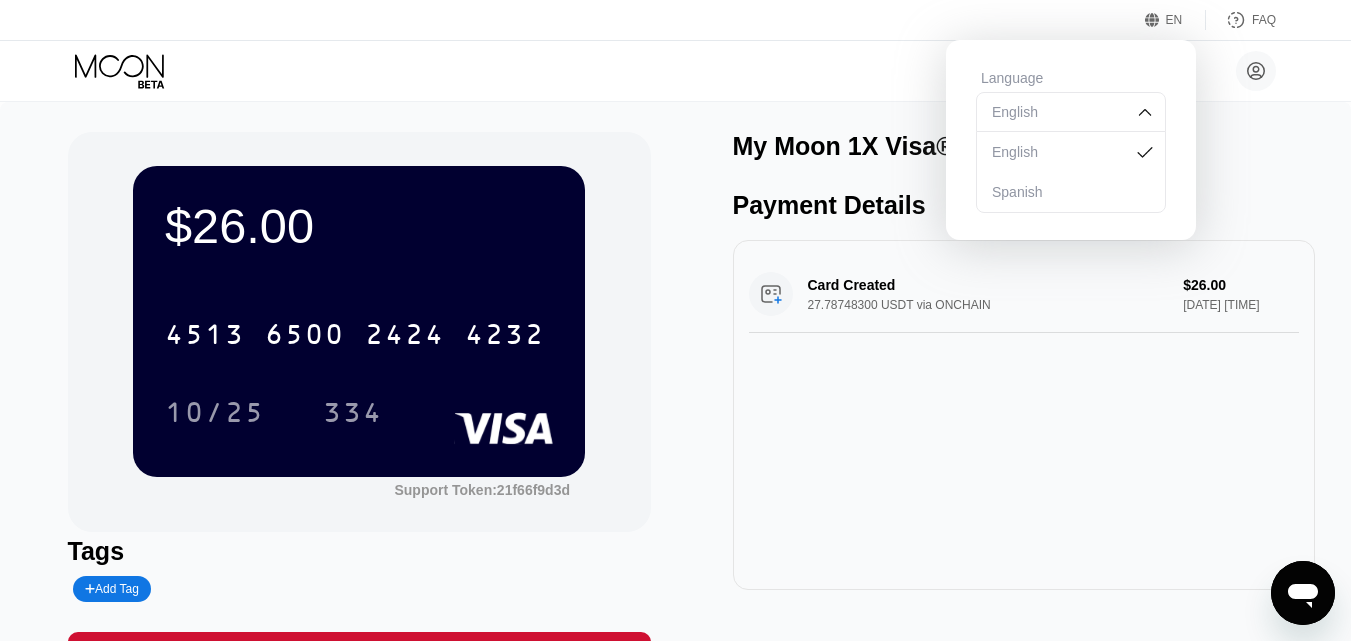 click on "Card Created 27.78748300 USDT via ONCHAIN $26.00 Aug 03, 2025 4:20 AM" at bounding box center (1024, 294) 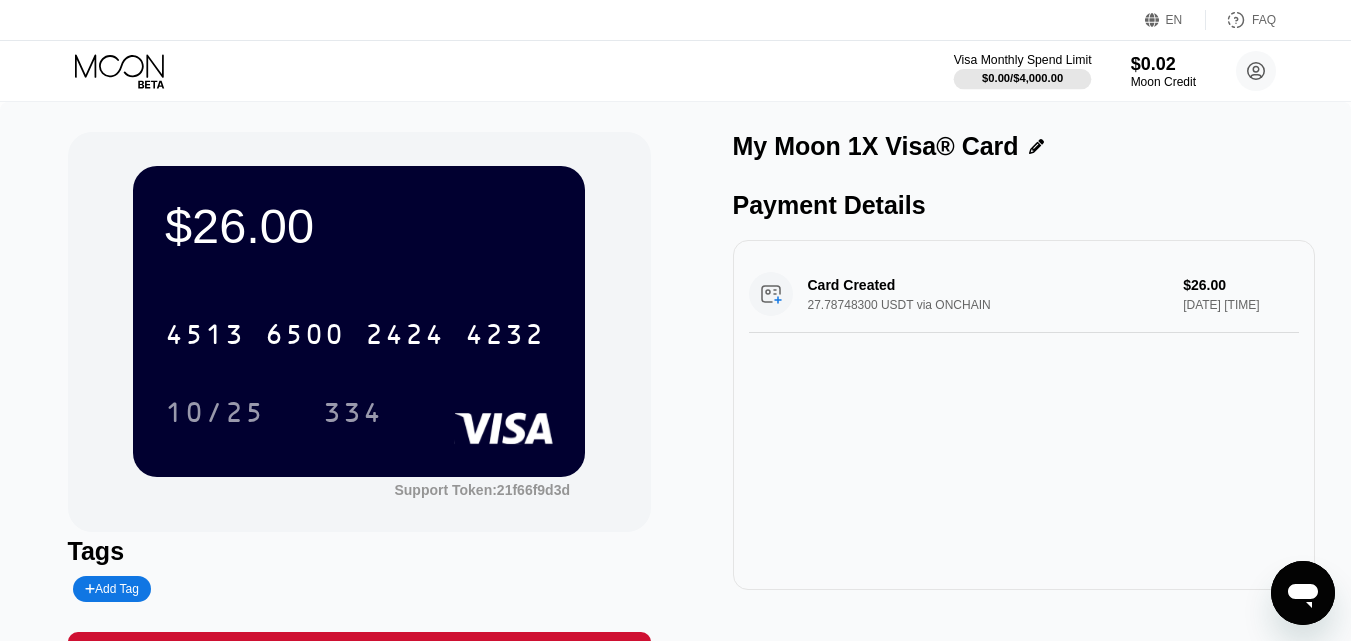 click on "$0.00 / $4,000.00" at bounding box center (1022, 78) 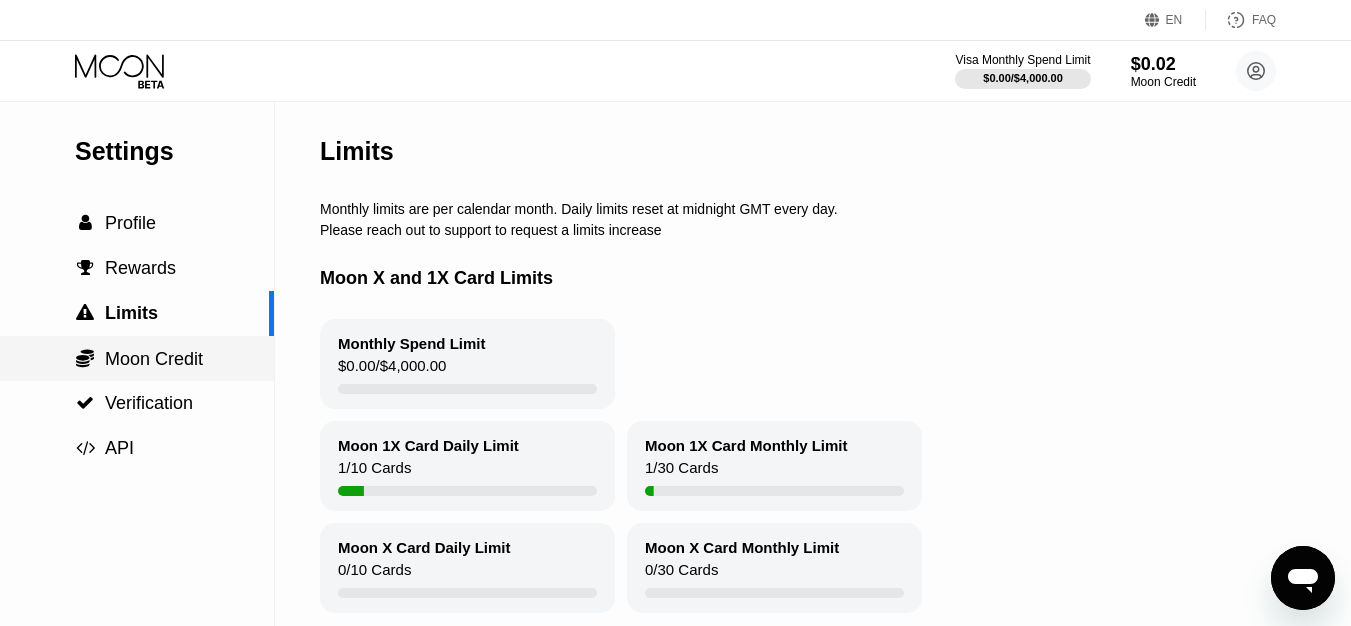click on "Moon Credit" at bounding box center [154, 359] 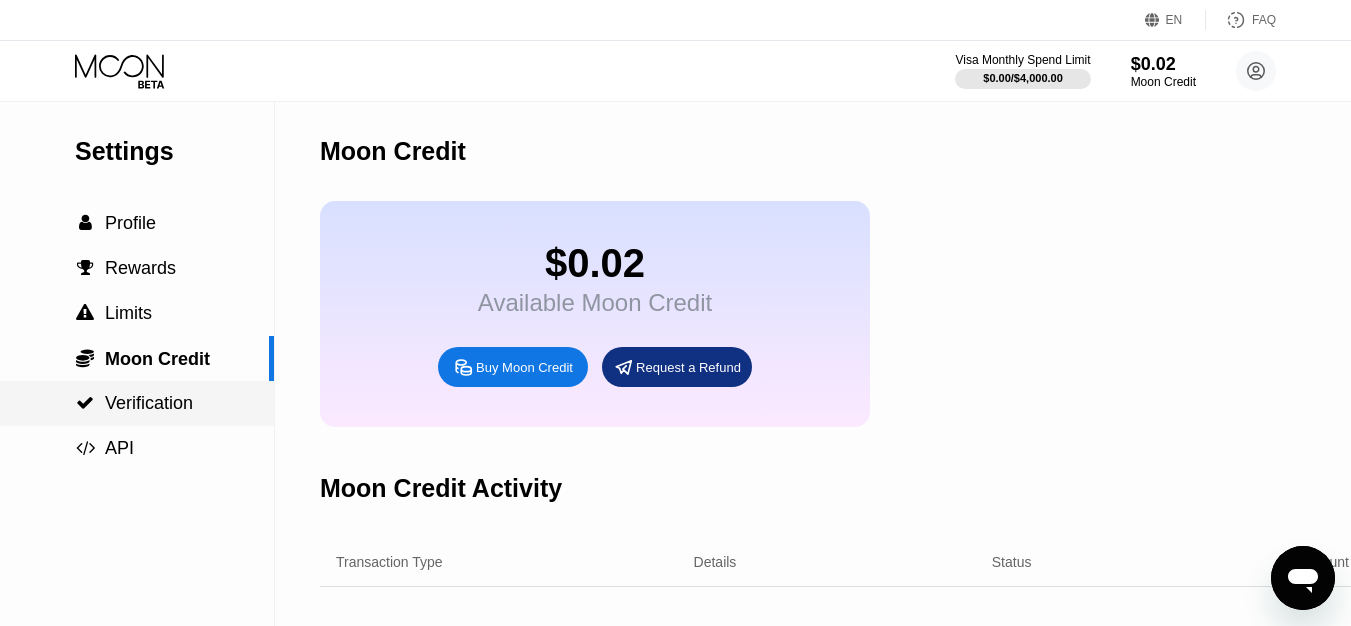 click on "Verification" at bounding box center [149, 403] 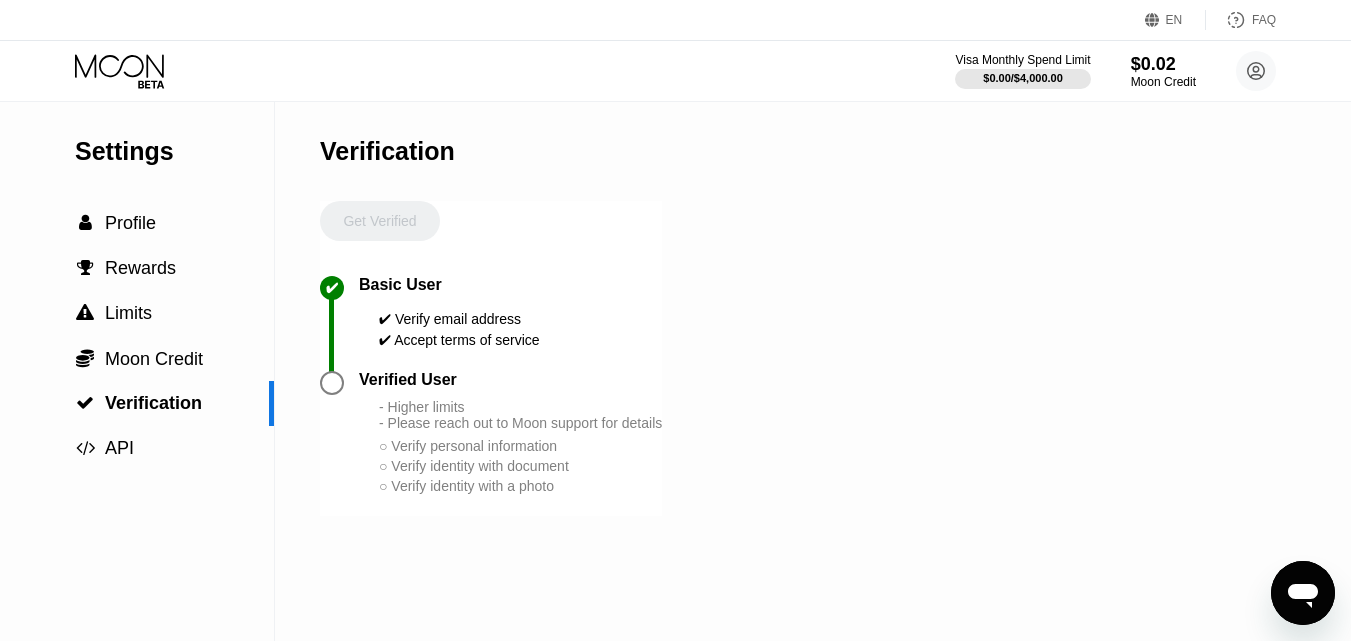click at bounding box center [339, 383] 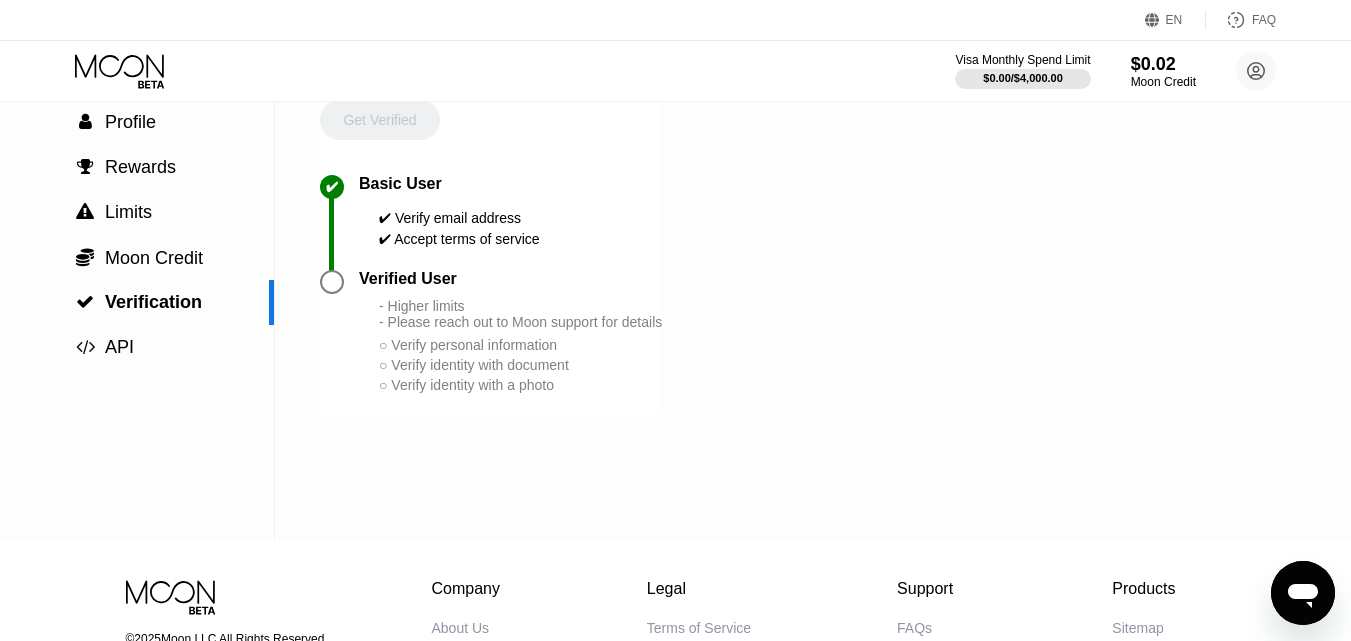 scroll, scrollTop: 0, scrollLeft: 0, axis: both 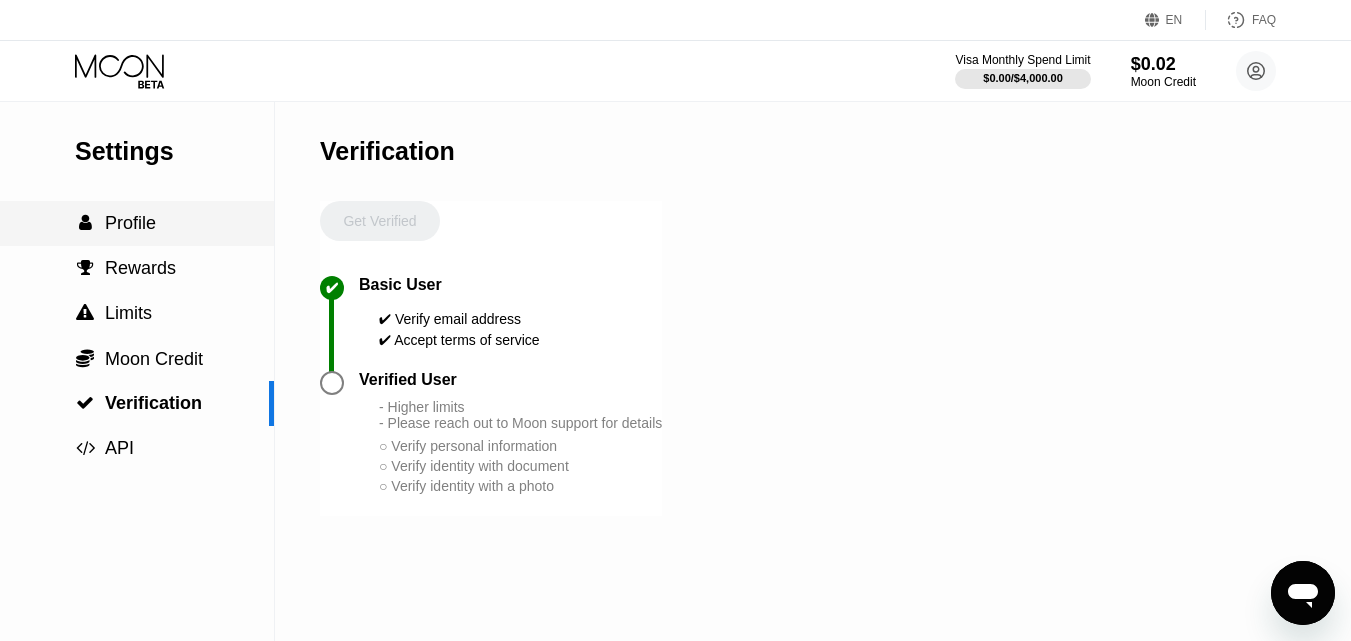 click on " Profile" at bounding box center (137, 223) 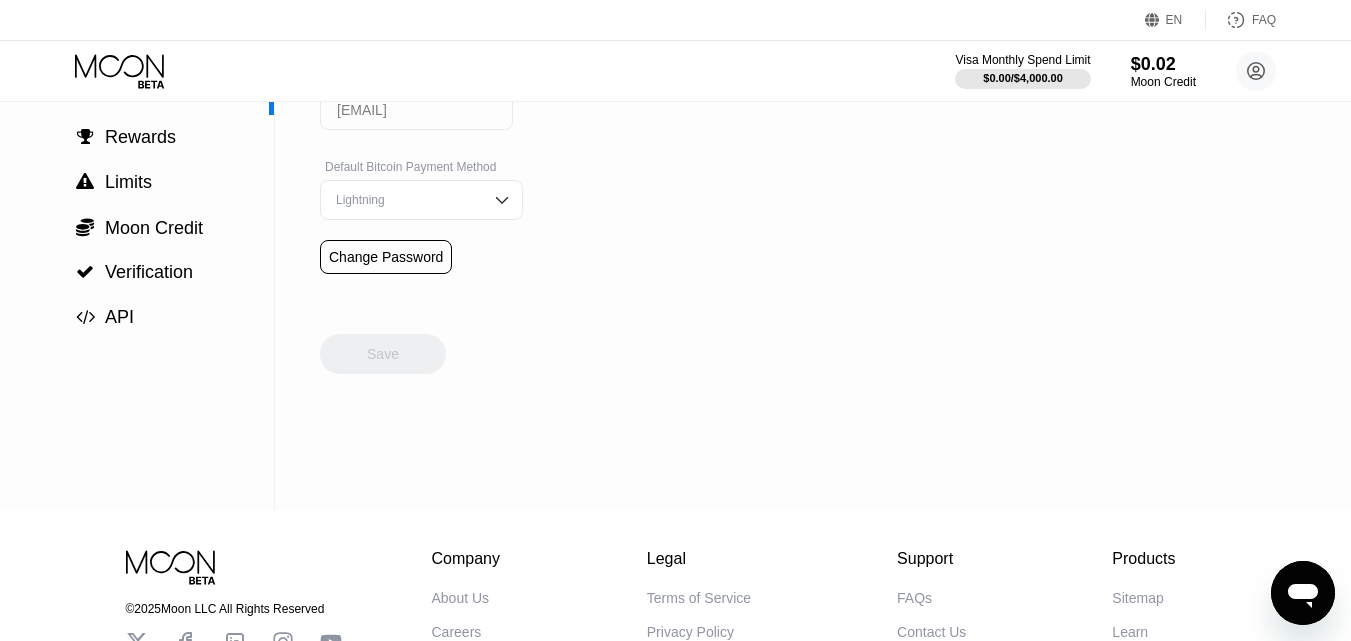 scroll, scrollTop: 0, scrollLeft: 0, axis: both 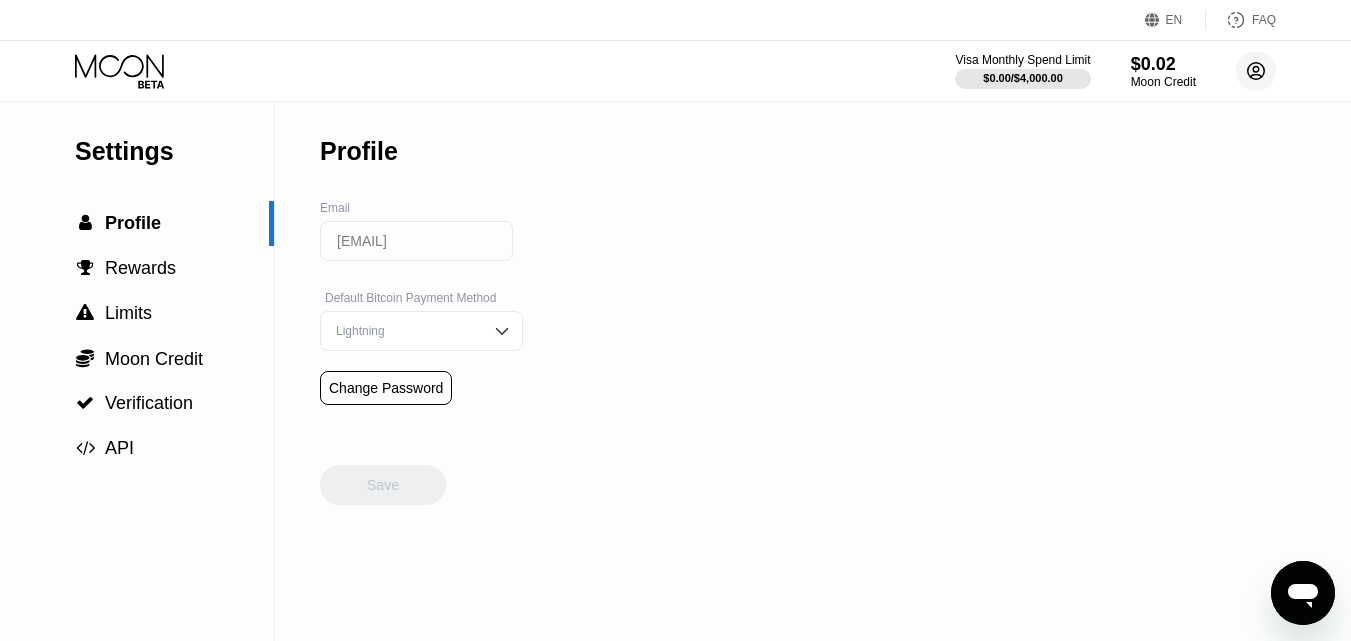 click 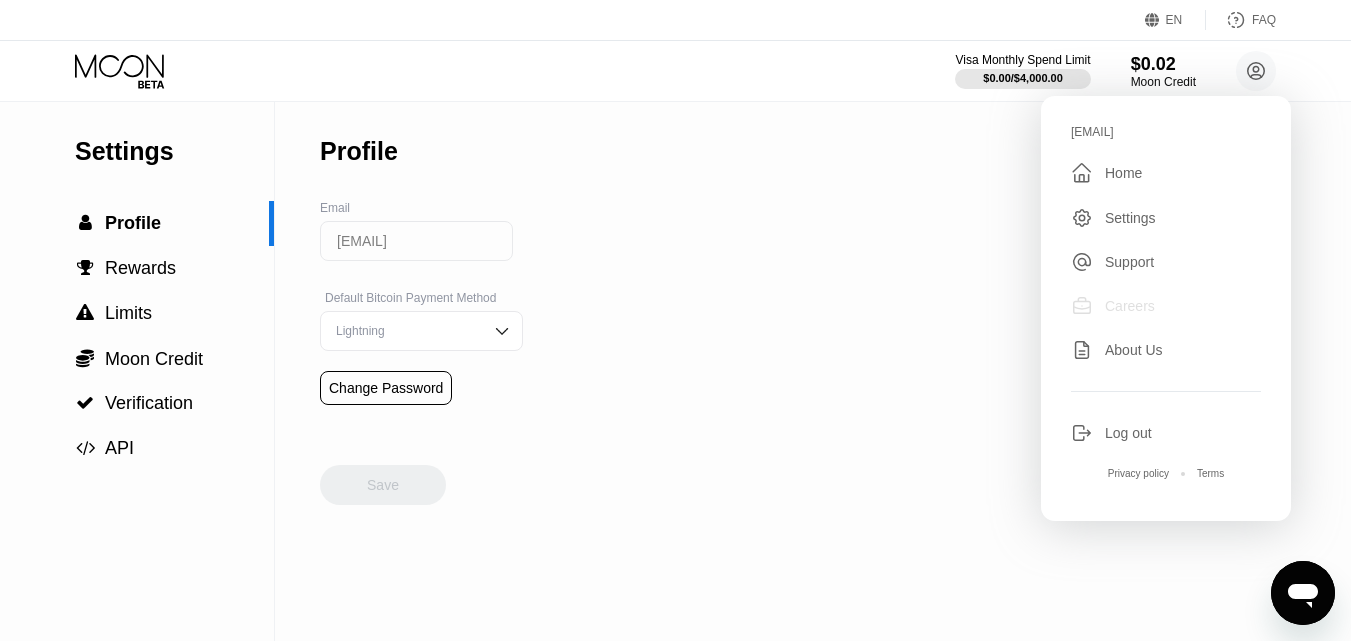 click on "Careers" at bounding box center [1130, 306] 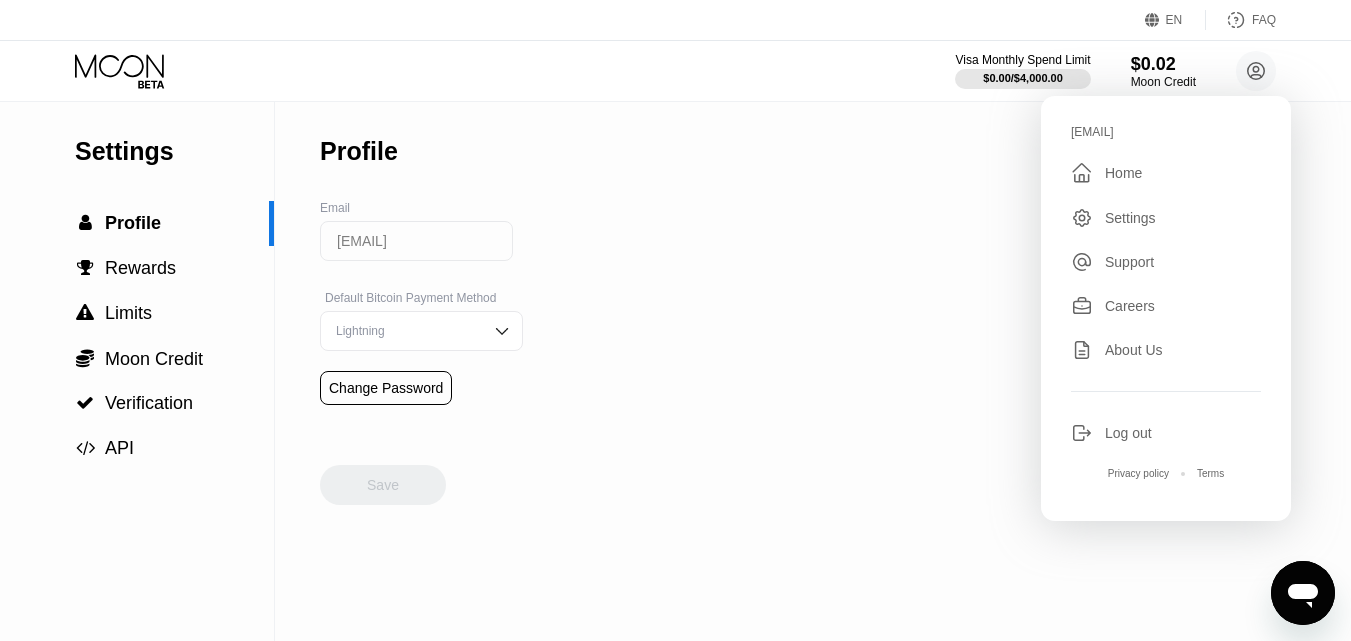 click 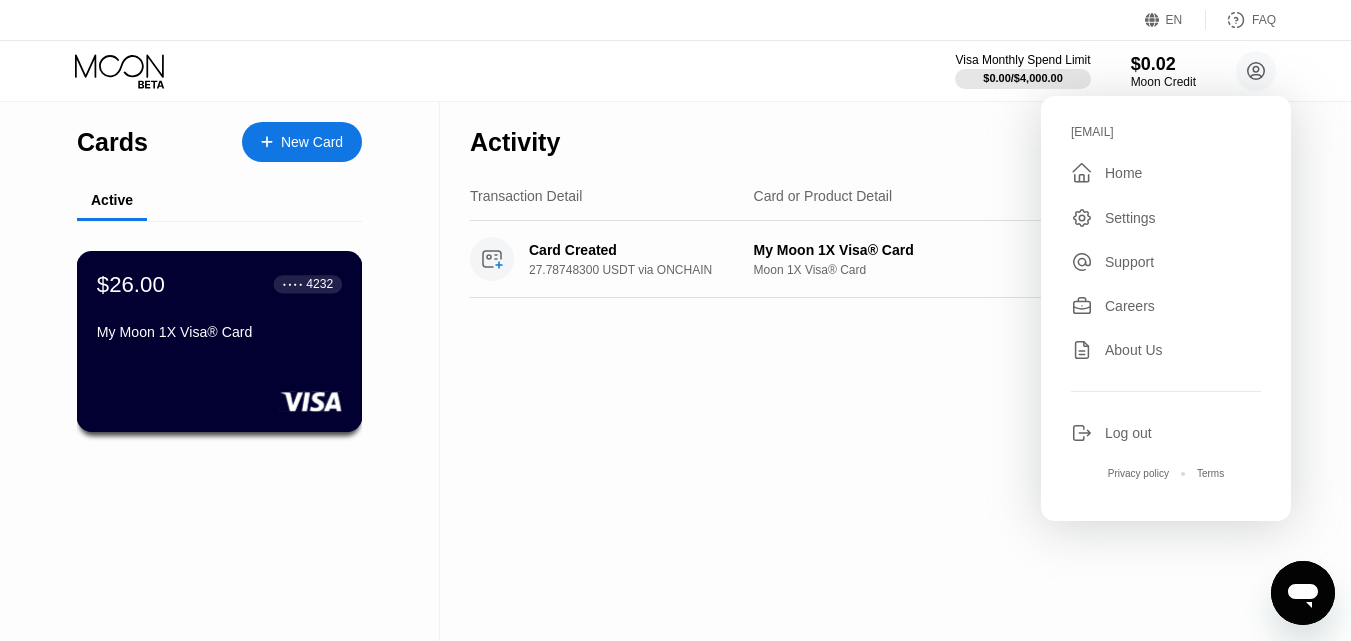 click on "Activity Export Transaction Detail Card or Product Detail Date & Time Amount Card Created 27.78748300 USDT via ONCHAIN My Moon 1X Visa® Card Moon 1X Visa® Card Aug 03, 2025 4:20 AM $26.00" at bounding box center [873, 371] 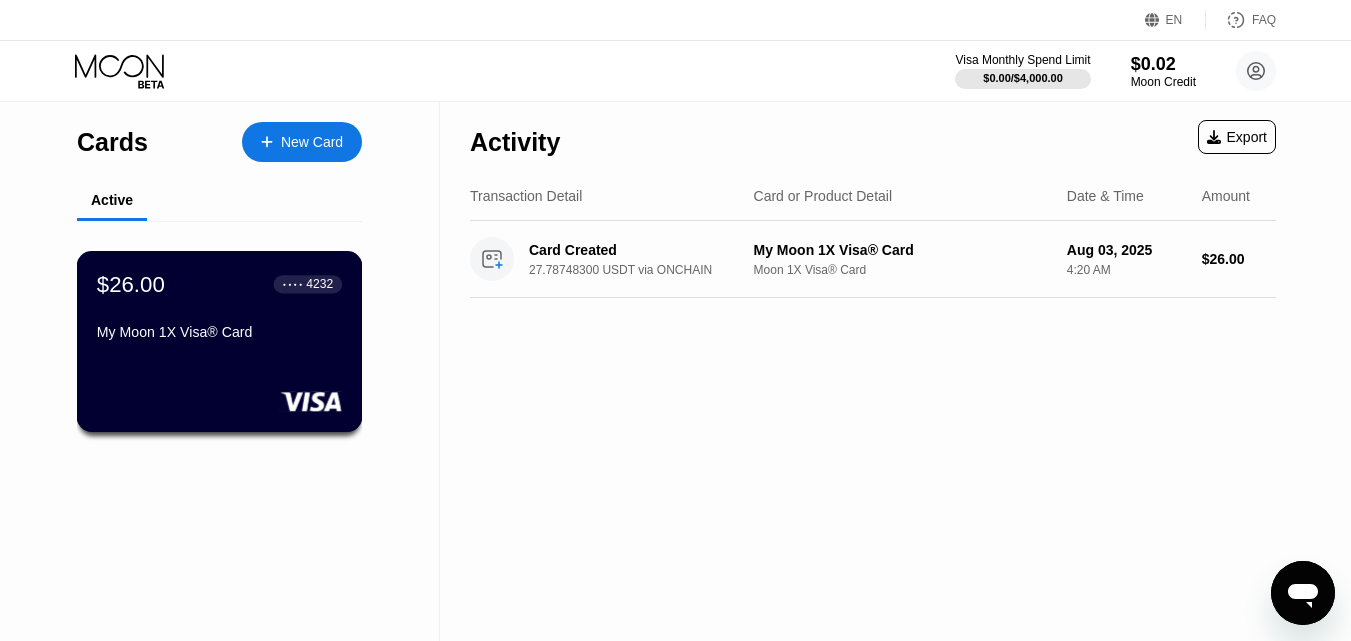 click on "$26.00 ● ● ● ● 4232 My Moon 1X Visa® Card" at bounding box center (219, 309) 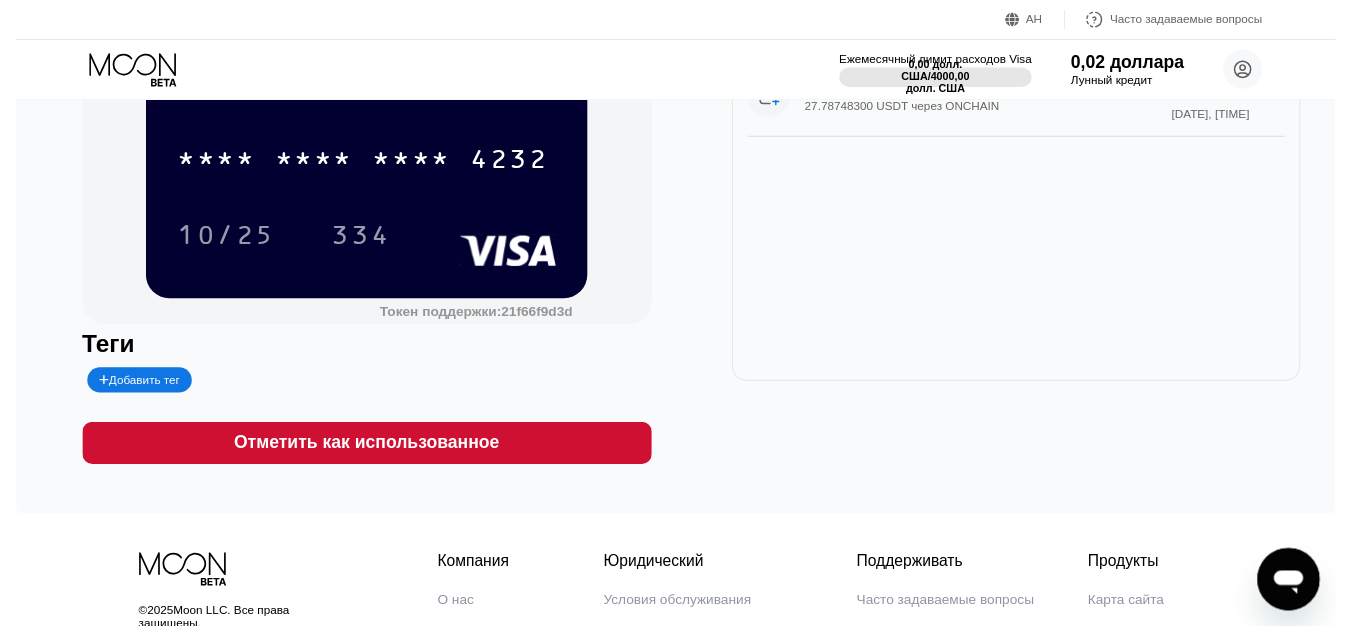 scroll, scrollTop: 0, scrollLeft: 0, axis: both 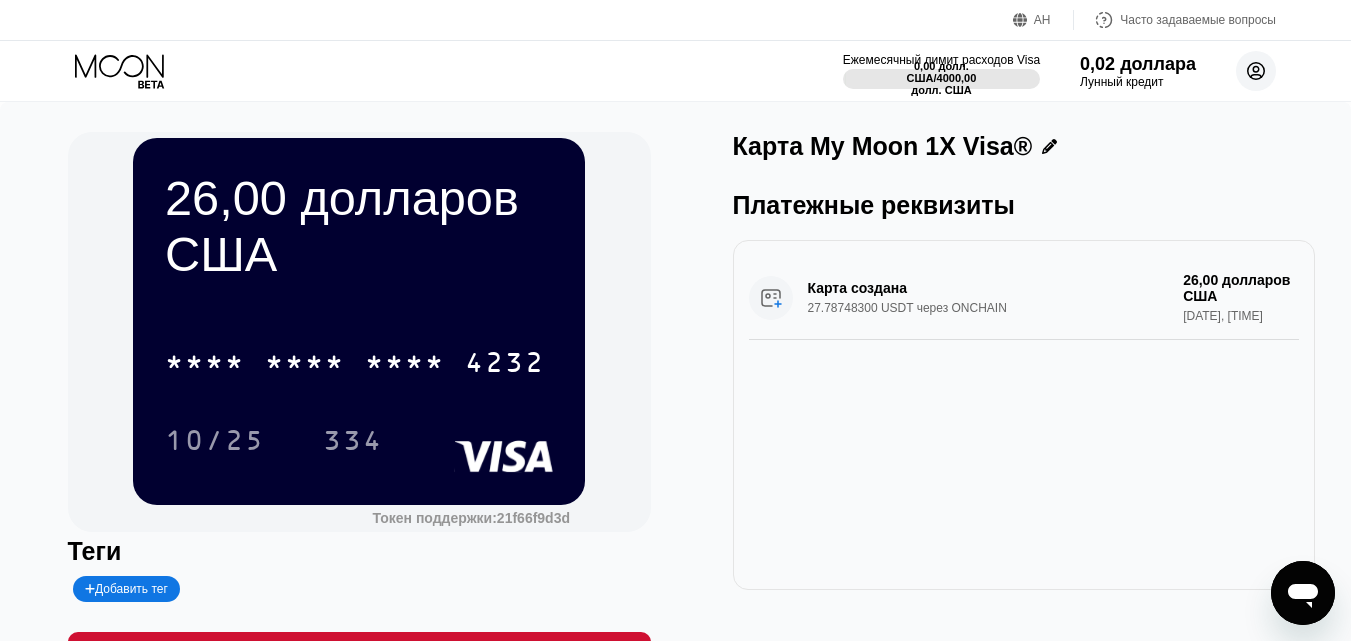 click 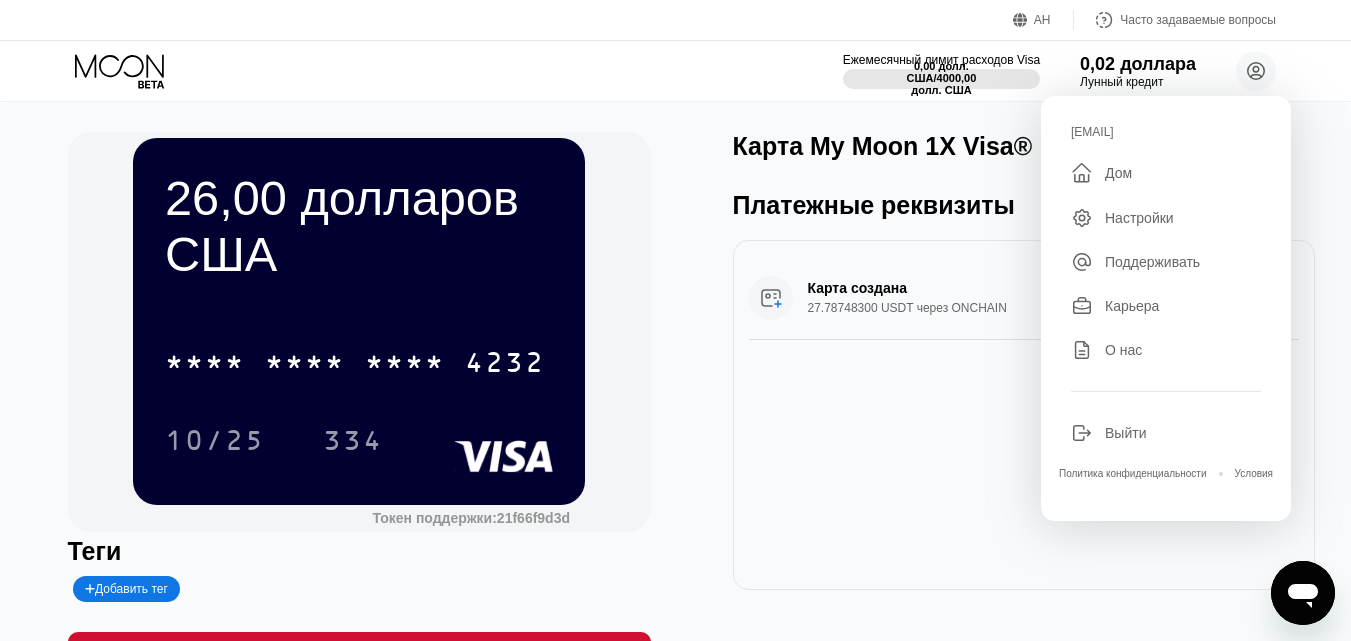 click on "Настройки" at bounding box center [1139, 218] 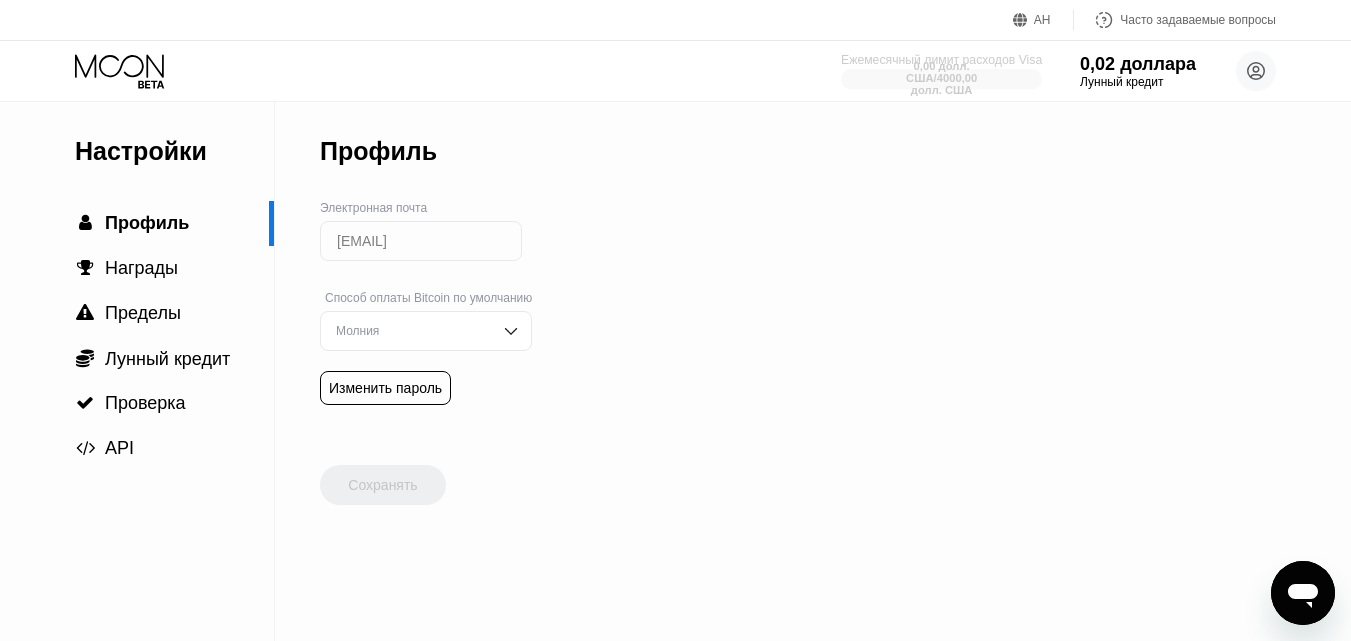 click on "4000,00 долл. США" at bounding box center (946, 84) 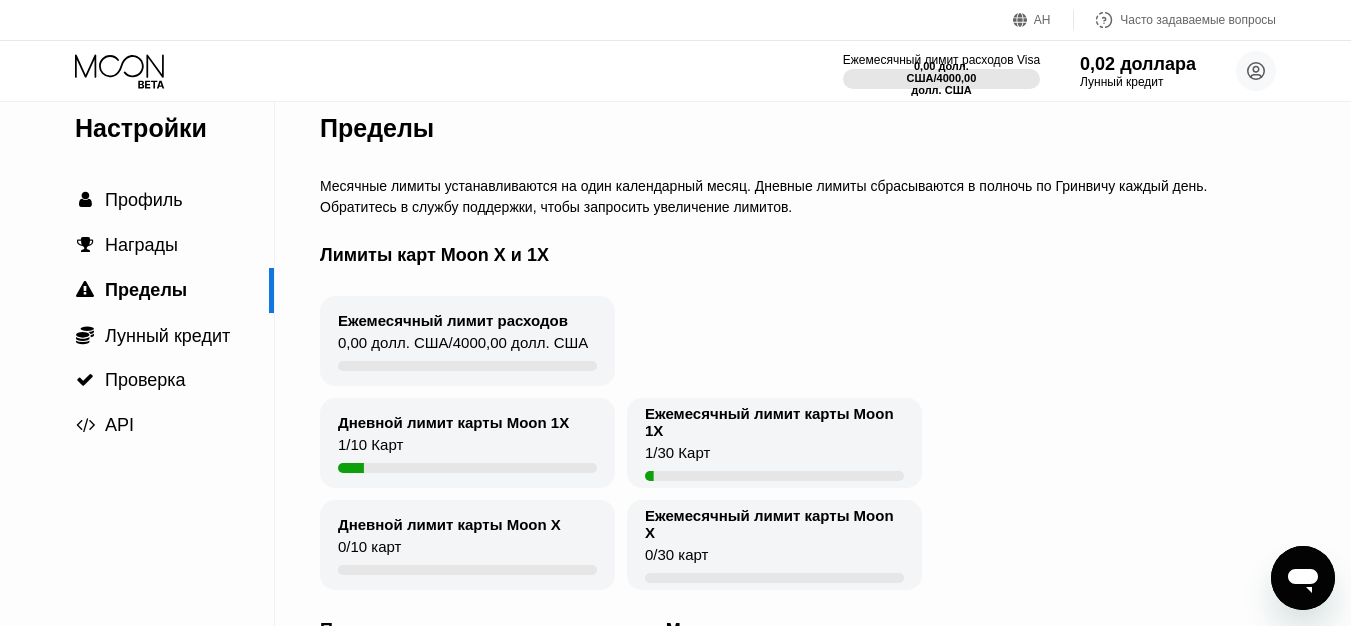 scroll, scrollTop: 0, scrollLeft: 0, axis: both 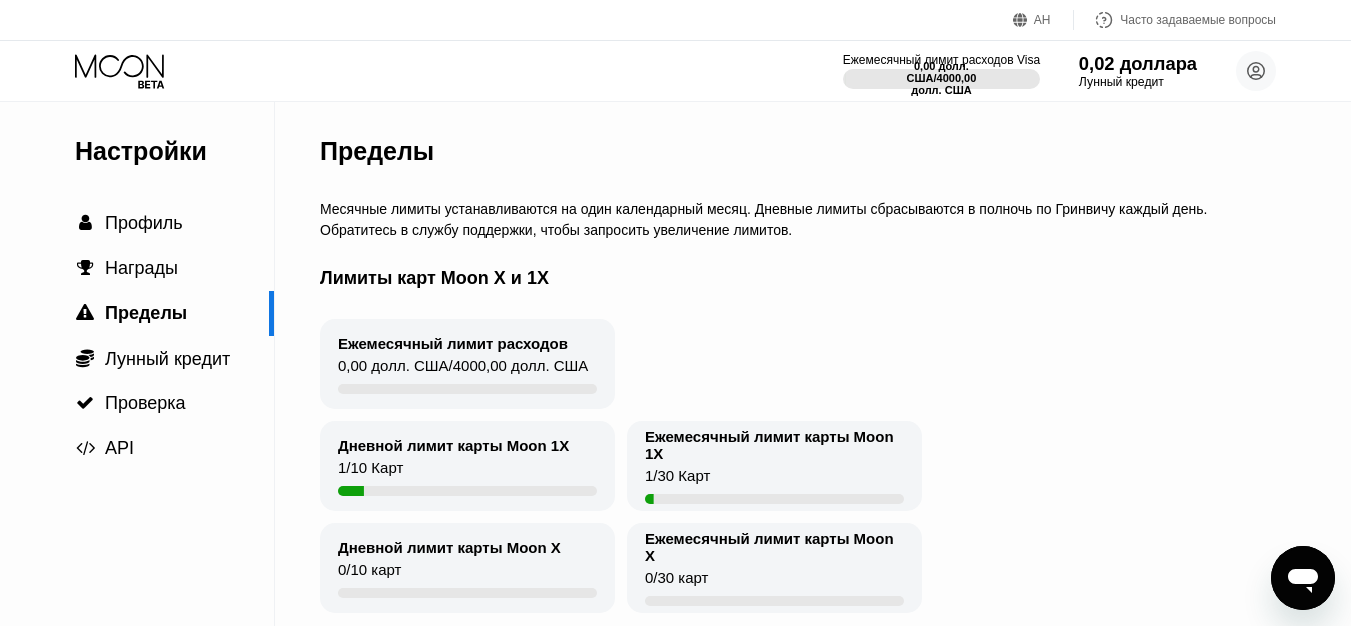 click on "Лунный кредит" at bounding box center [1121, 82] 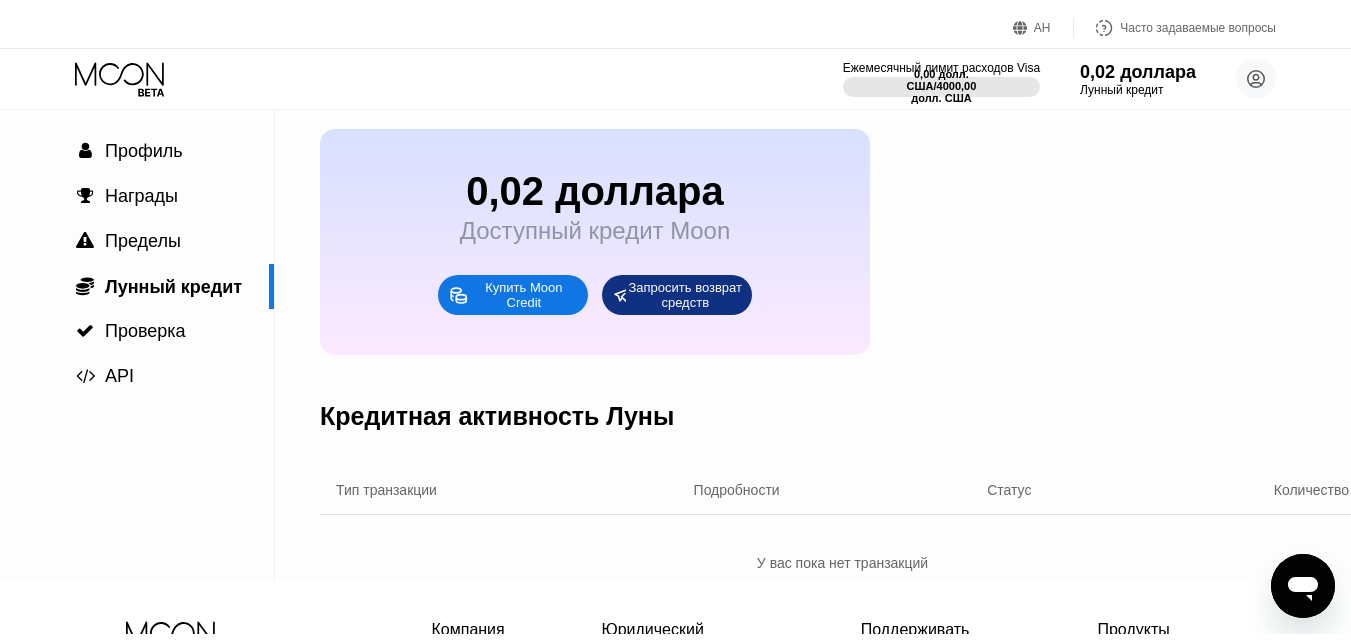 scroll, scrollTop: 0, scrollLeft: 0, axis: both 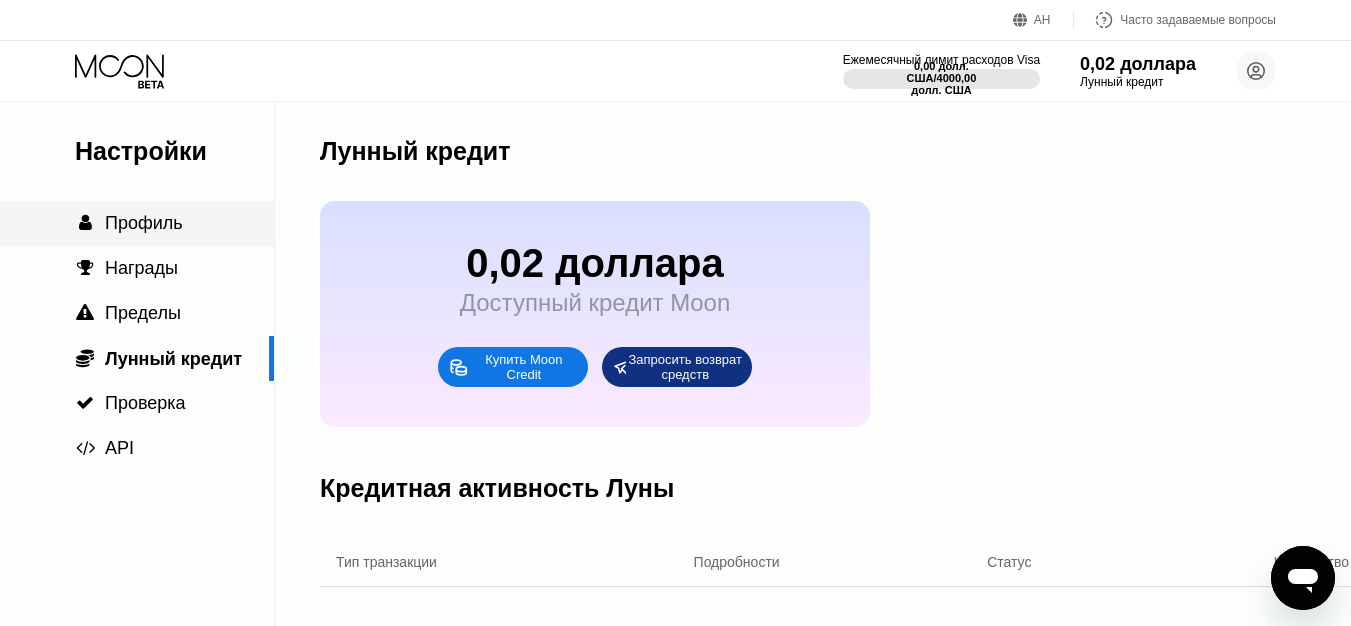 click on "Профиль" at bounding box center [144, 223] 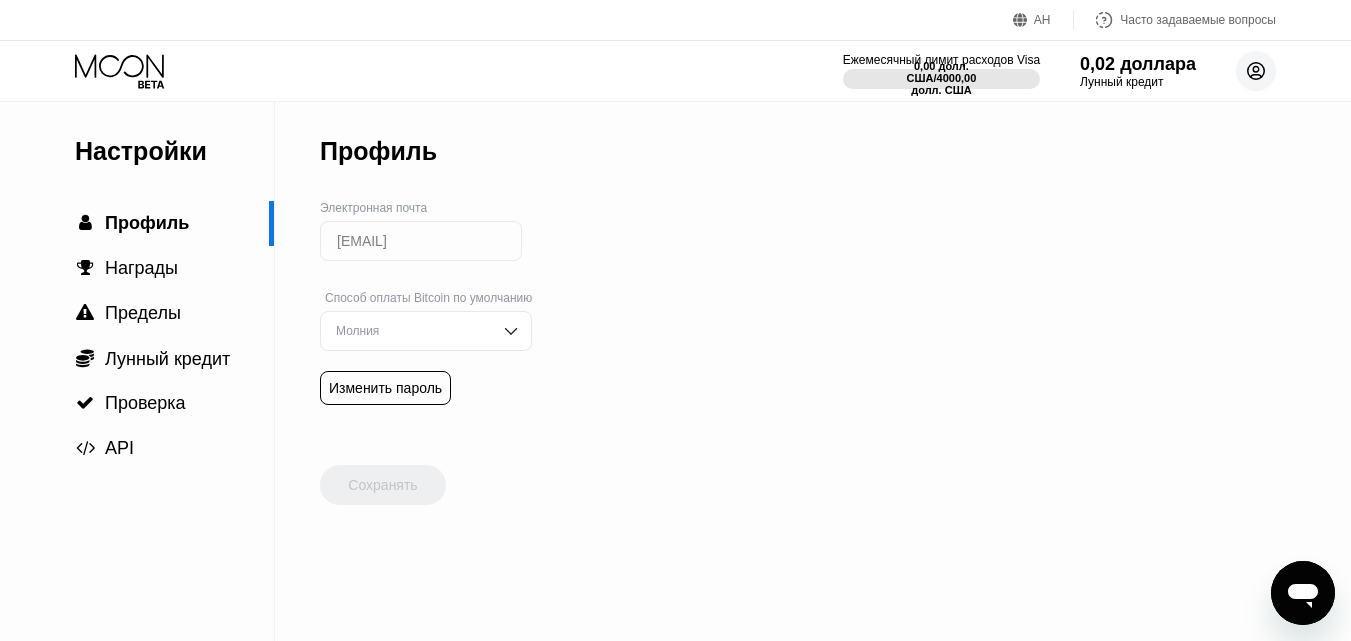 click 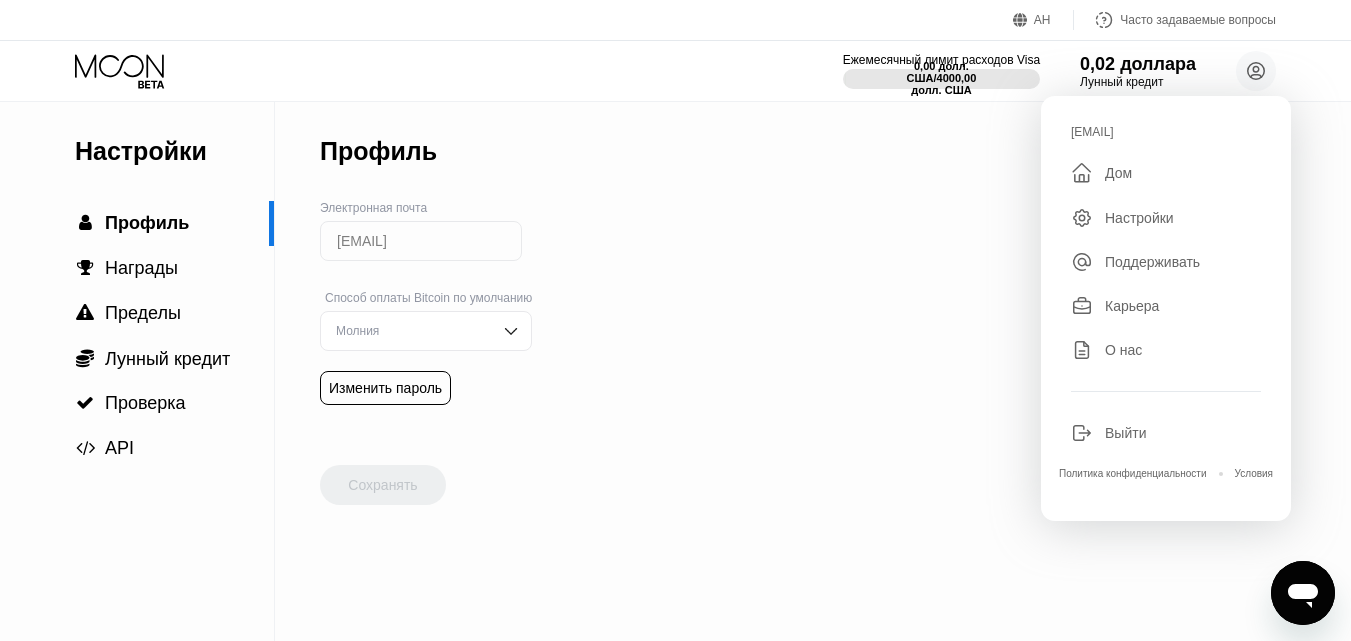 click on "Дом" at bounding box center (1118, 173) 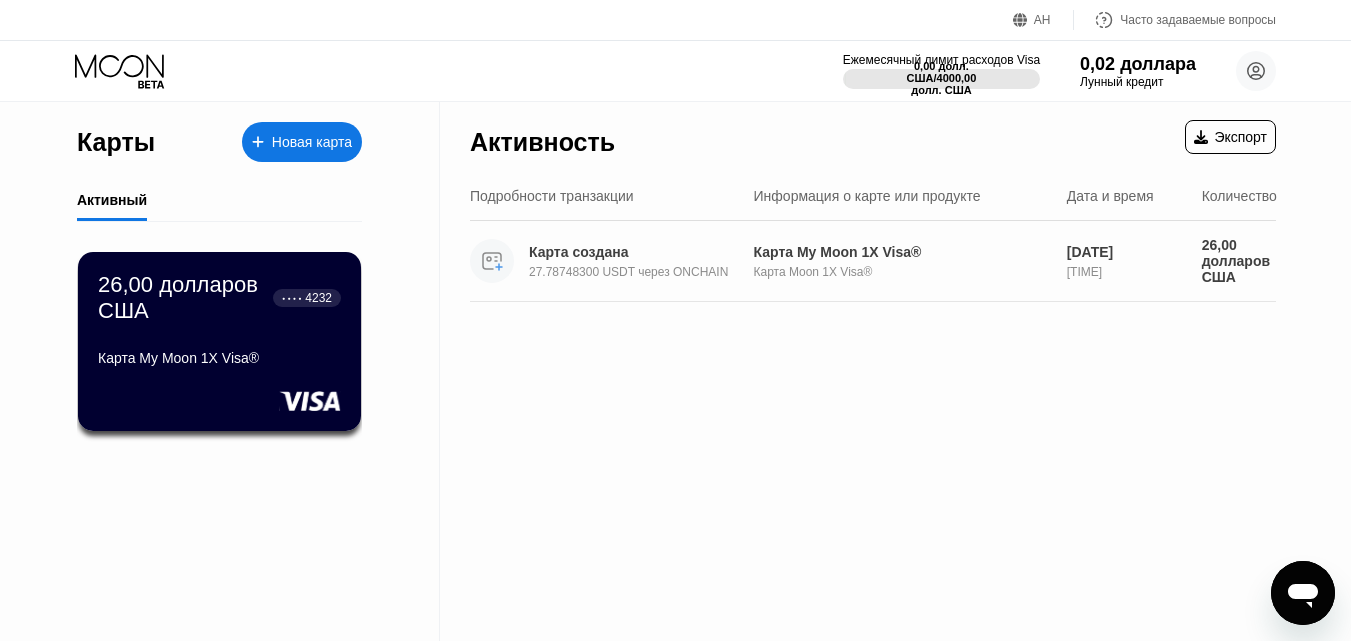click on "26,00 долларов США" at bounding box center (1238, 261) 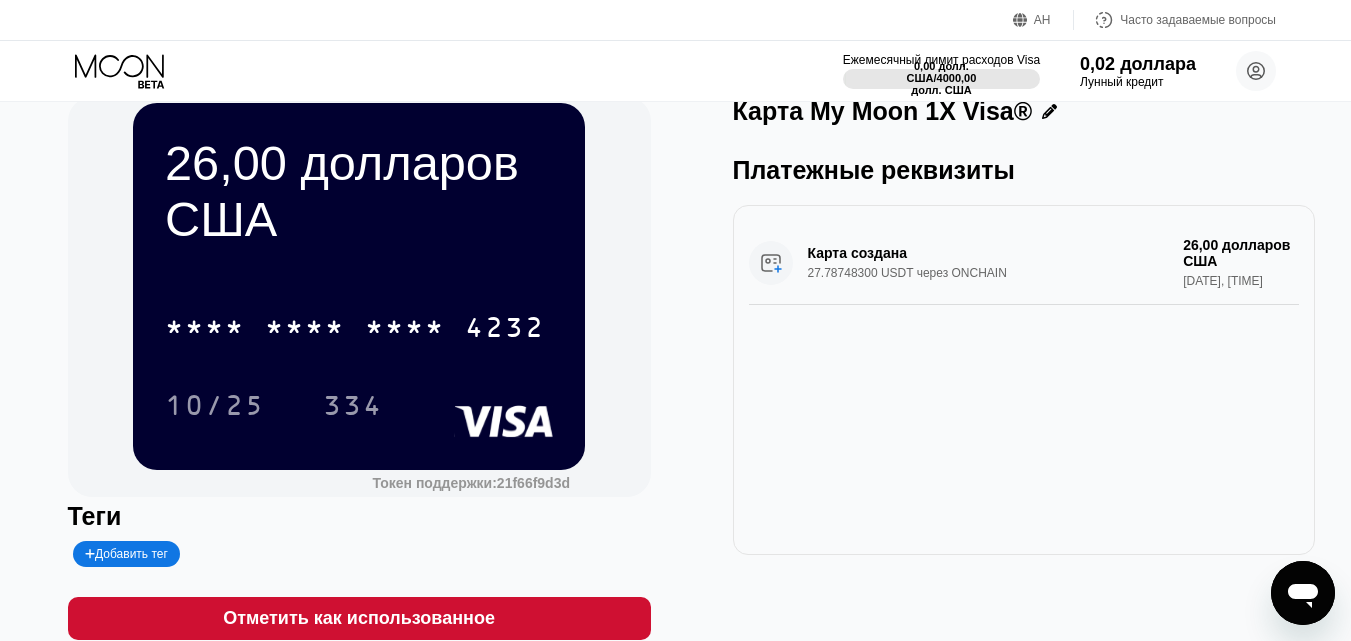 scroll, scrollTop: 0, scrollLeft: 0, axis: both 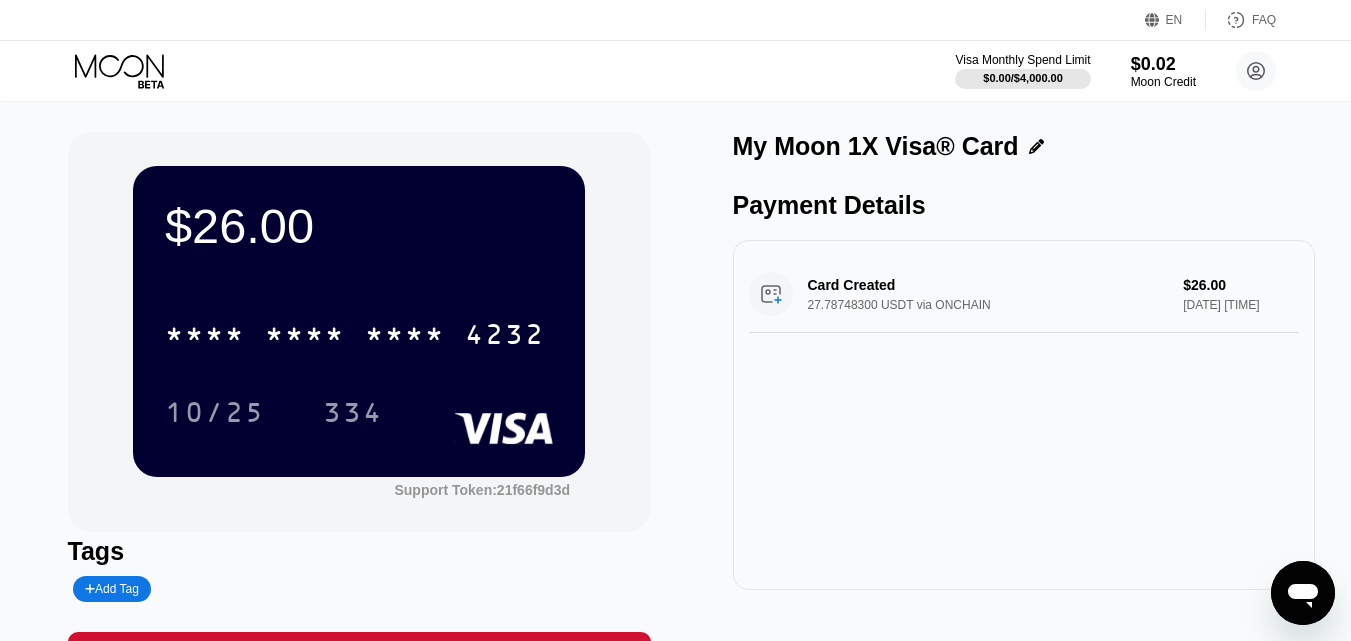 click on "Card Created 27.78748300 USDT via ONCHAIN $26.00 Aug 03, 2025 4:20 AM" at bounding box center [1024, 294] 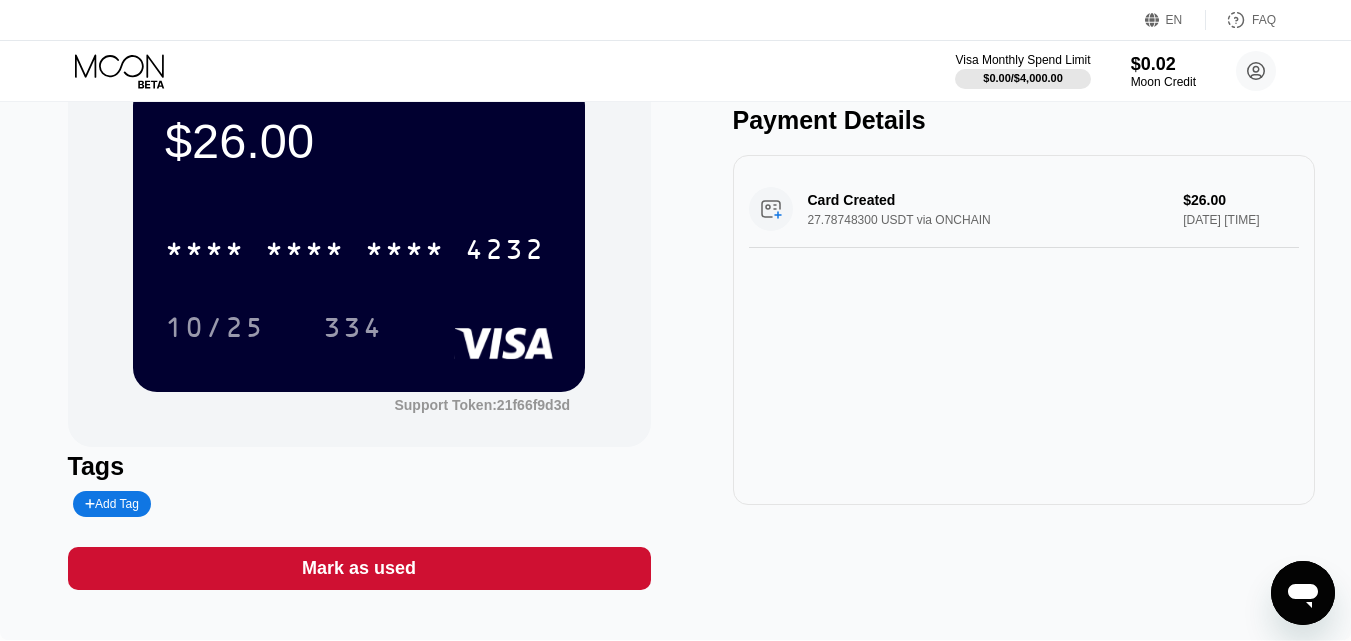 scroll, scrollTop: 0, scrollLeft: 0, axis: both 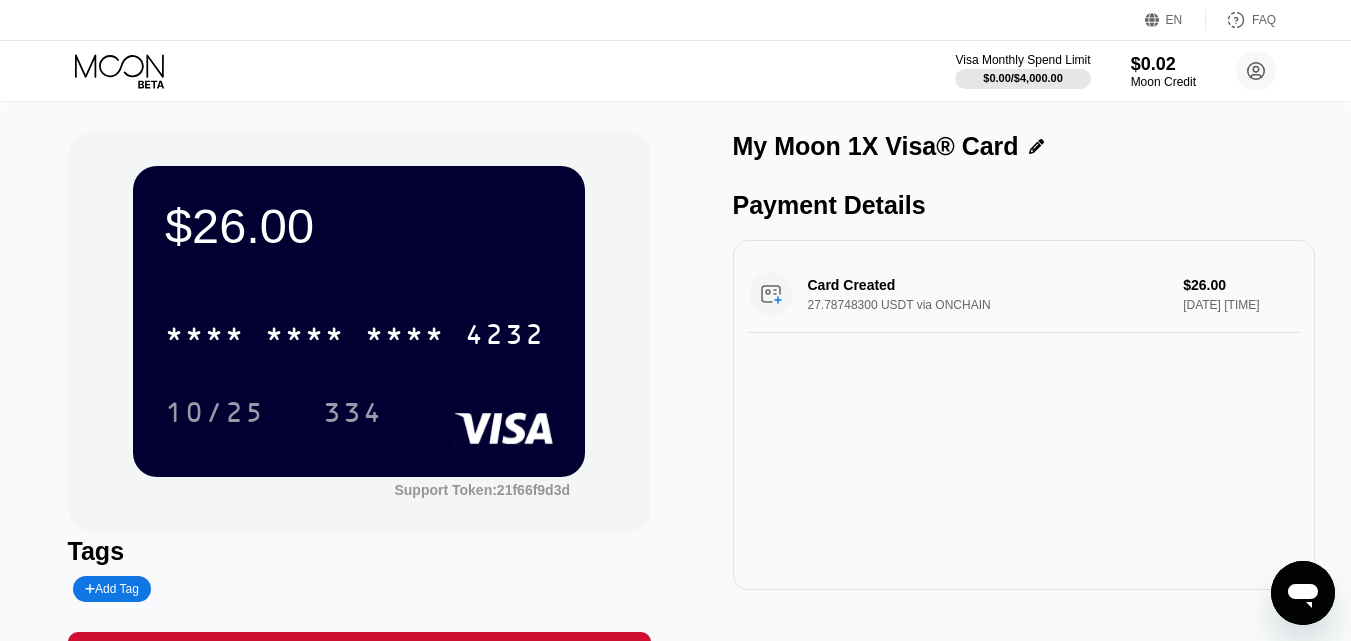 click 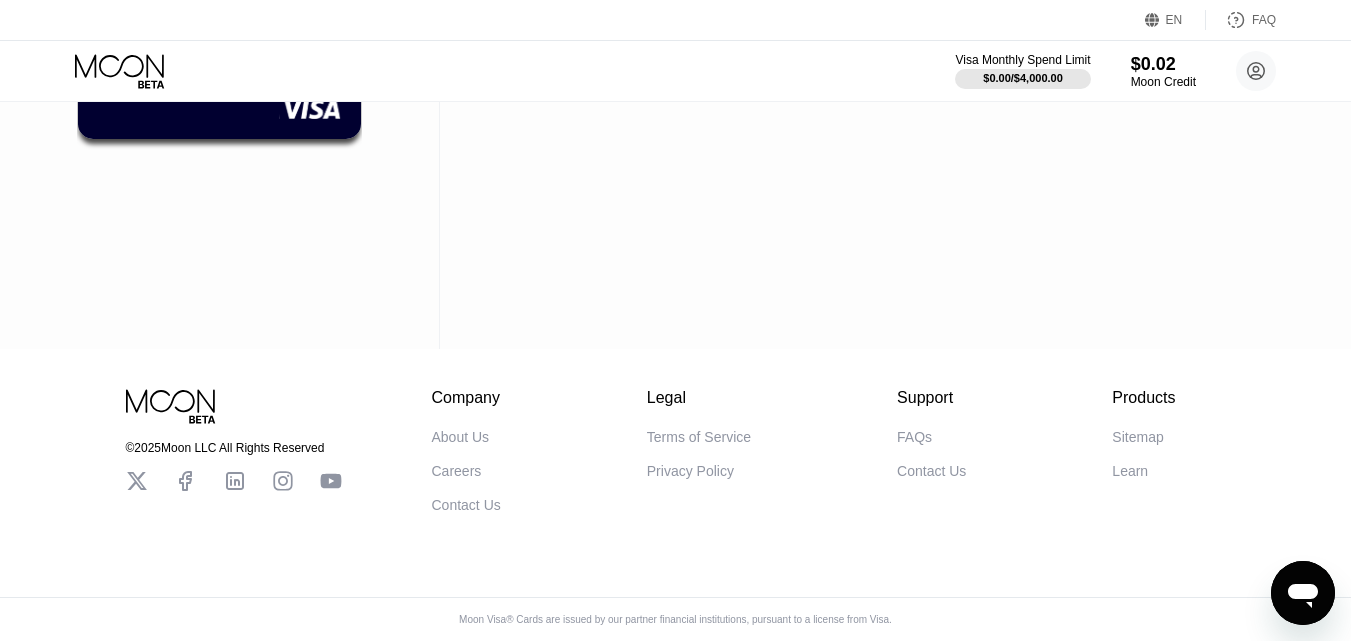 scroll, scrollTop: 0, scrollLeft: 0, axis: both 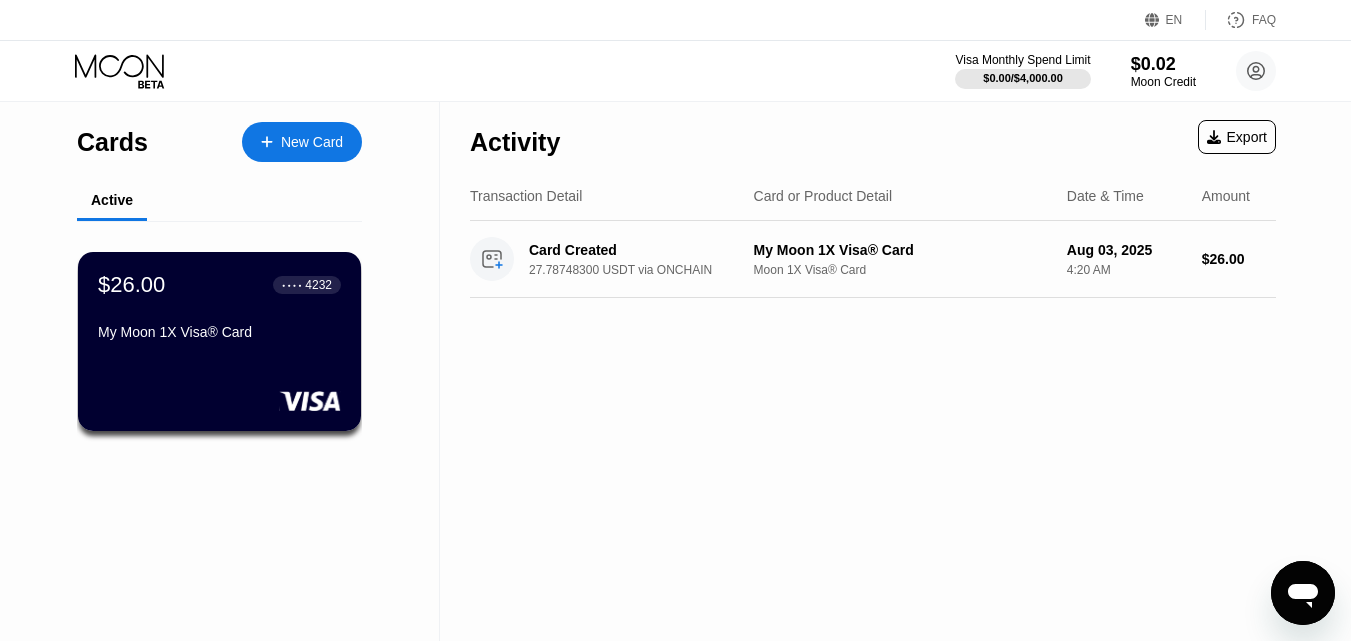 click on "New Card" at bounding box center (312, 142) 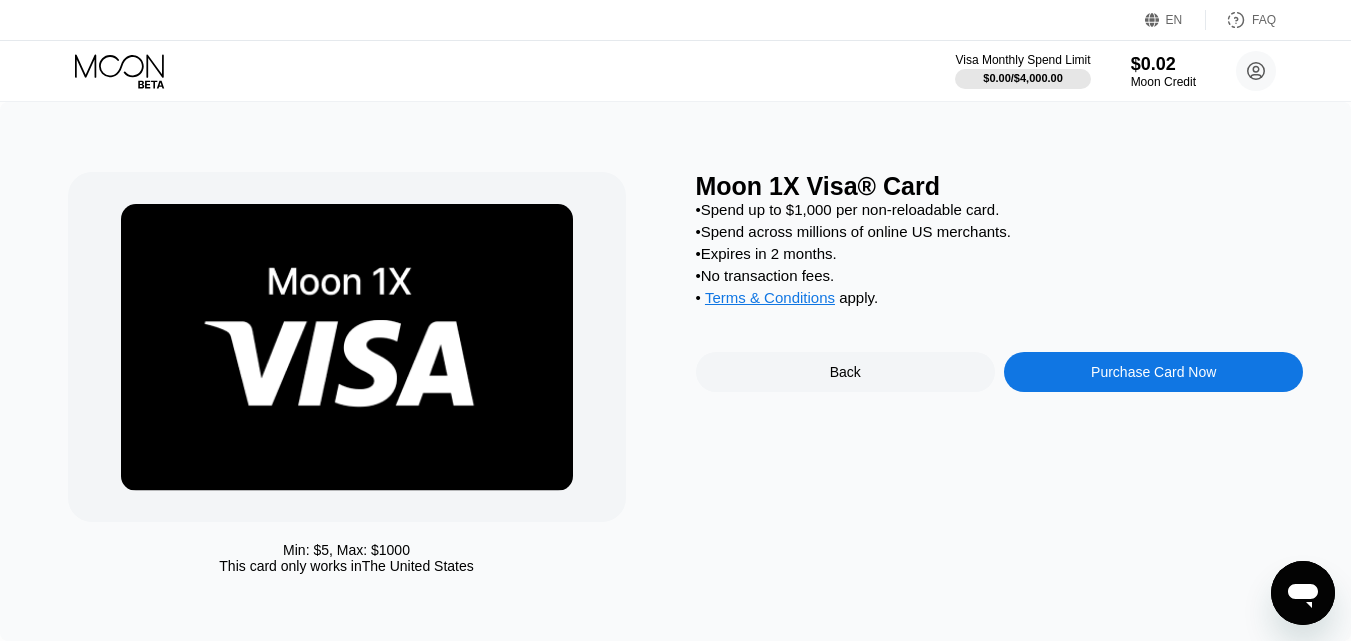 scroll, scrollTop: 0, scrollLeft: 0, axis: both 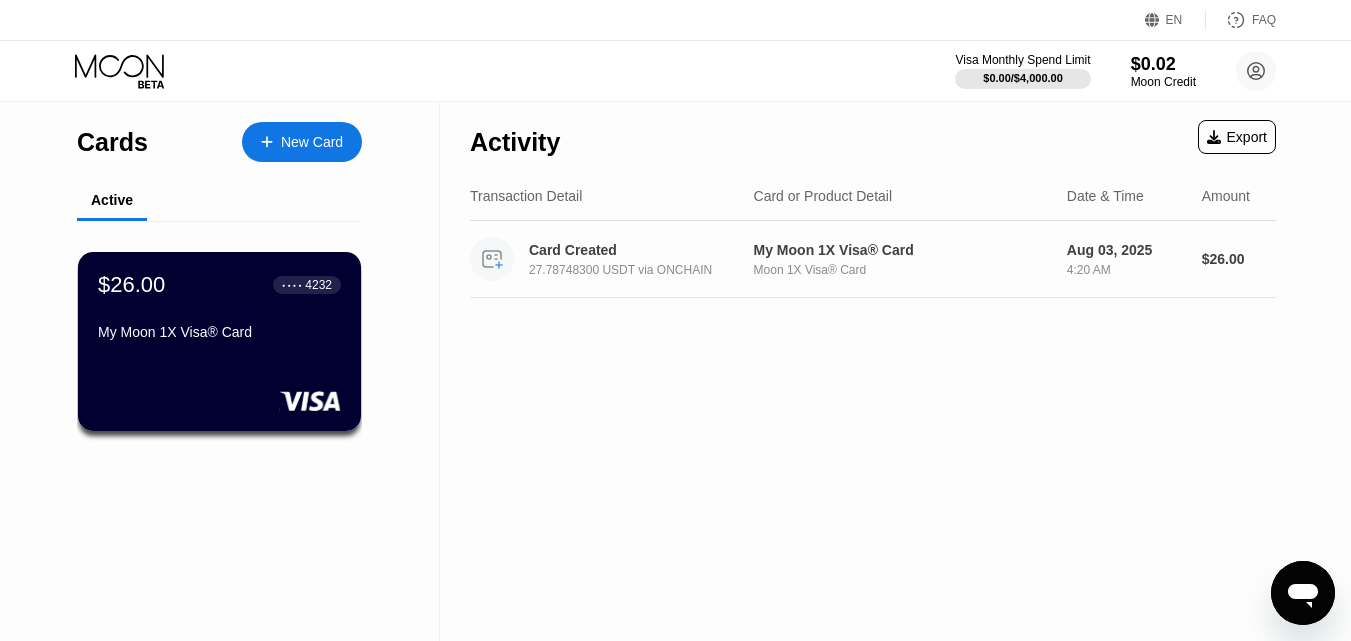 click 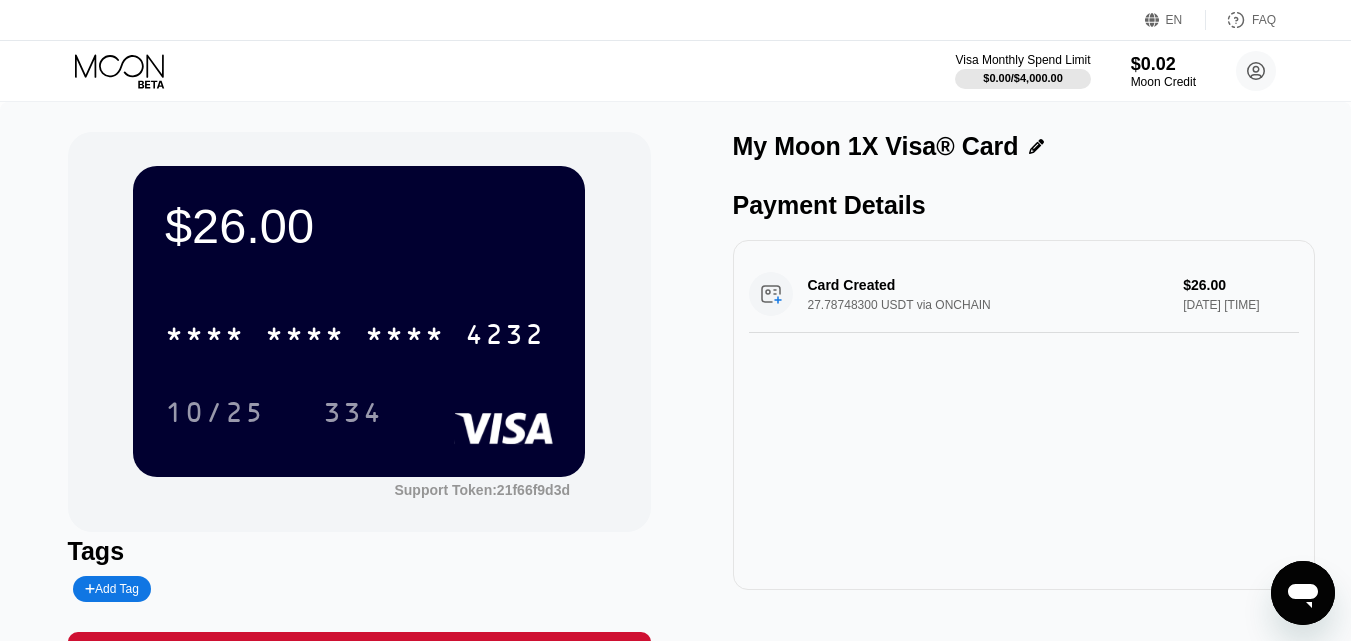 click on "Card Created 27.78748300 USDT via ONCHAIN $[PRICE] [DATE] [TIME]" at bounding box center (1024, 294) 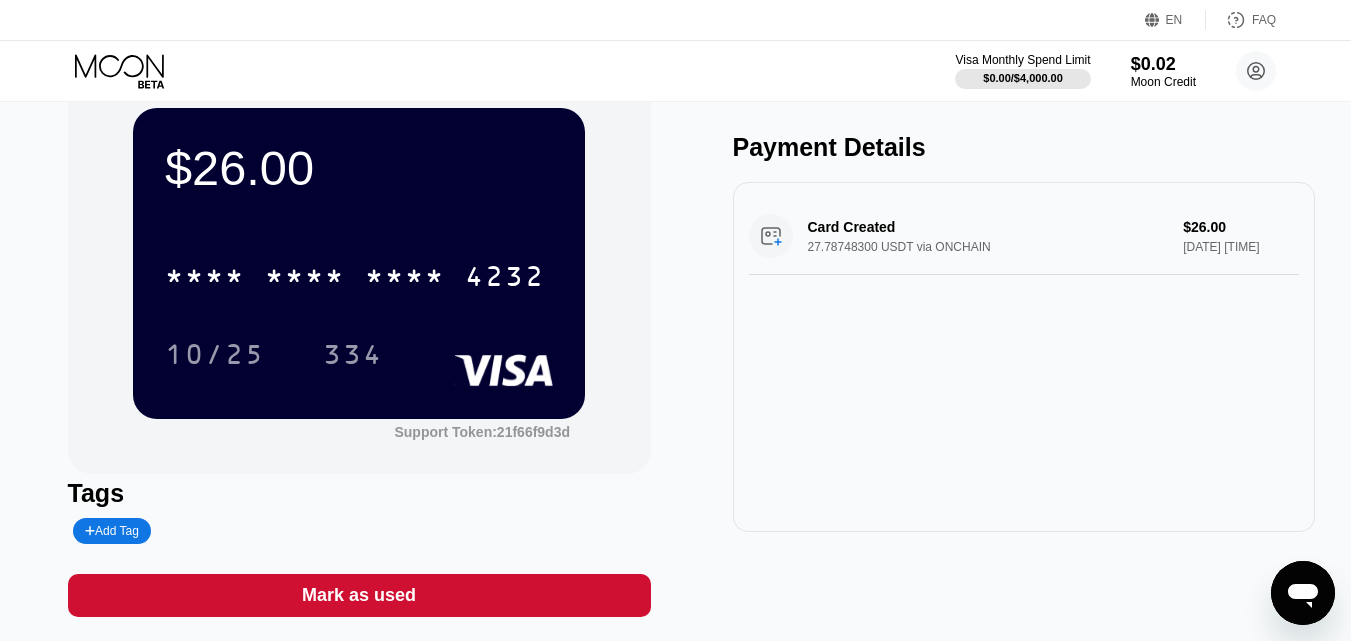 scroll, scrollTop: 0, scrollLeft: 0, axis: both 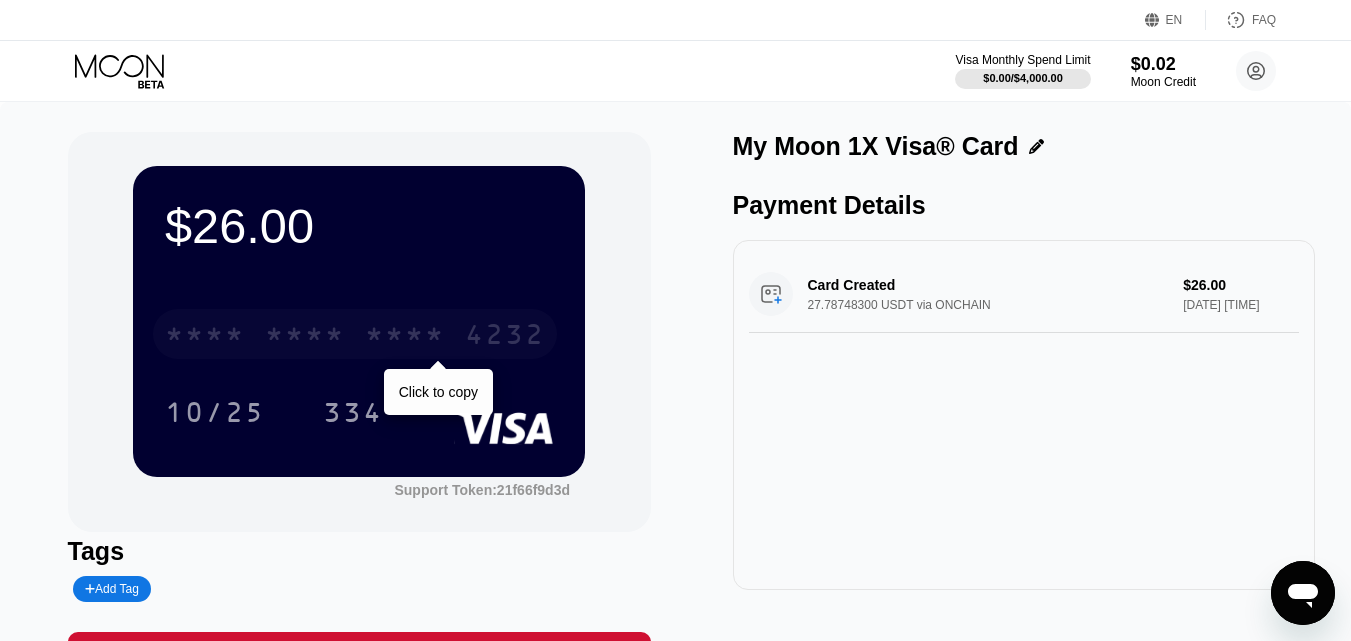 click on "* * * * * * * * * * * * 4232" at bounding box center (355, 334) 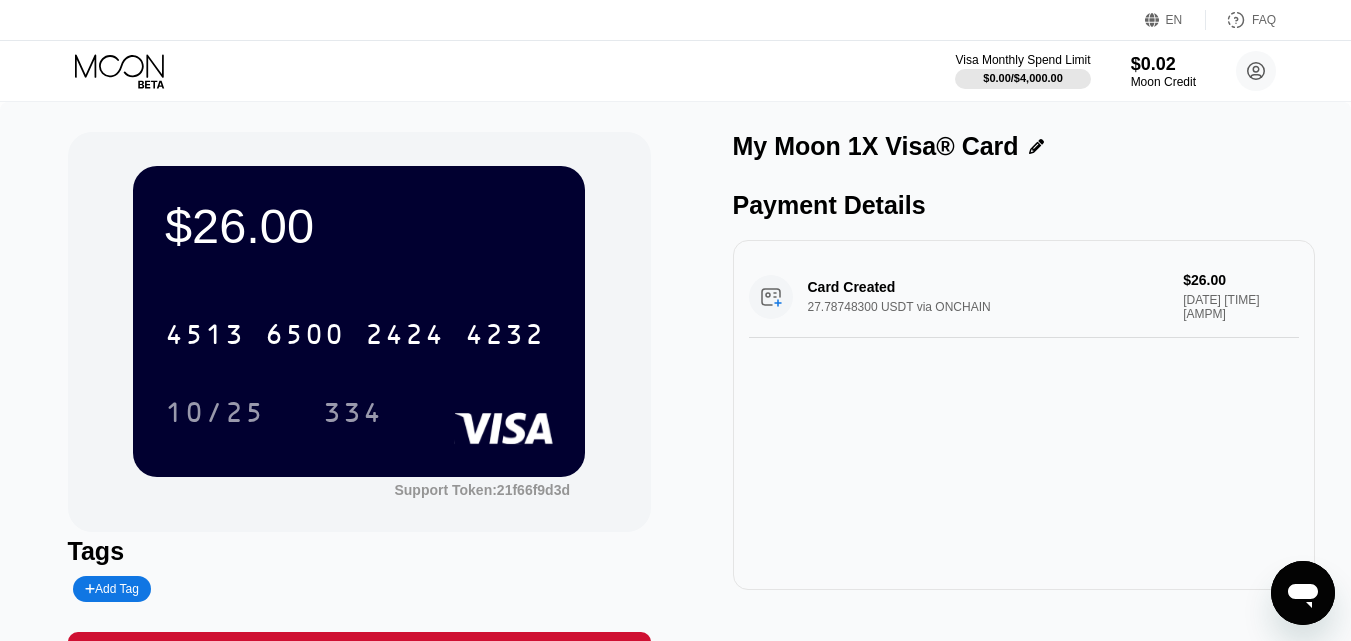 scroll, scrollTop: 0, scrollLeft: 0, axis: both 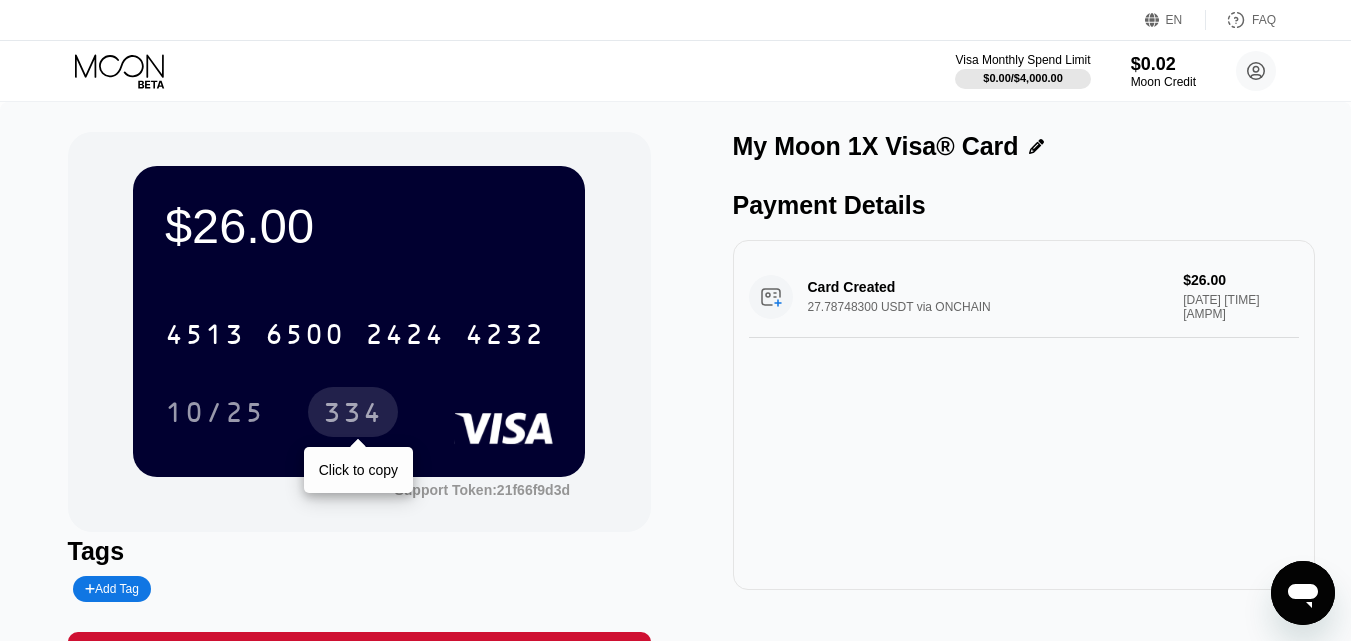 drag, startPoint x: 354, startPoint y: 424, endPoint x: 366, endPoint y: 416, distance: 14.422205 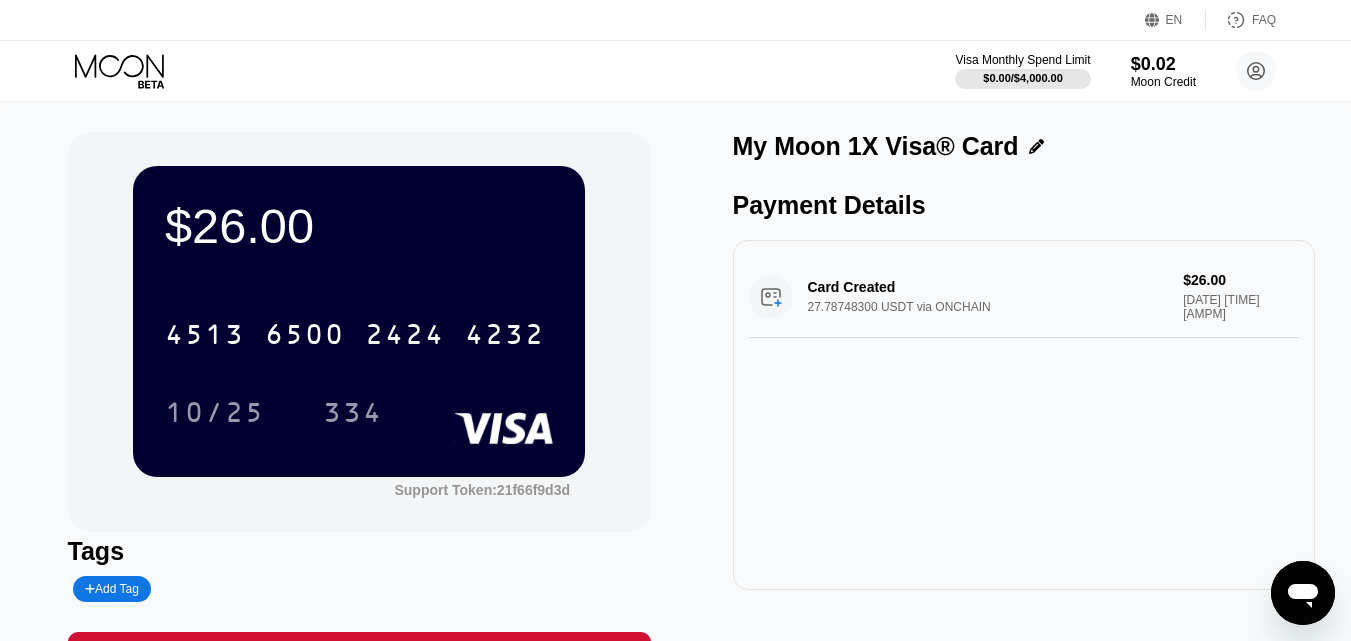 click 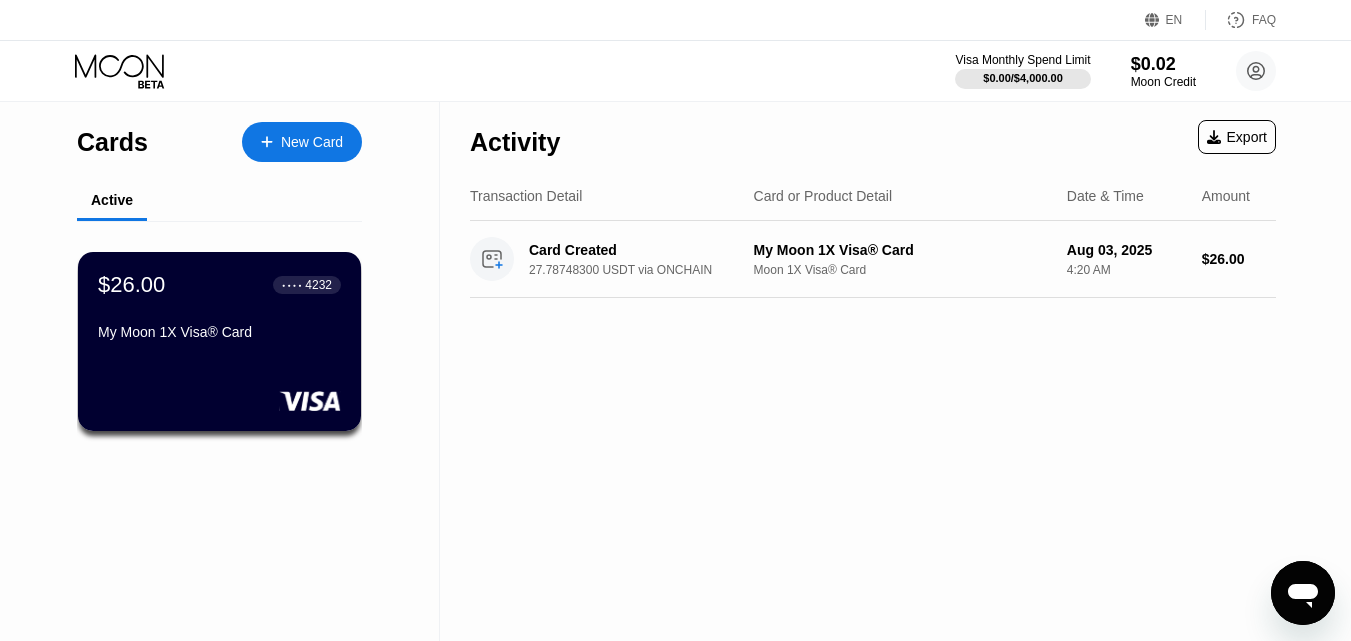 click 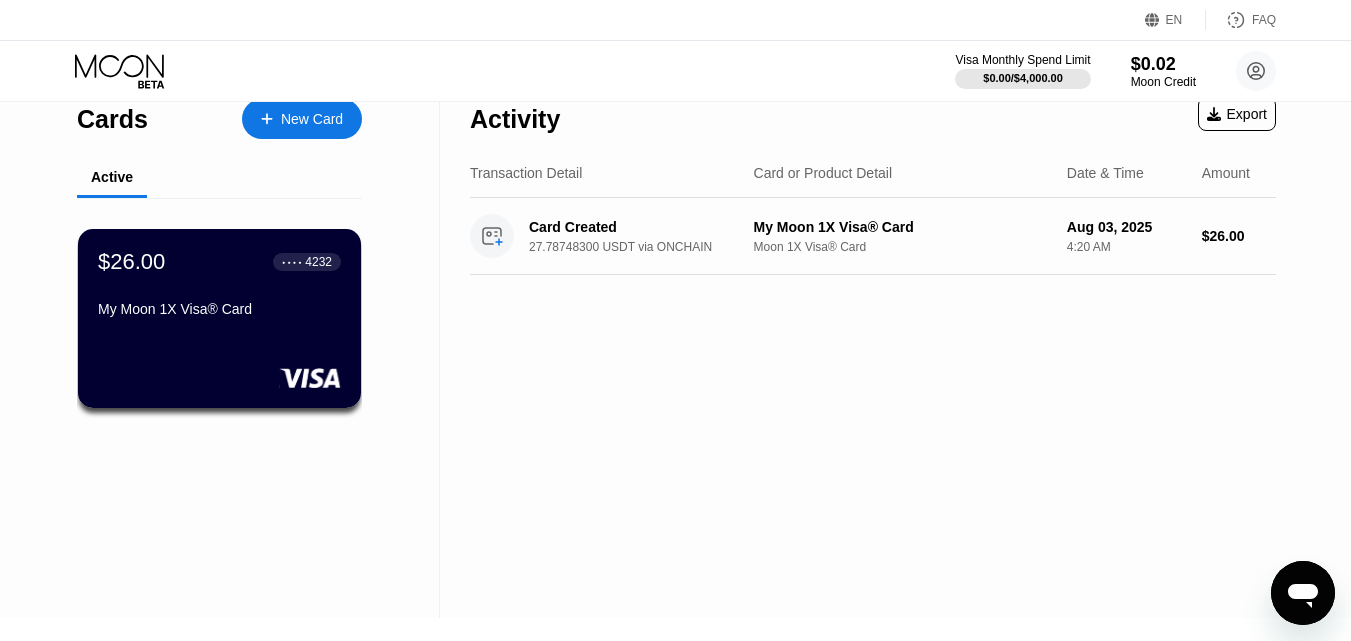 scroll, scrollTop: 0, scrollLeft: 0, axis: both 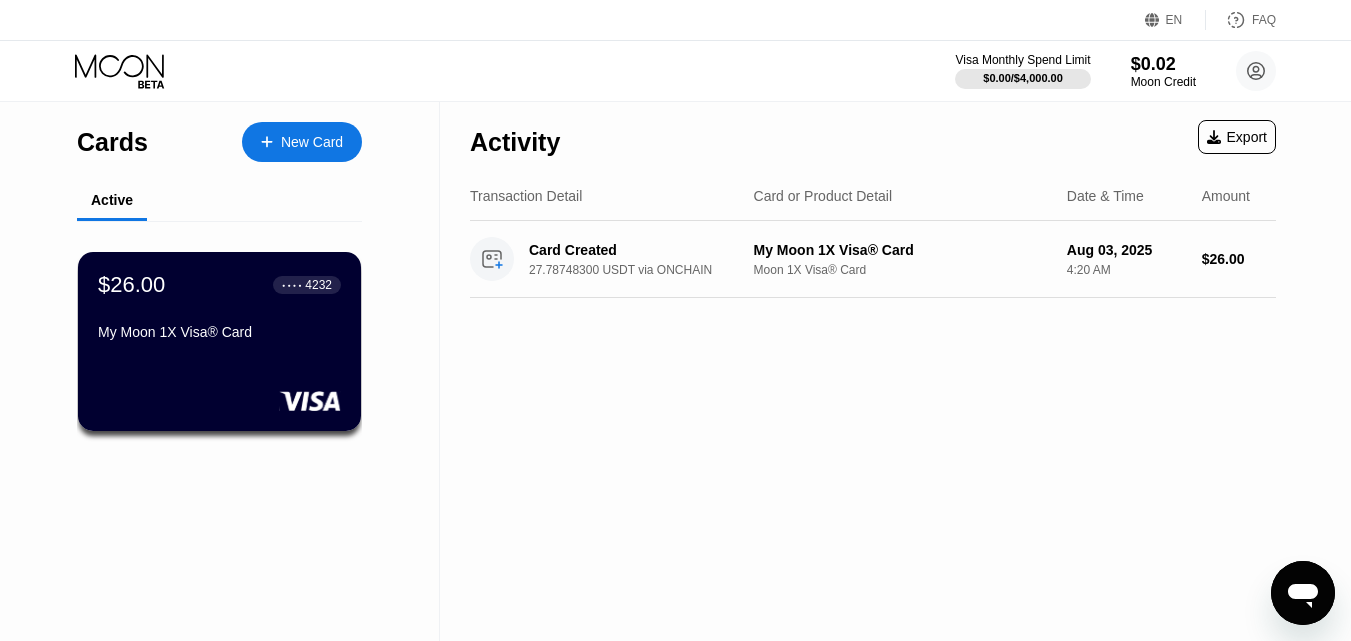 click on "New Card" at bounding box center [302, 142] 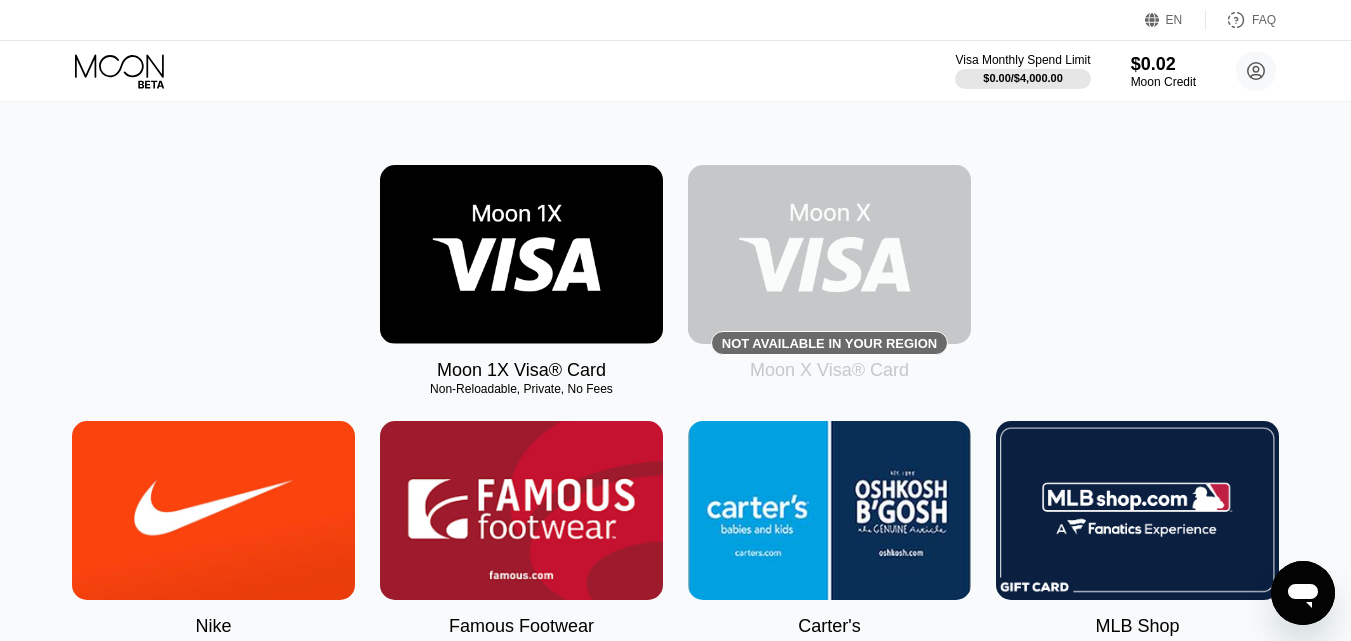 scroll, scrollTop: 100, scrollLeft: 0, axis: vertical 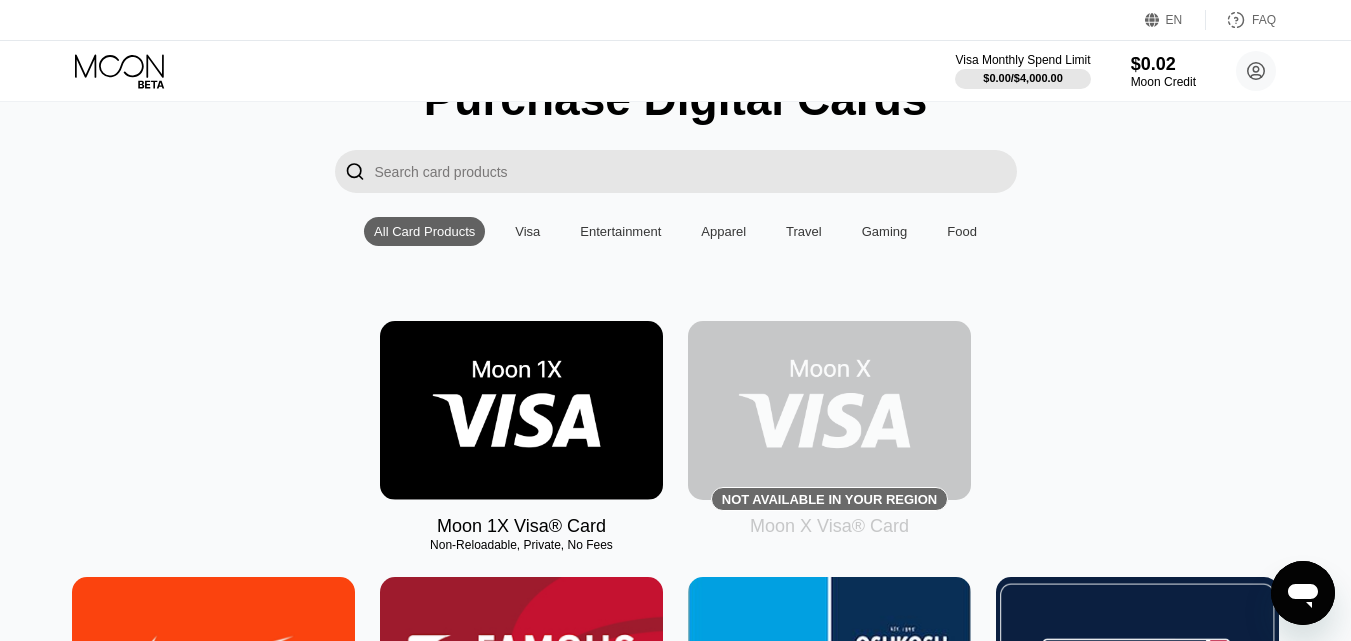 click at bounding box center (696, 171) 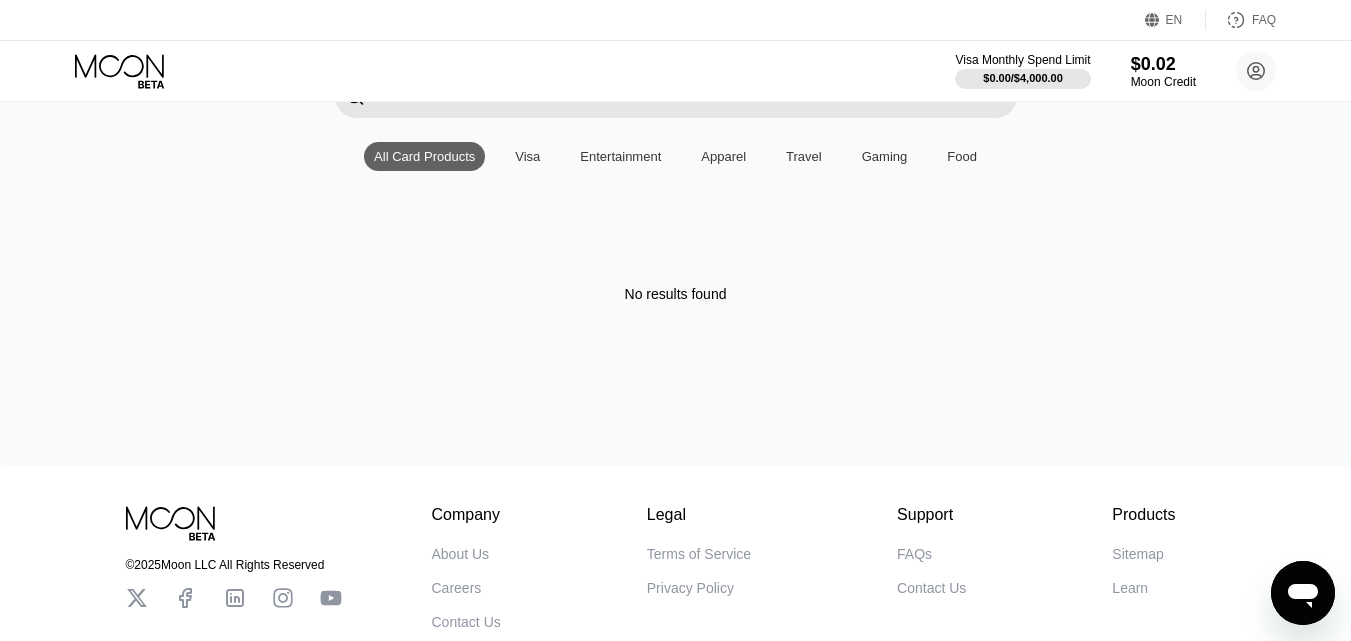 scroll, scrollTop: 0, scrollLeft: 0, axis: both 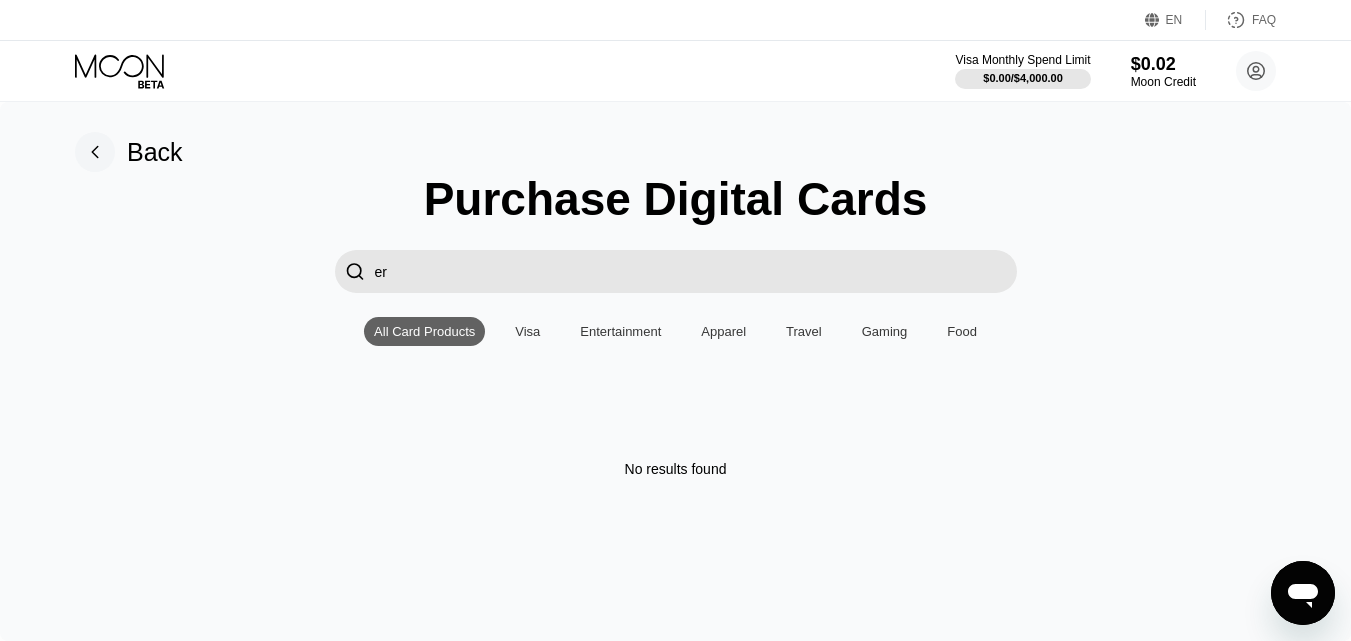 type on "e" 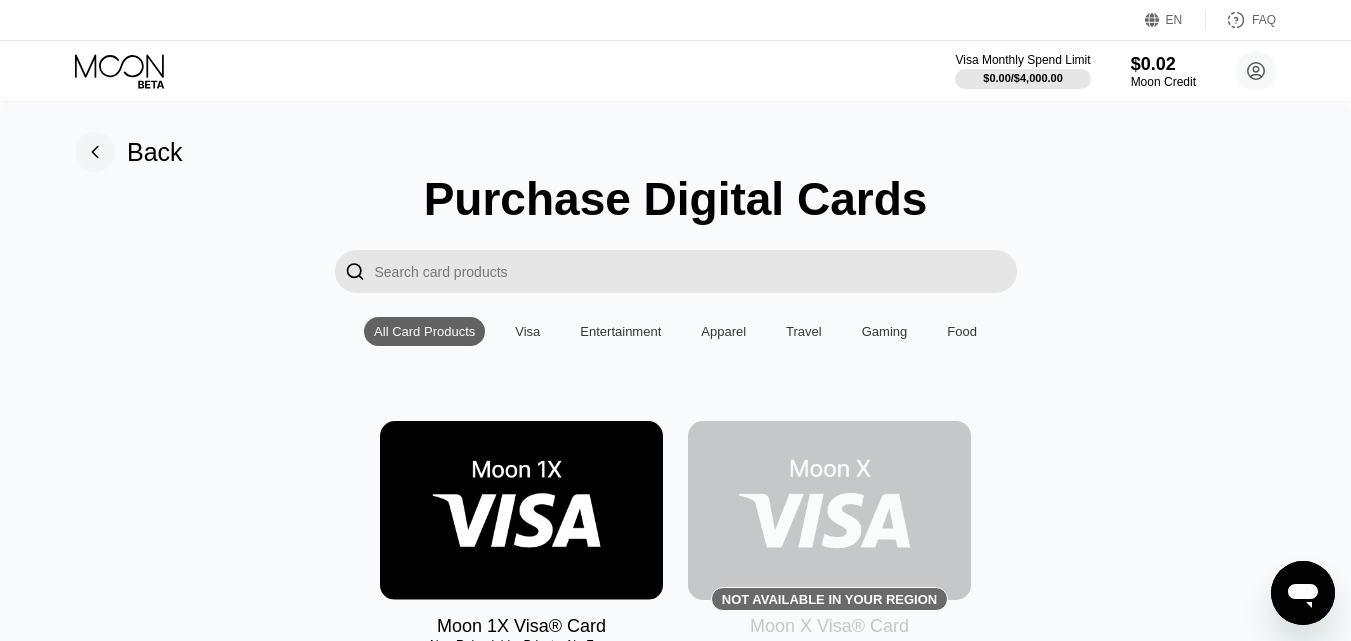 type on "у" 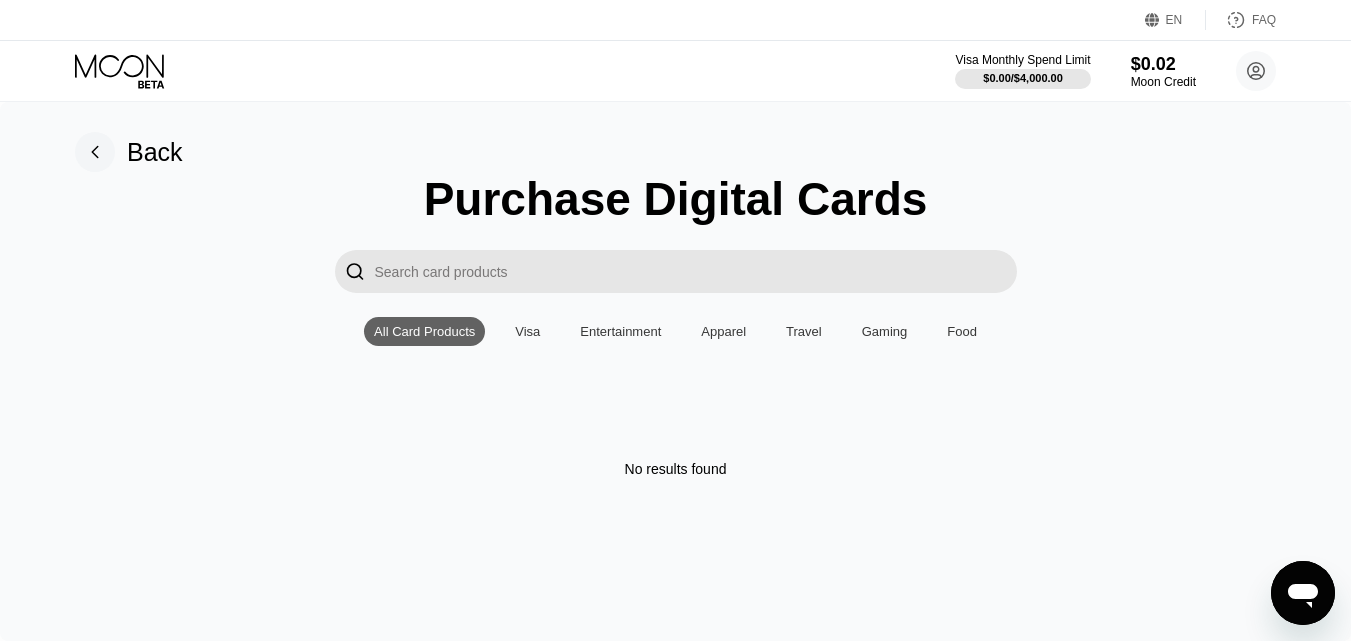 type on "е" 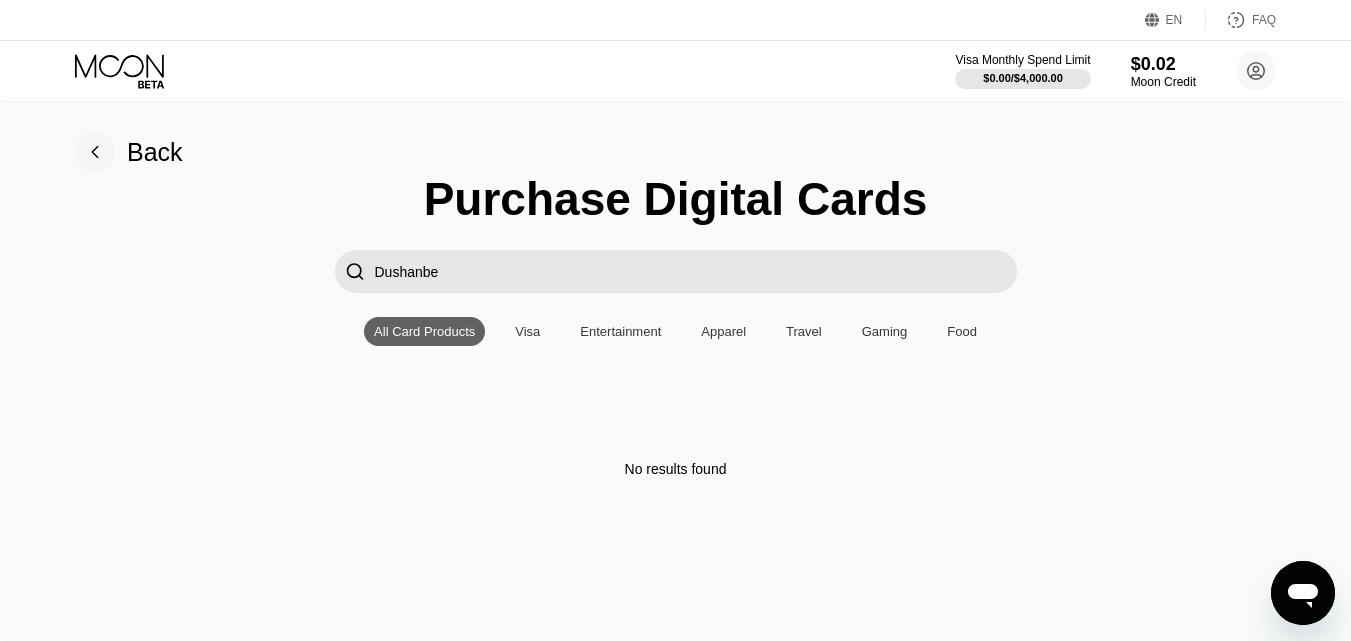 scroll, scrollTop: 0, scrollLeft: 0, axis: both 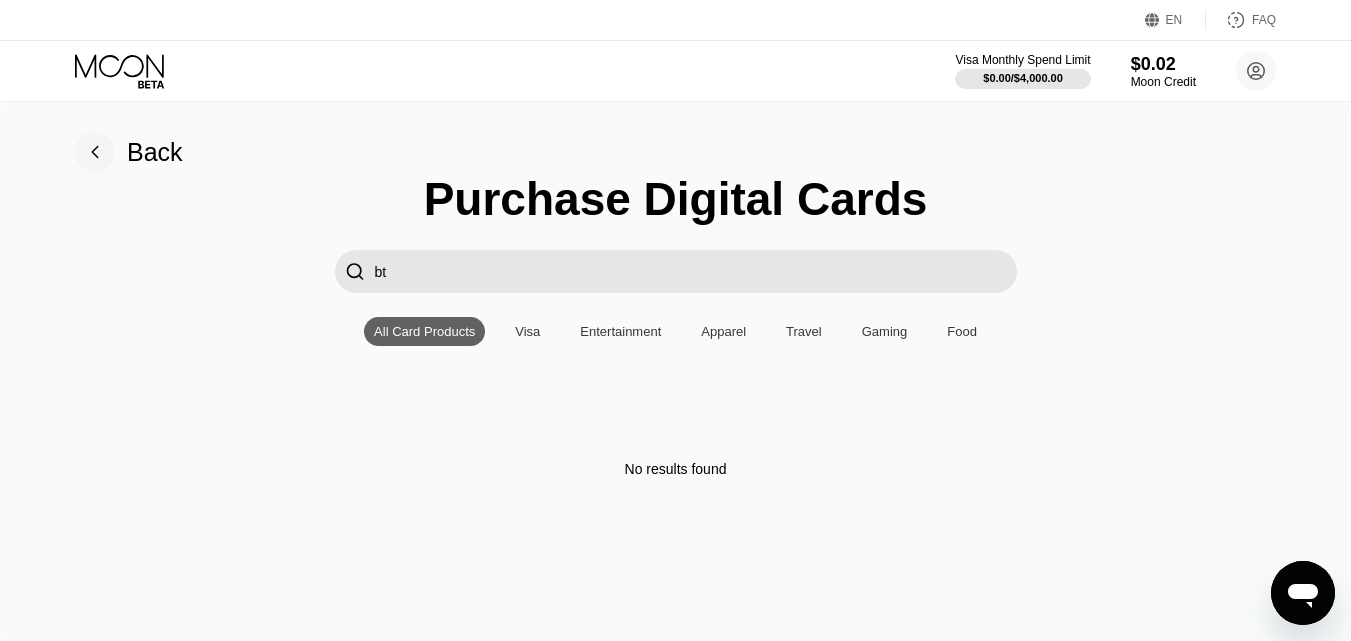 type on "b" 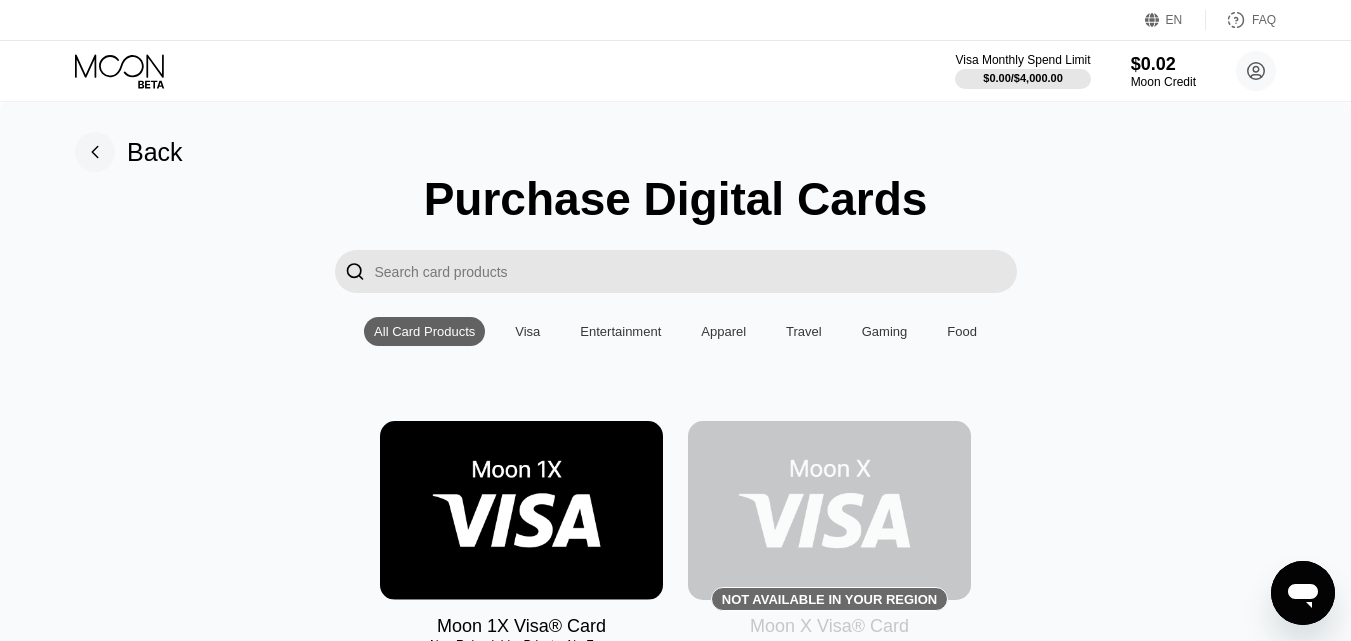 paste on "RunPay" 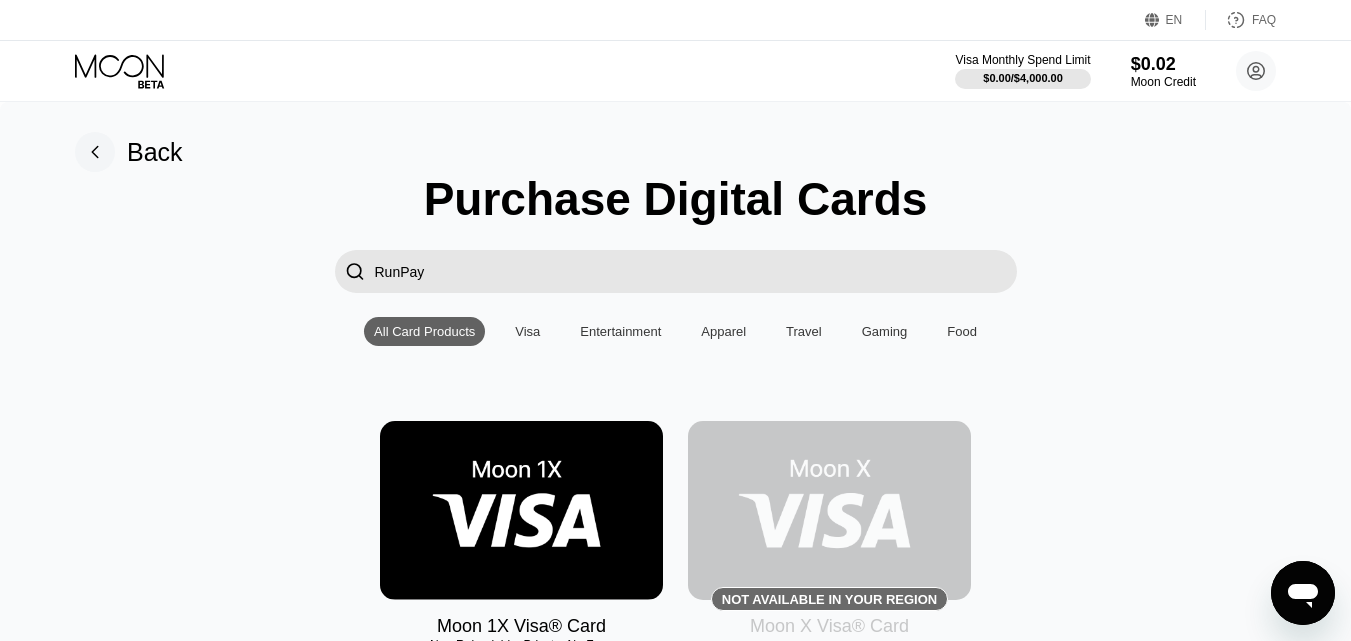 click on "RunPay" at bounding box center (696, 271) 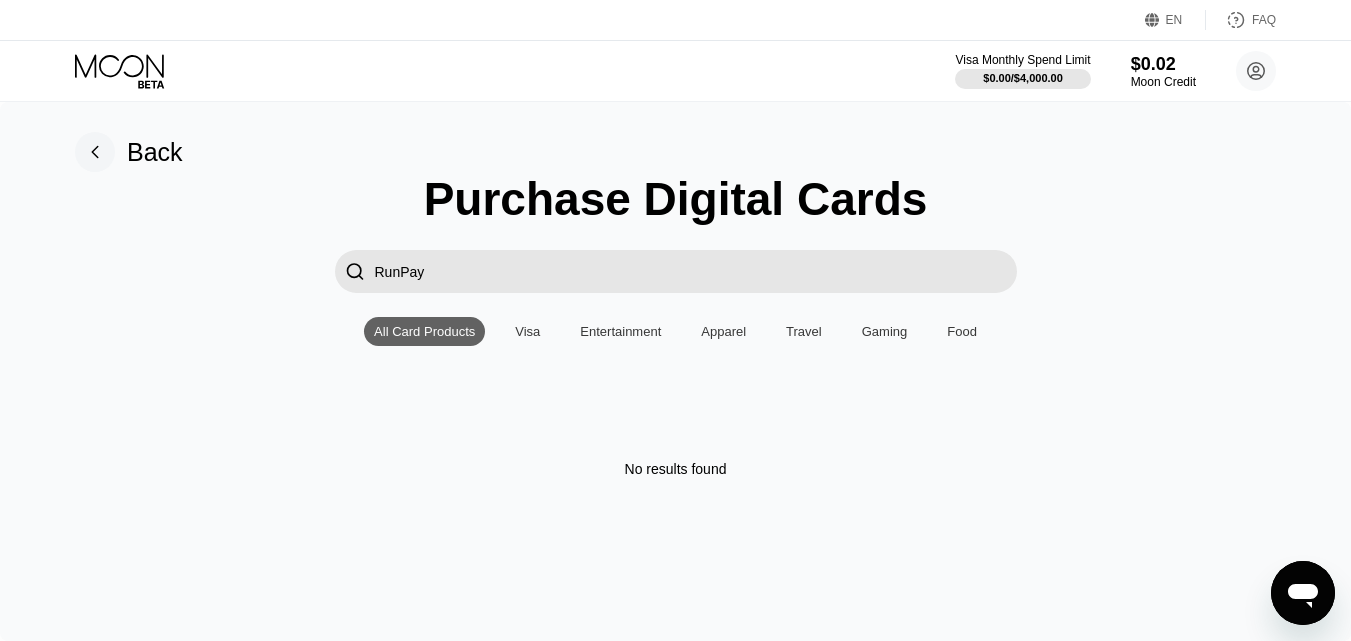 click on "Purchase Digital Cards  RunPay All Card Products Visa Entertainment Apparel Travel Gaming Food No results found" at bounding box center (675, 324) 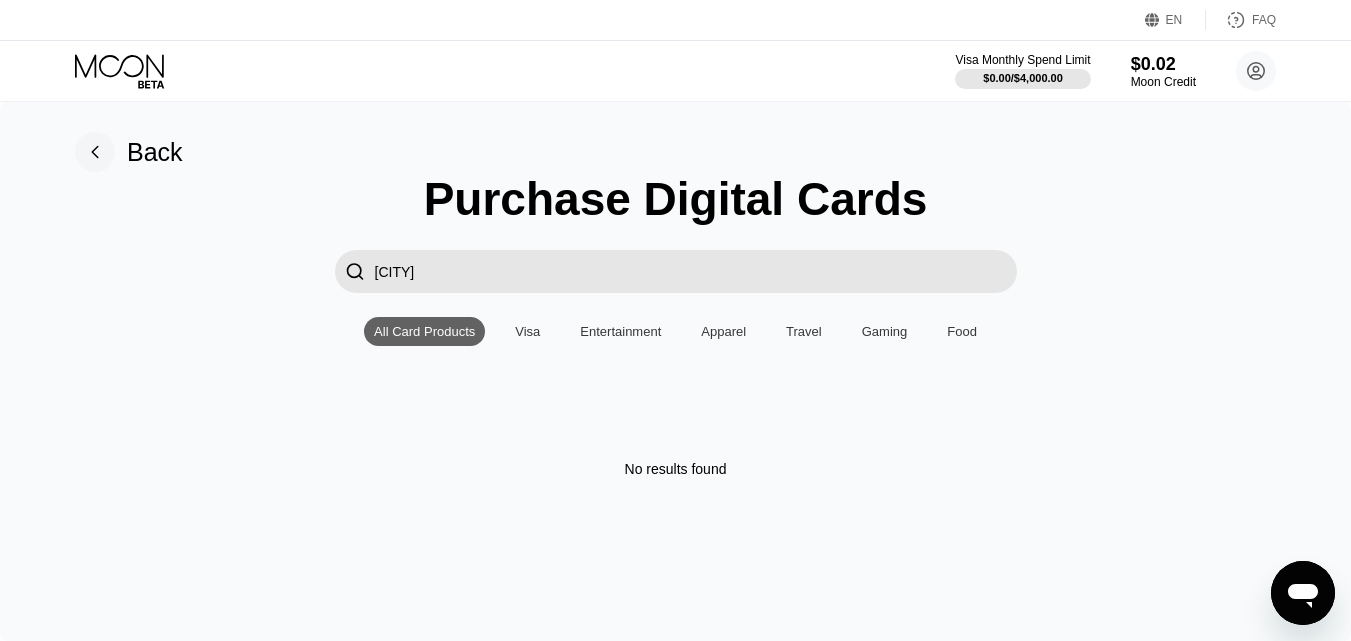 type on "[CITY]" 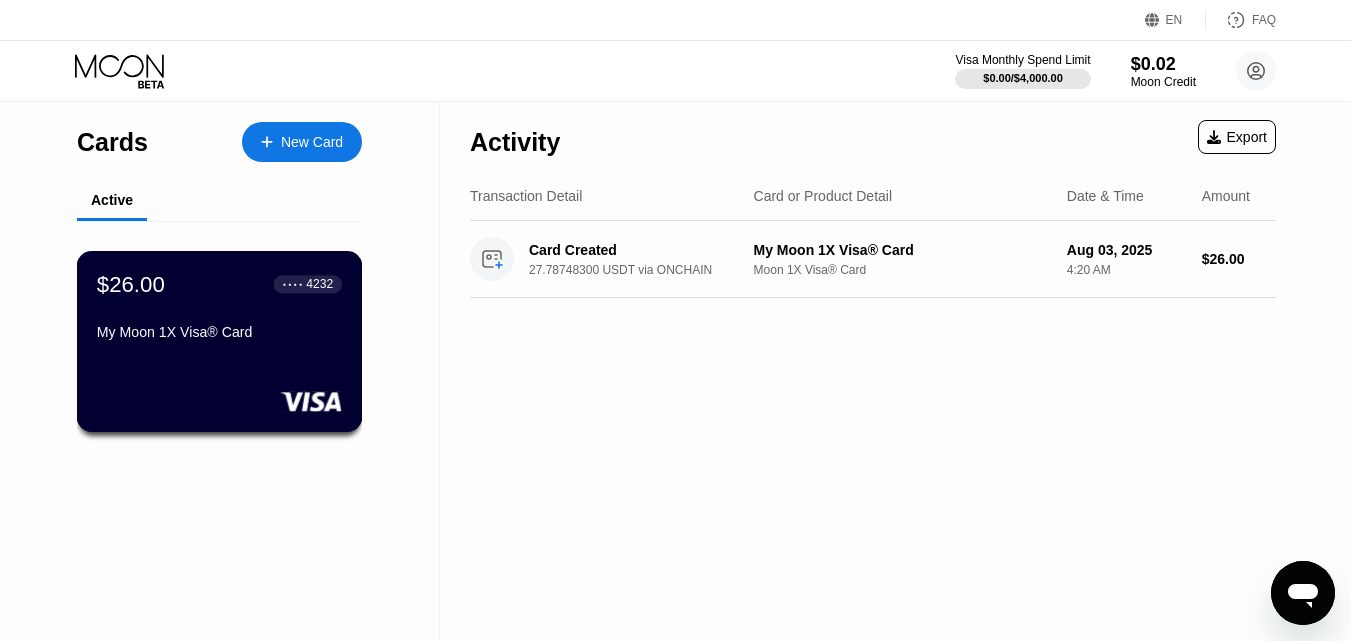 click on "$26.00 ● ● ● ● 4232 My Moon 1X Visa® Card" at bounding box center [219, 309] 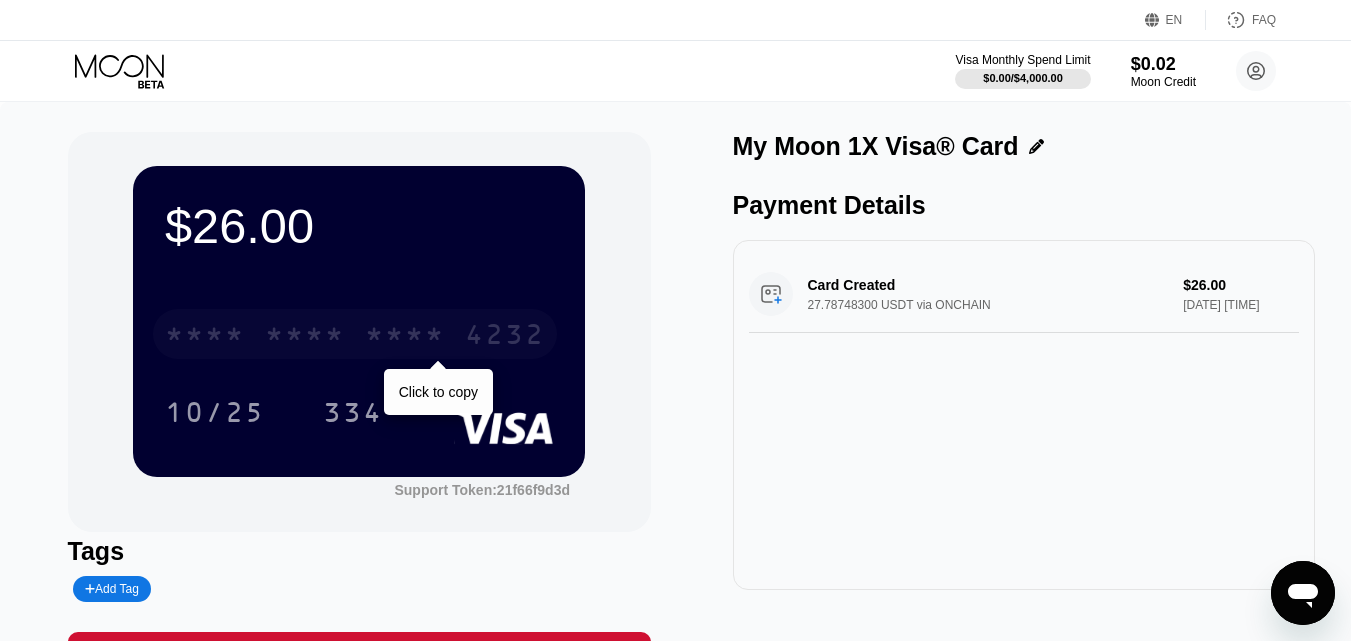 click on "* * * * * * * * * * * * 4232" at bounding box center (355, 334) 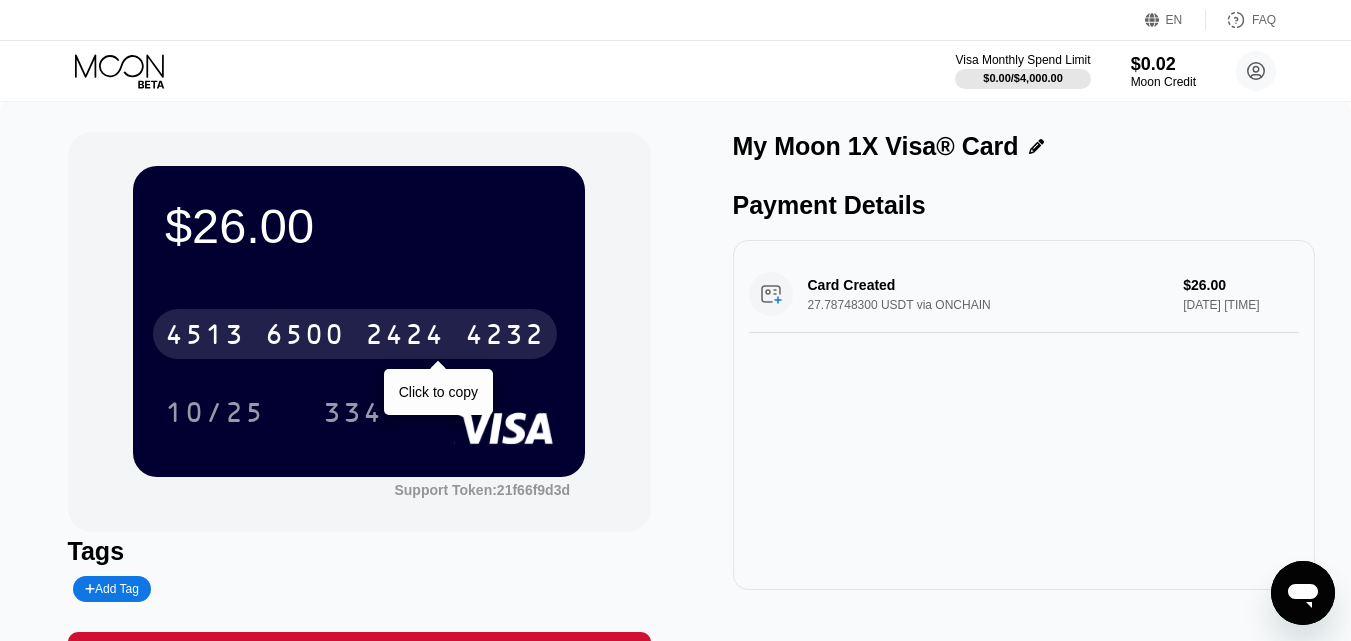 click on "2424" at bounding box center (405, 337) 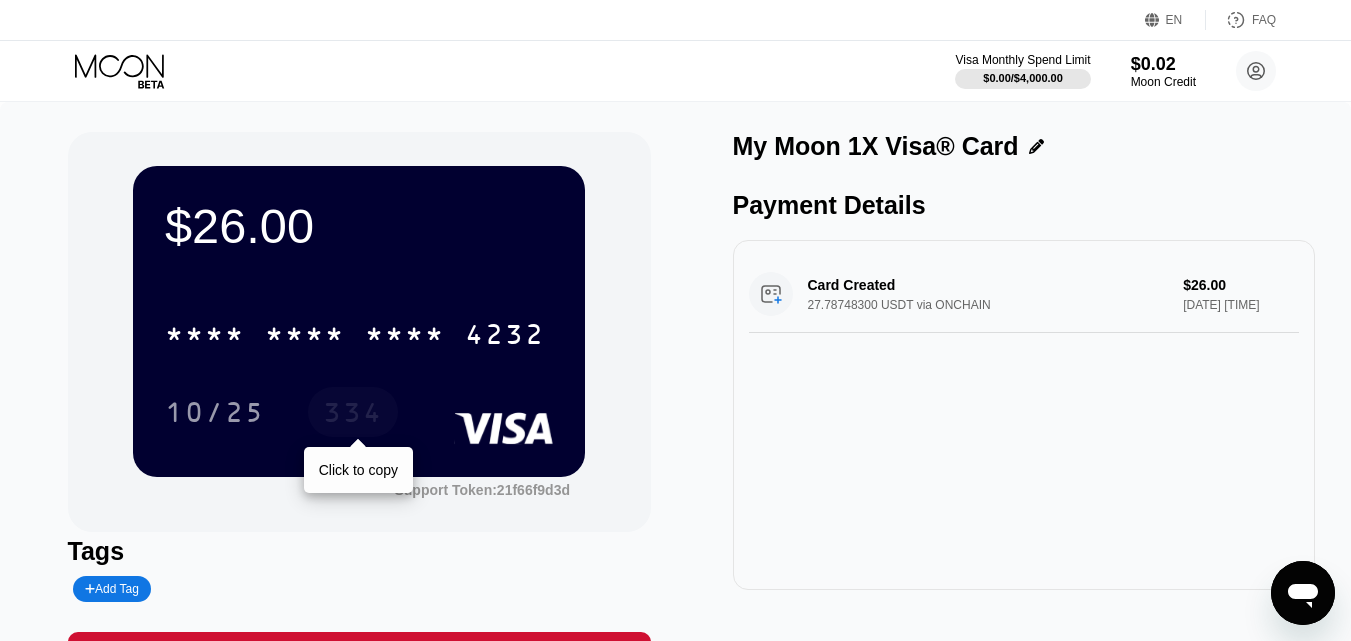 click on "334" at bounding box center (353, 415) 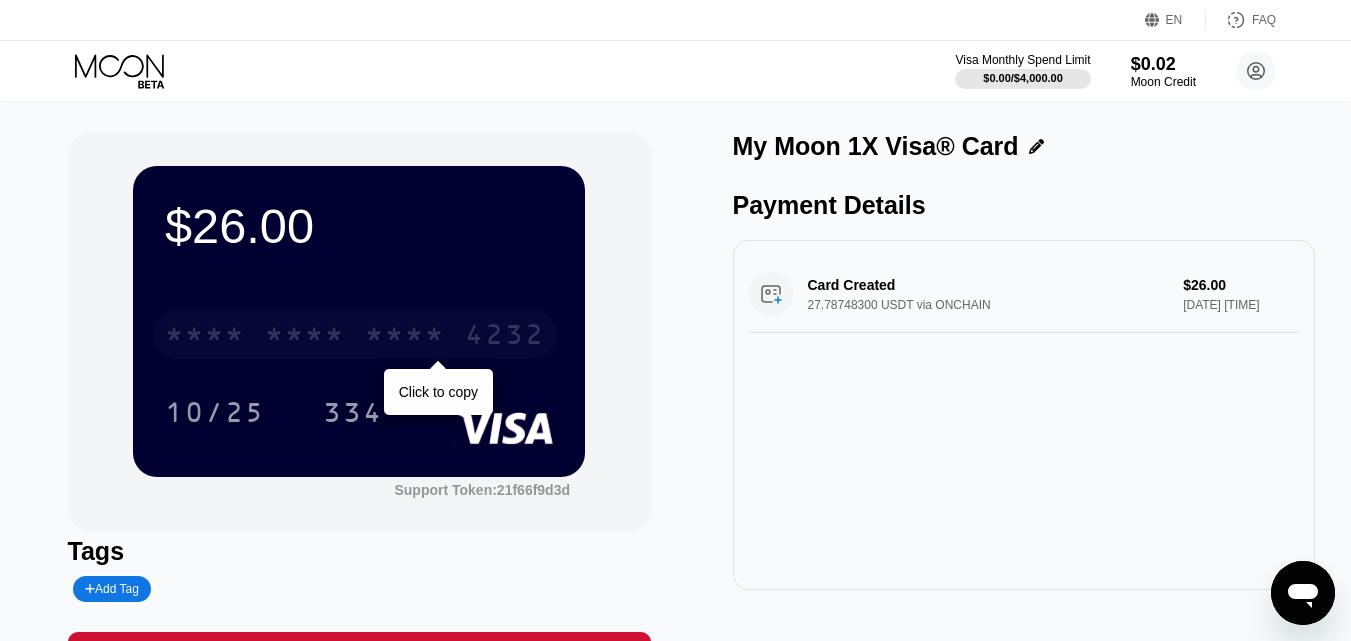 click on "* * * *" at bounding box center (405, 337) 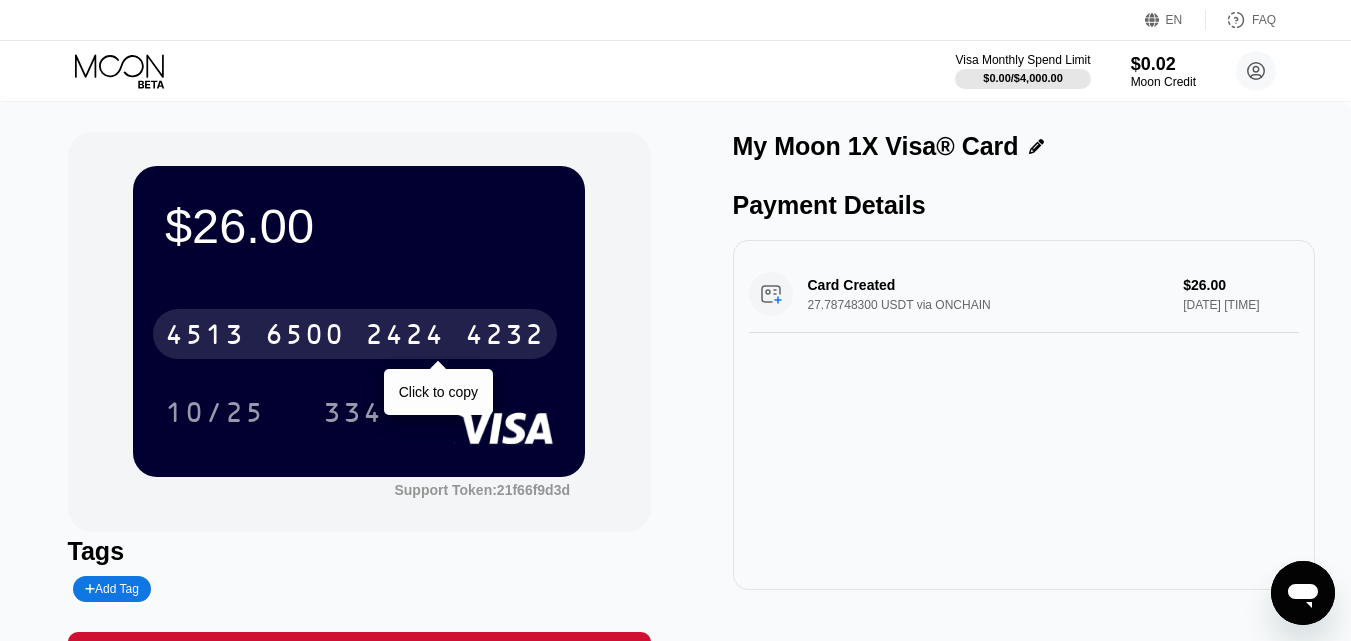 click on "4513 6500 2424 4232" at bounding box center [355, 334] 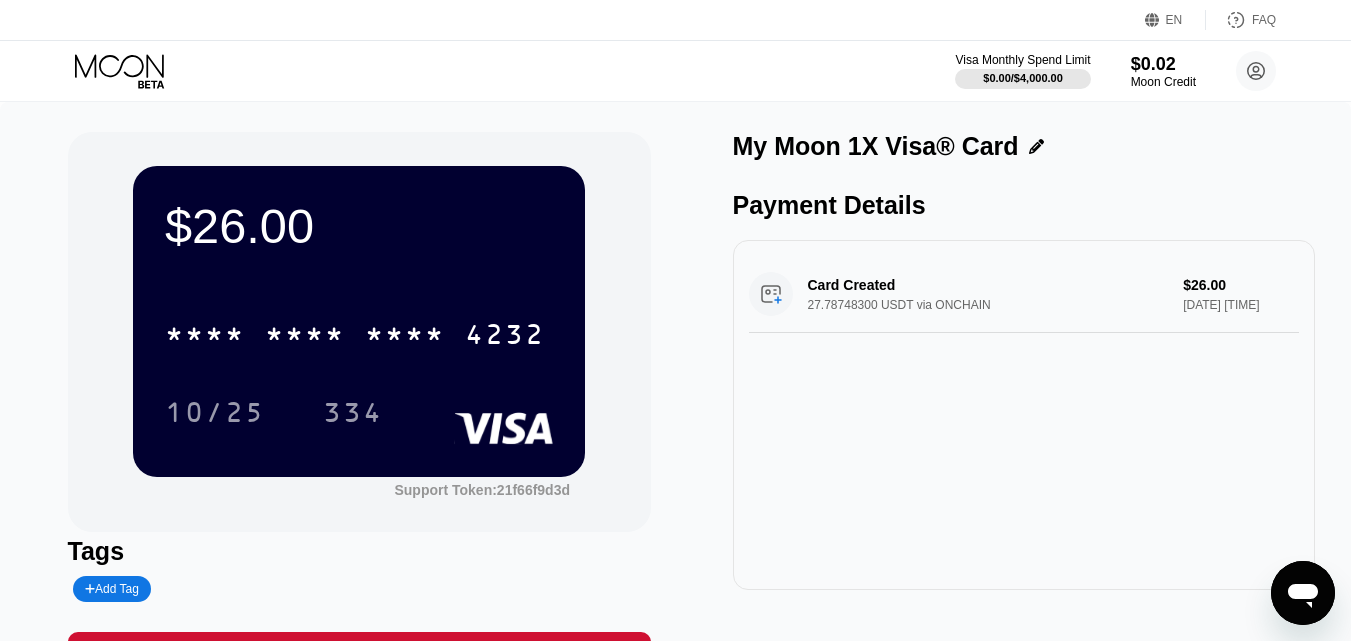 click 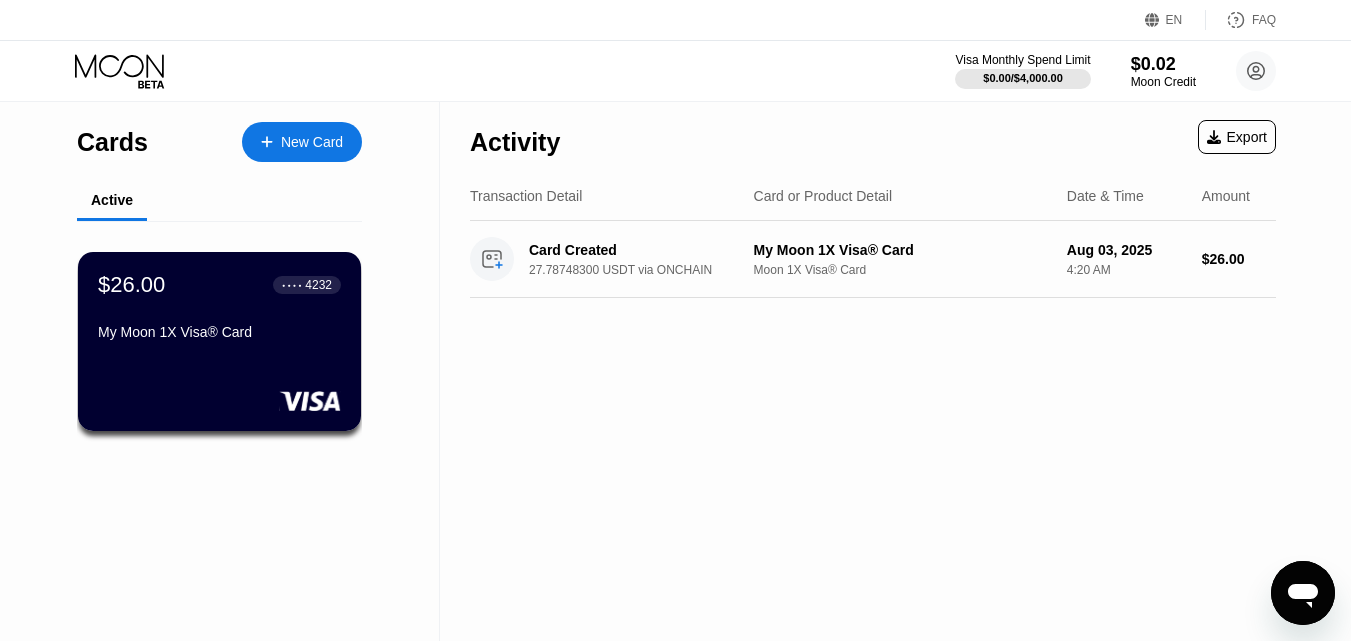 click on "New Card" at bounding box center (302, 142) 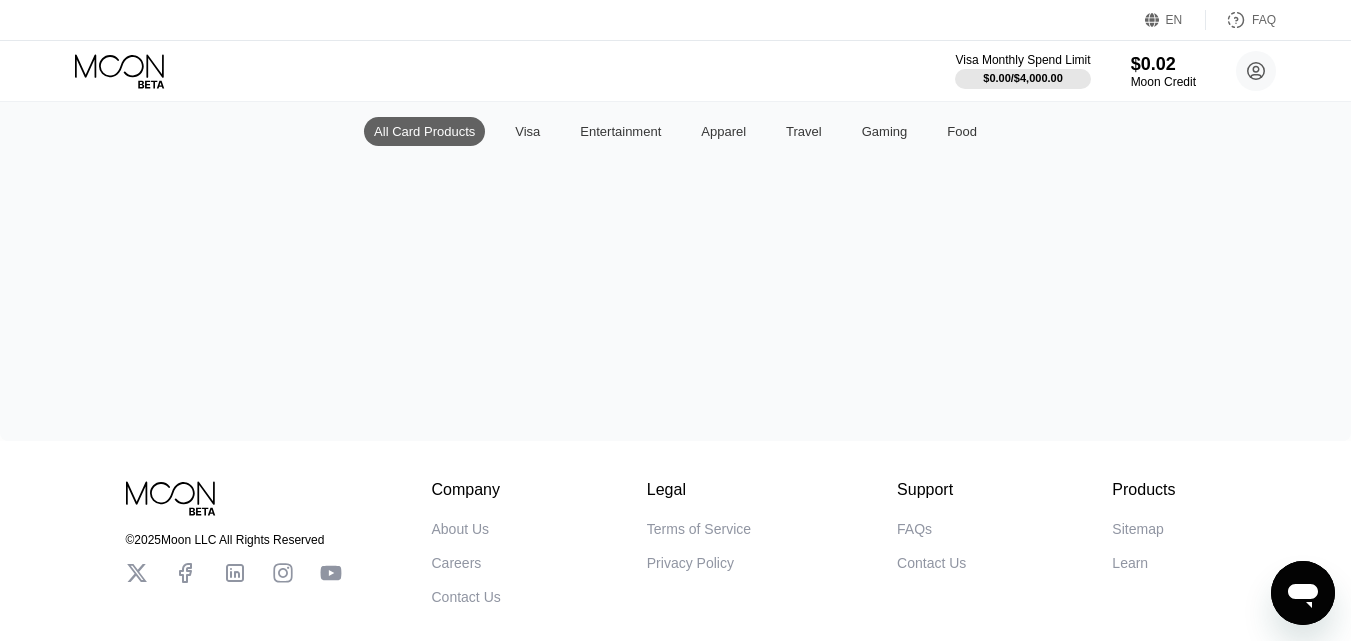 scroll, scrollTop: 0, scrollLeft: 0, axis: both 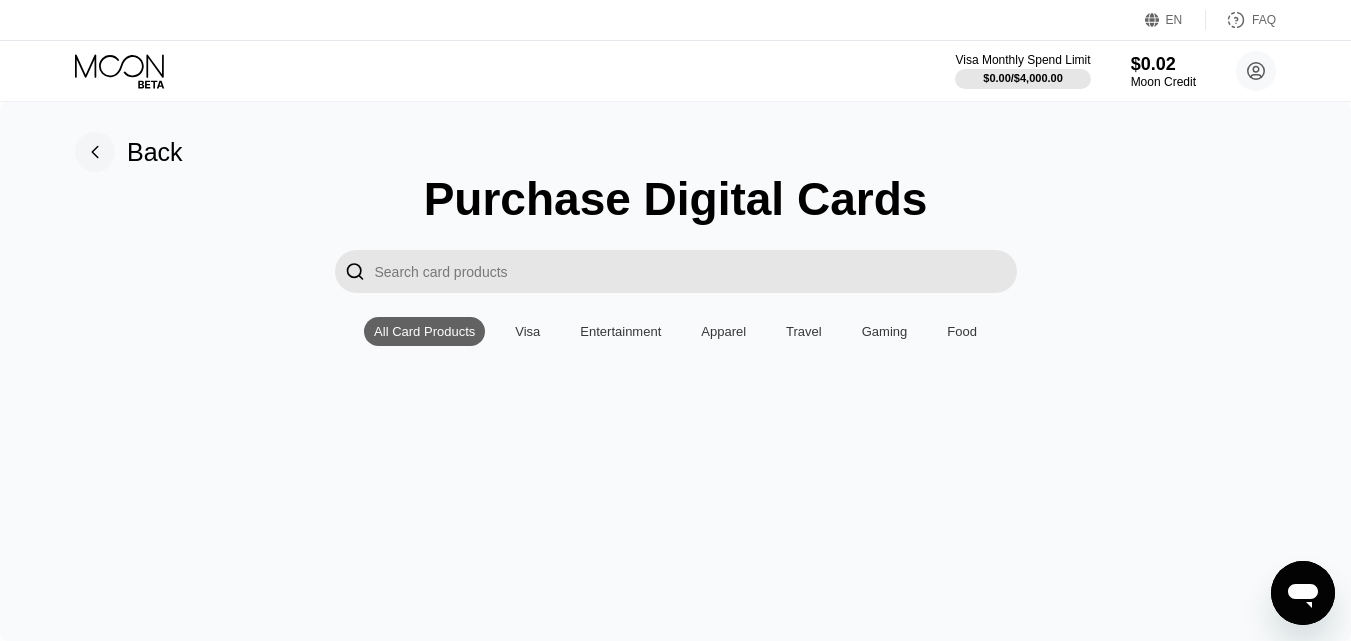 click on "Visa" at bounding box center [527, 331] 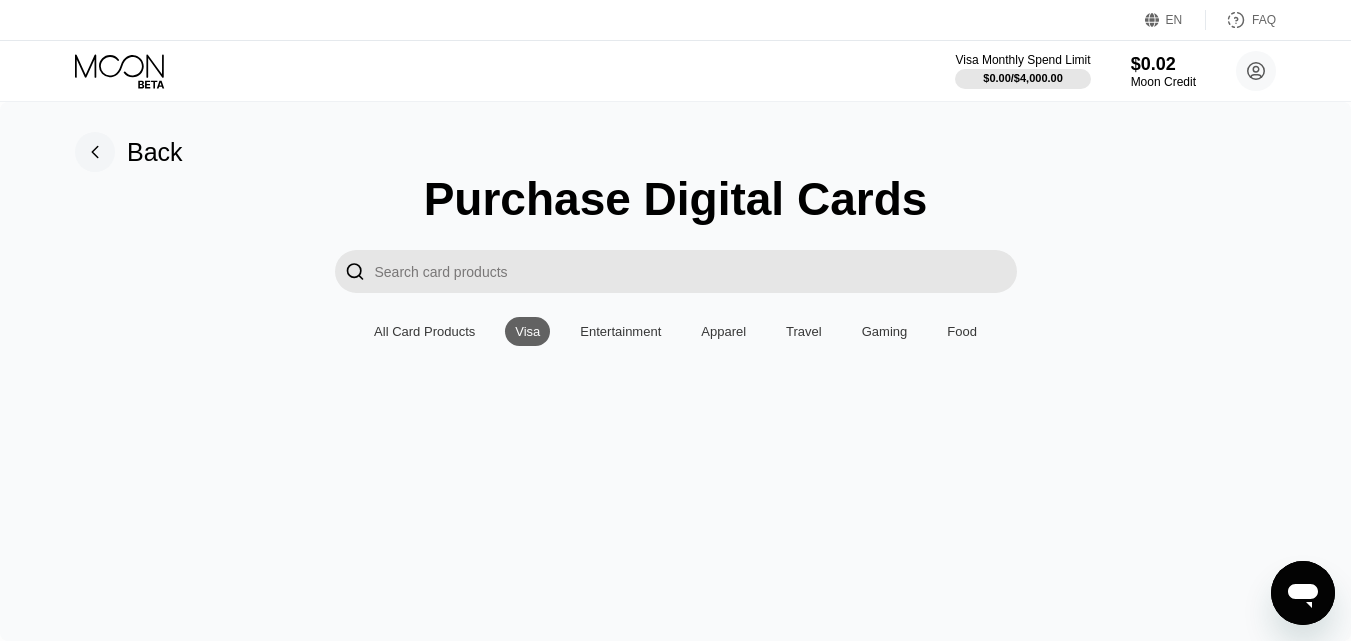click on "All Card Products" at bounding box center [424, 331] 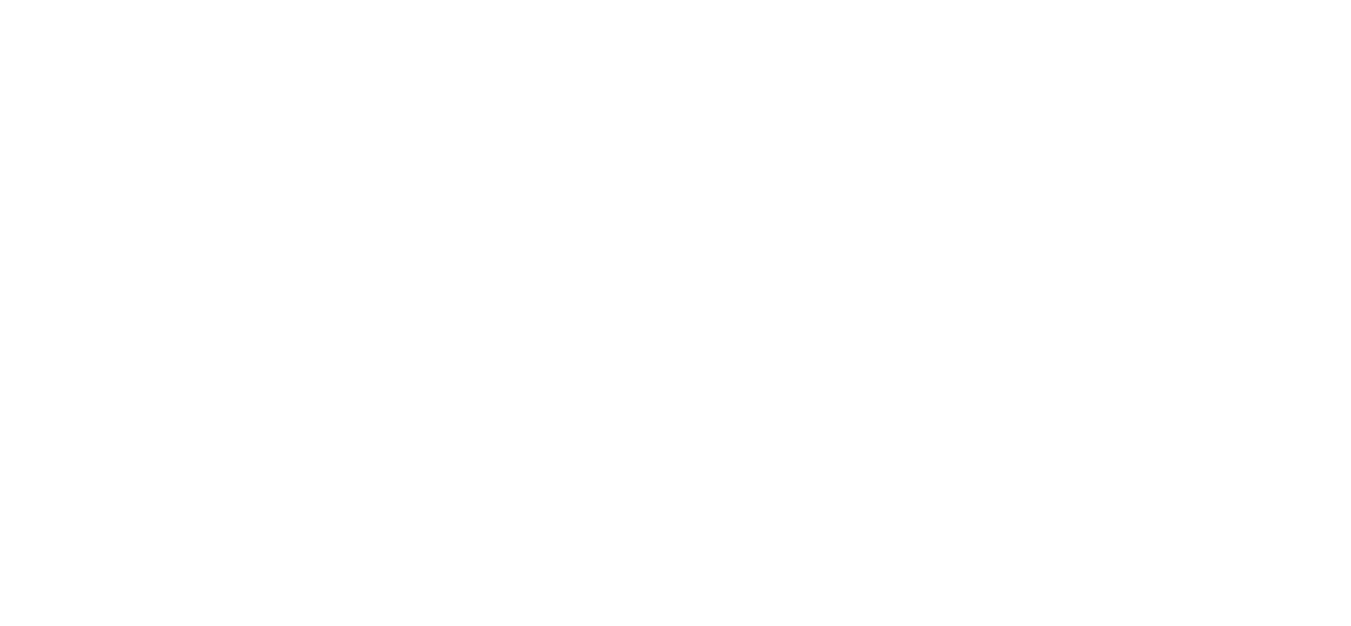 scroll, scrollTop: 0, scrollLeft: 0, axis: both 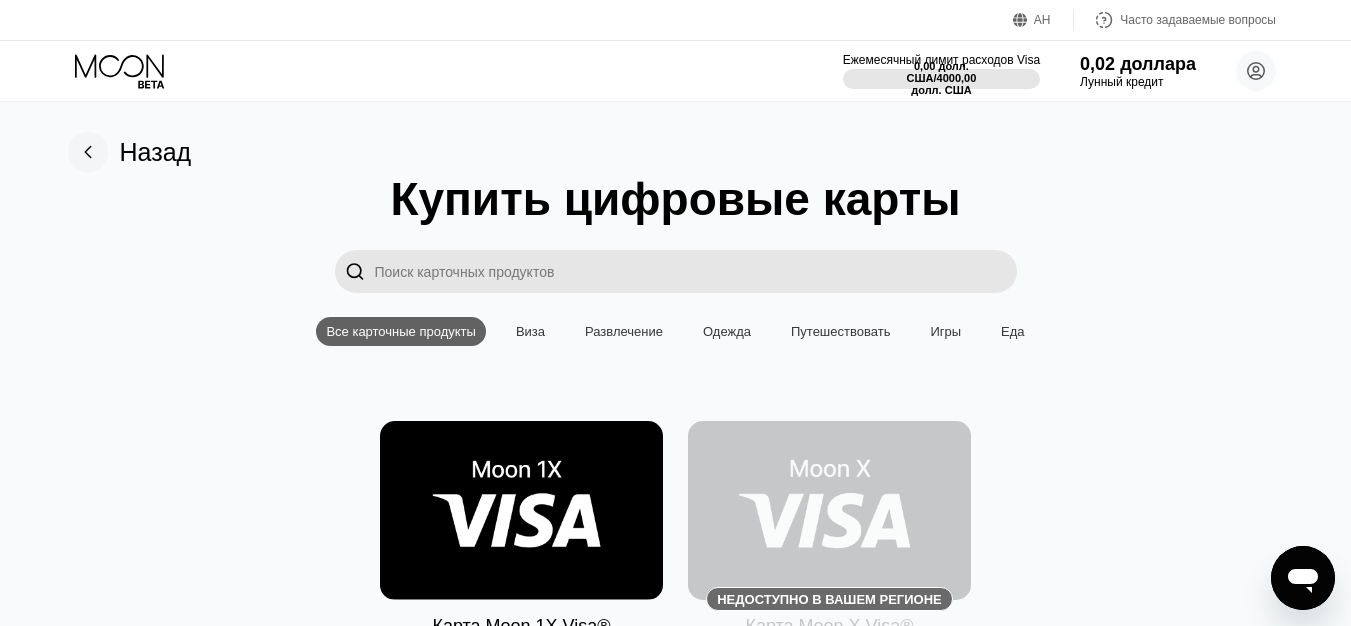 click on "Виза" at bounding box center (530, 331) 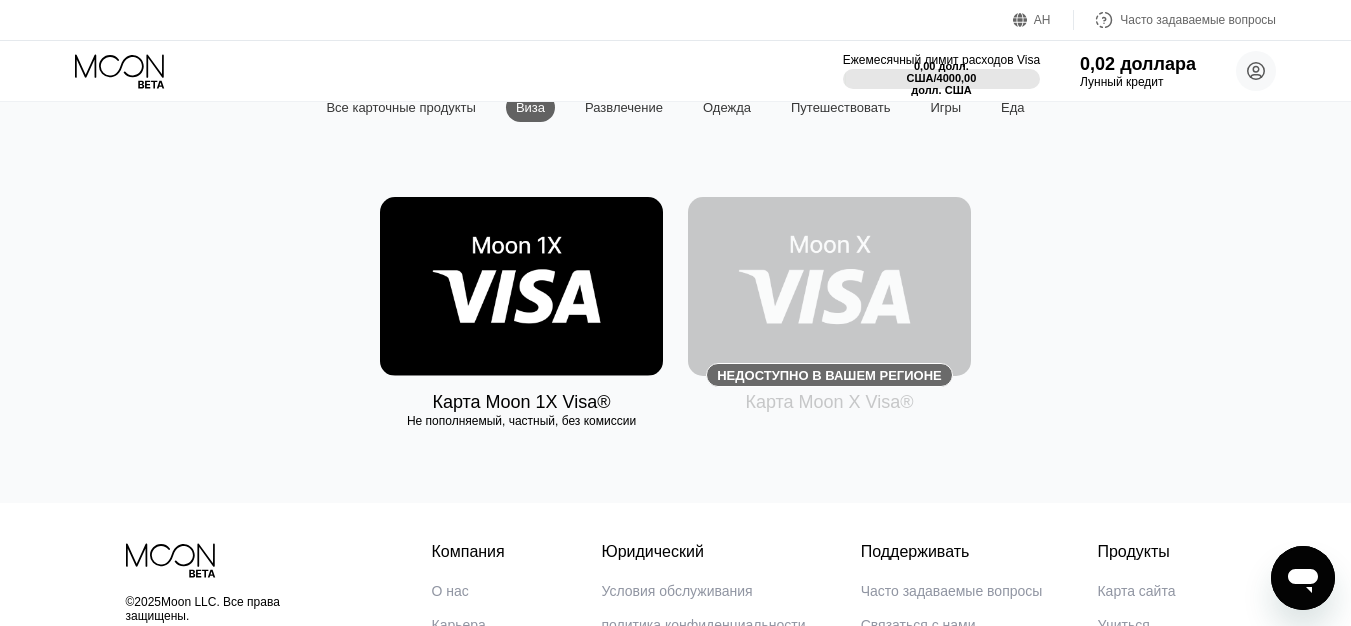scroll, scrollTop: 221, scrollLeft: 0, axis: vertical 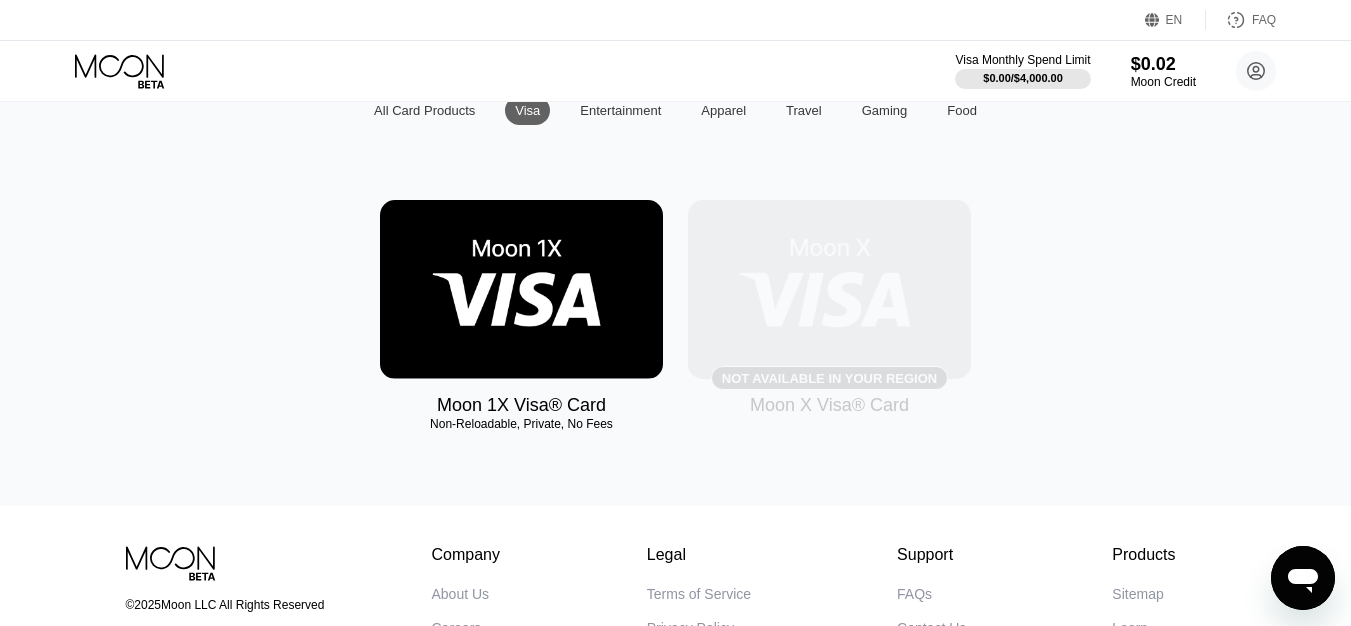 click at bounding box center [829, 289] 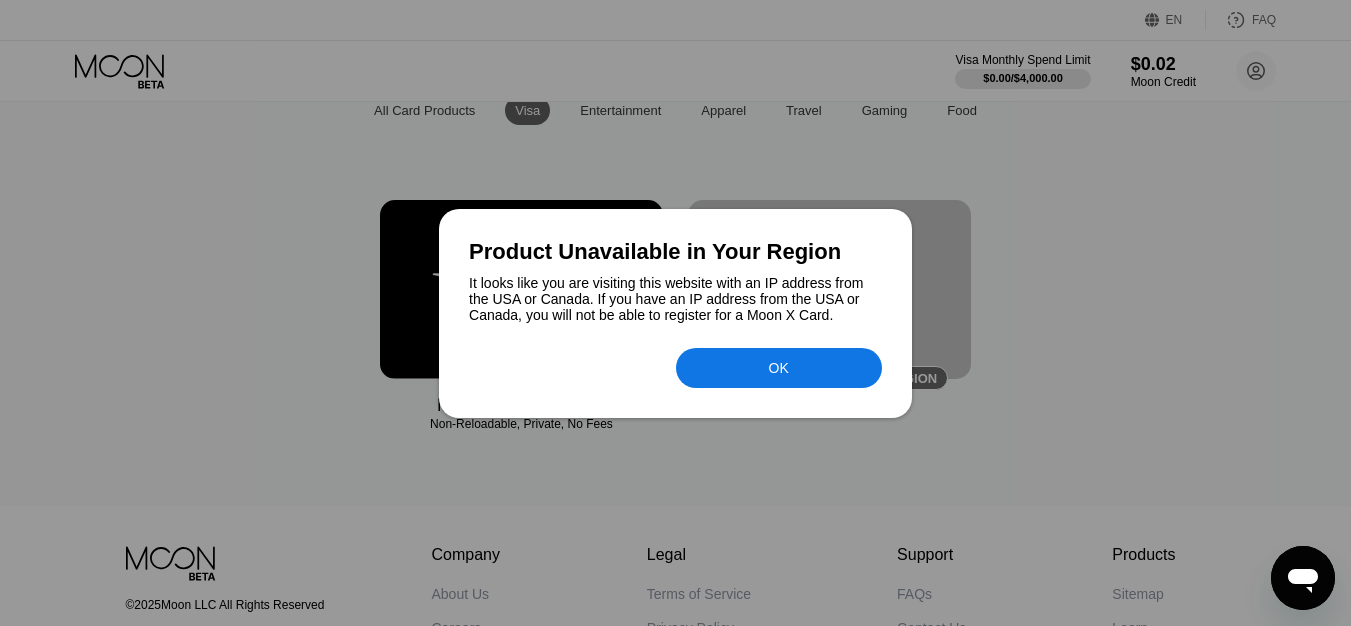 click at bounding box center [675, 313] 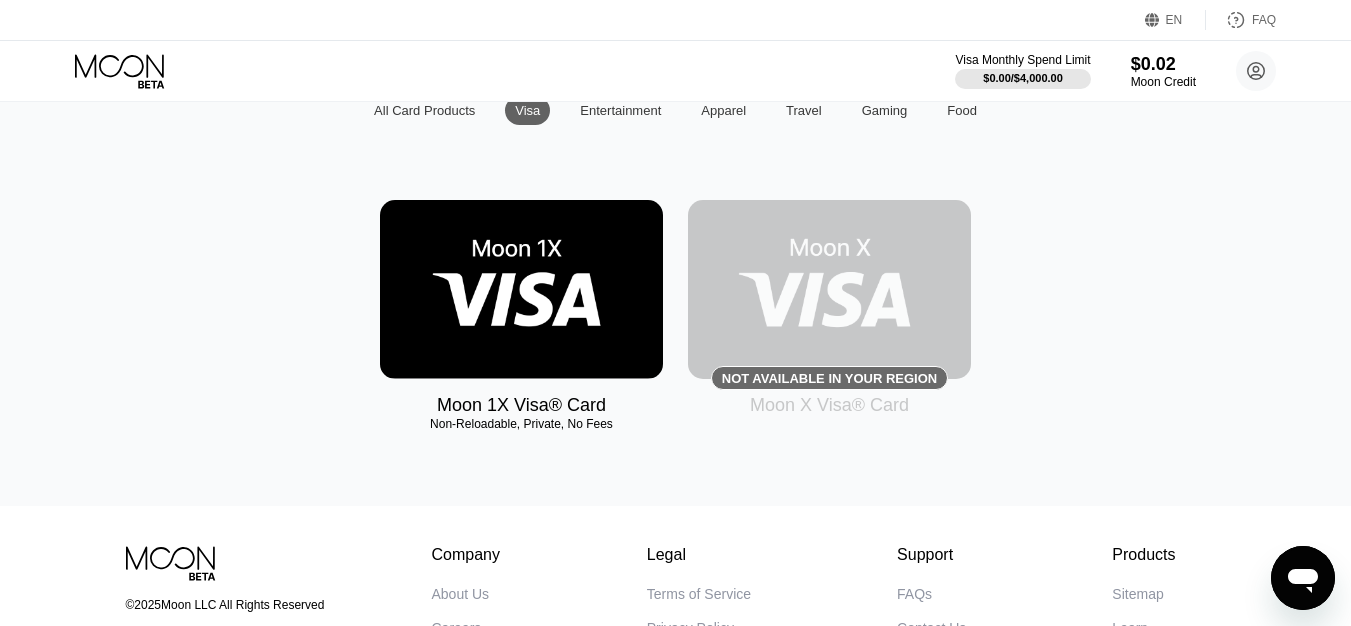 click at bounding box center [829, 289] 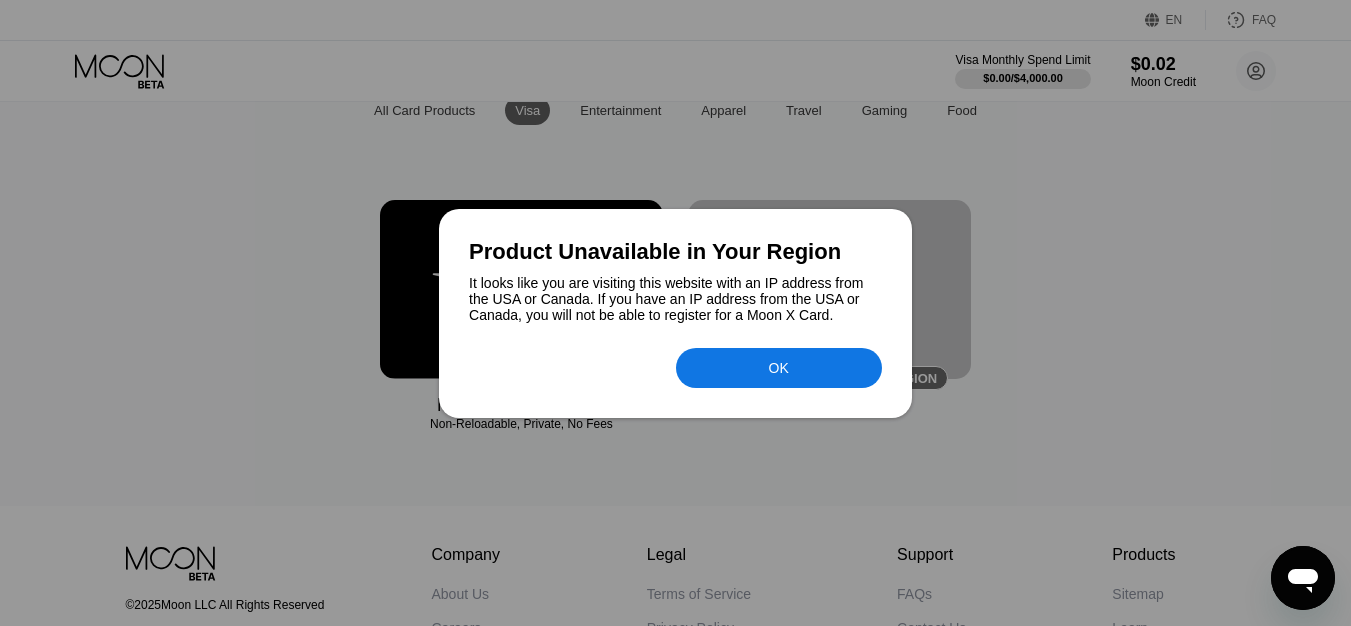 click at bounding box center (675, 313) 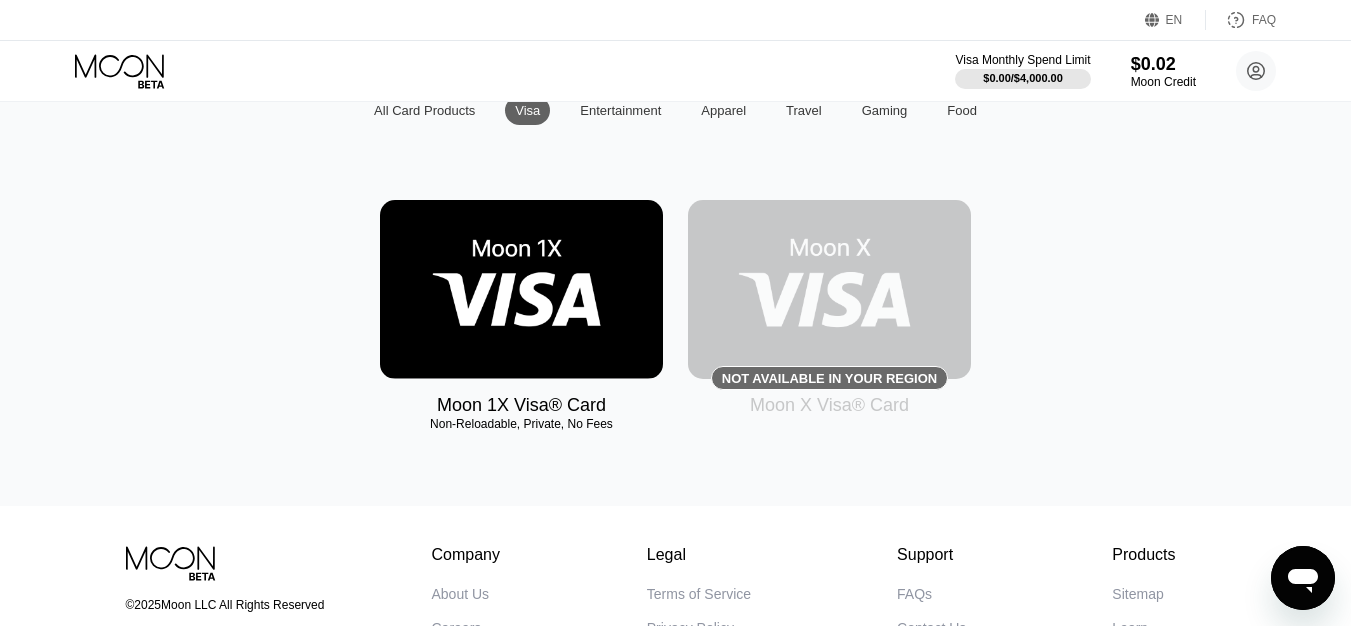 click 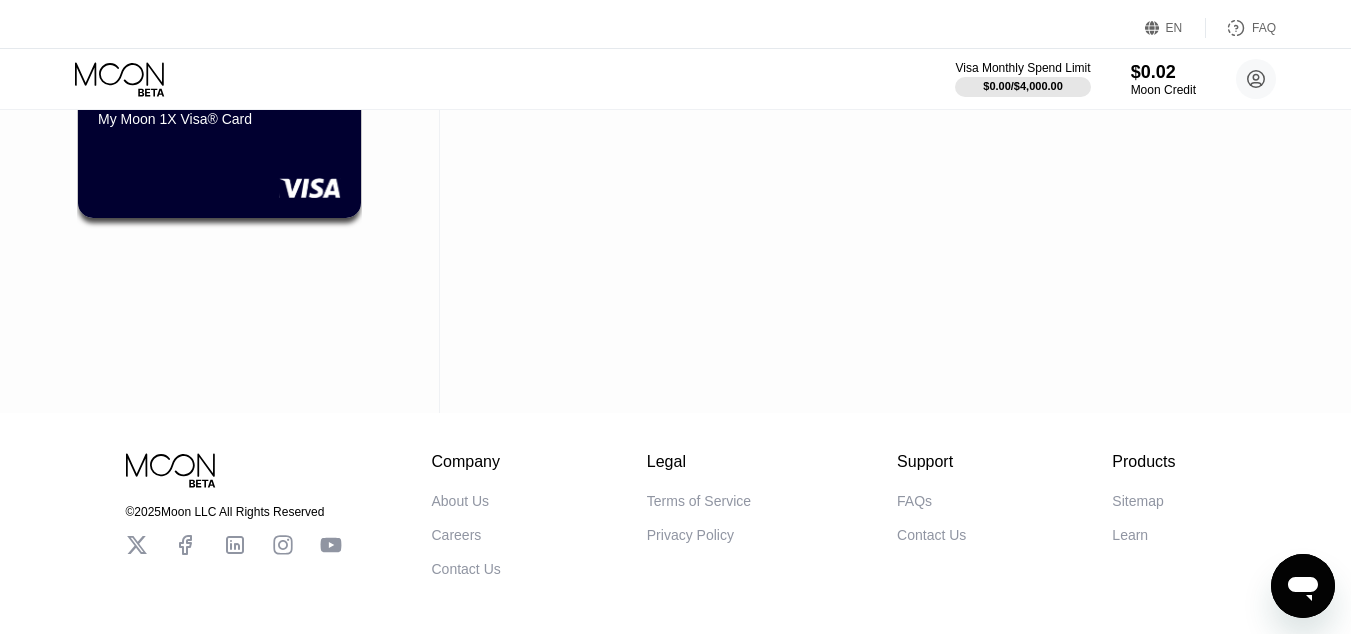 scroll, scrollTop: 0, scrollLeft: 0, axis: both 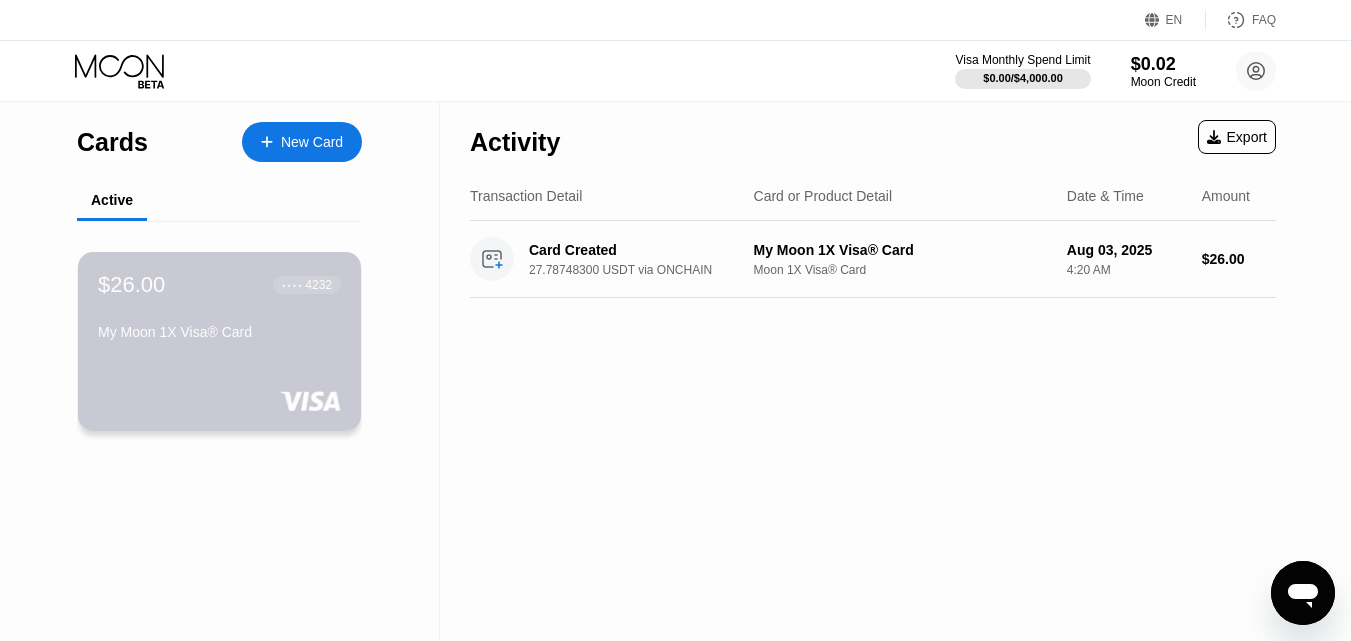 click on "$26.00 ● ● ● ● 4232 My Moon 1X Visa® Card" at bounding box center (219, 341) 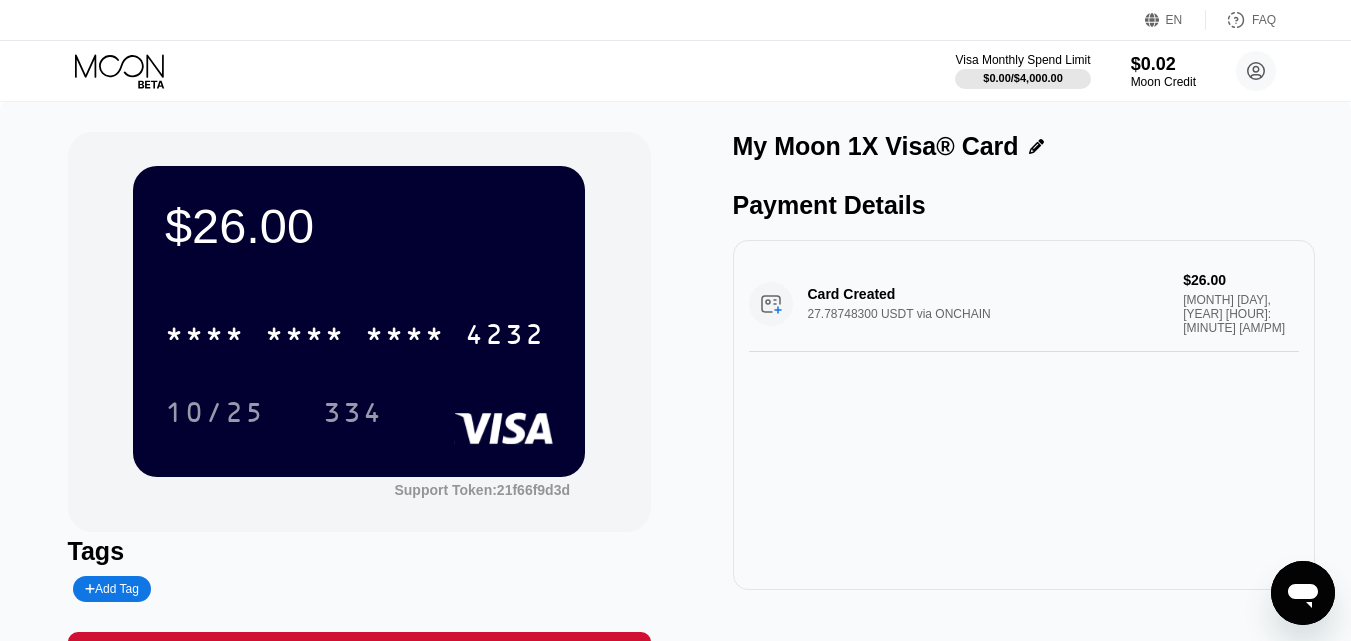 scroll, scrollTop: 0, scrollLeft: 0, axis: both 